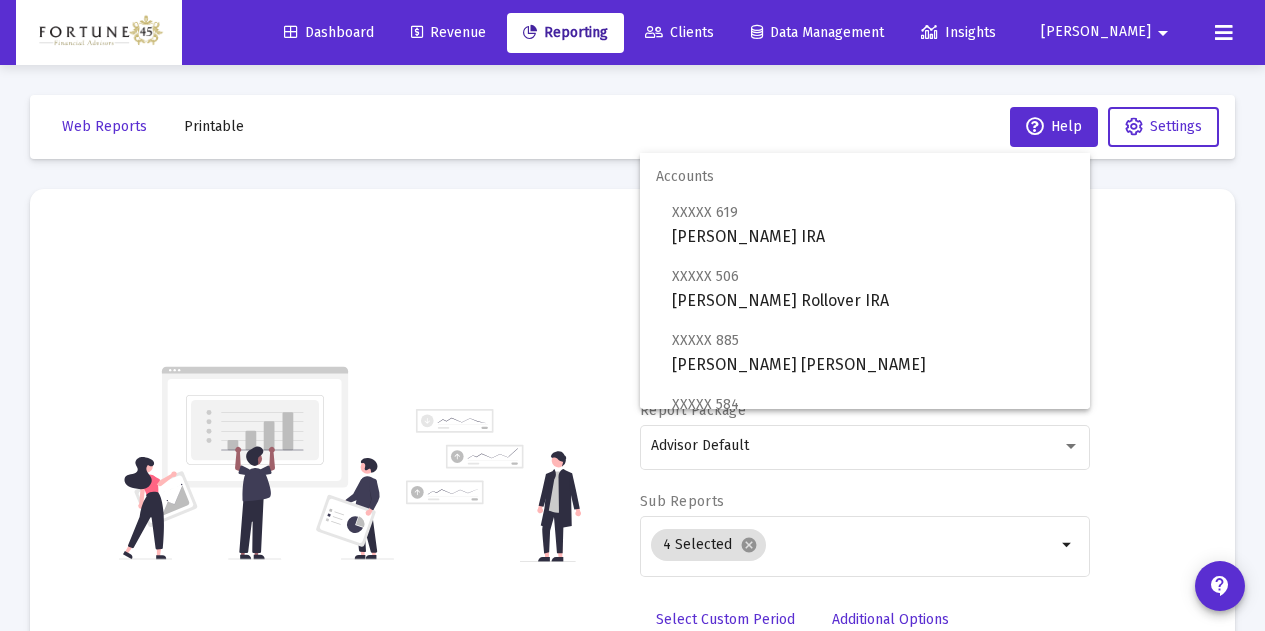 scroll, scrollTop: 134, scrollLeft: 0, axis: vertical 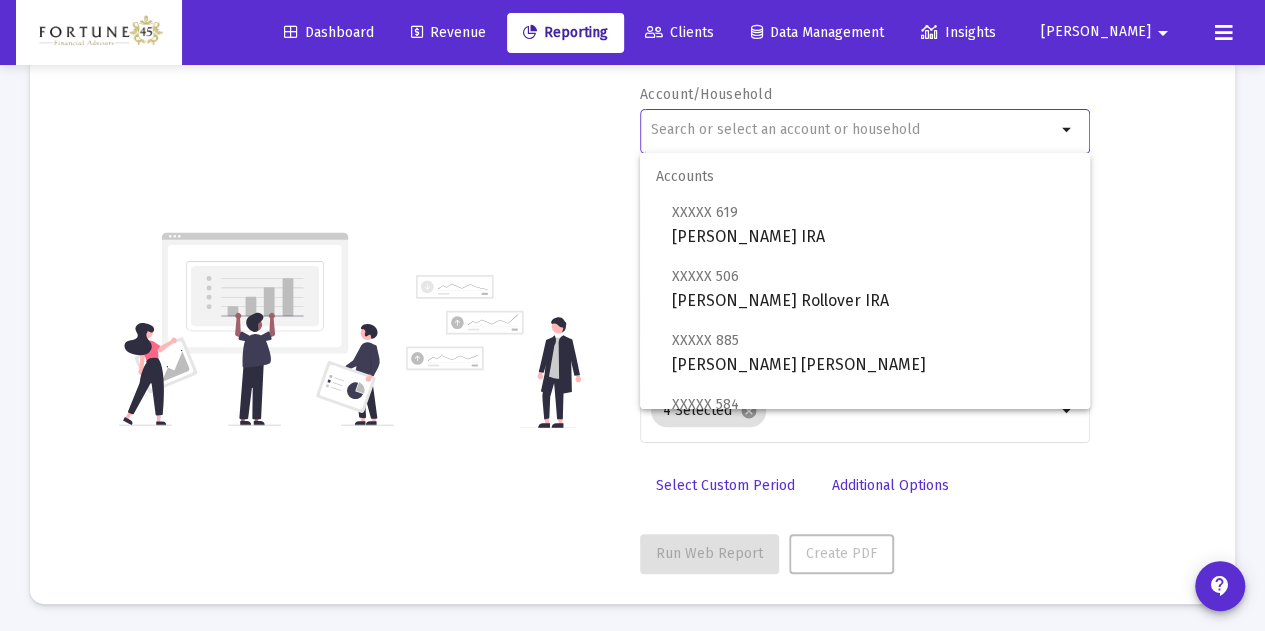 click on "Account/Household arrow_drop_down Report Period 2025 Report Package Advisor Default Sub Reports  4 Selected  cancel arrow_drop_down  Select Custom Period   Additional Options   Run Web Report   Create PDF" 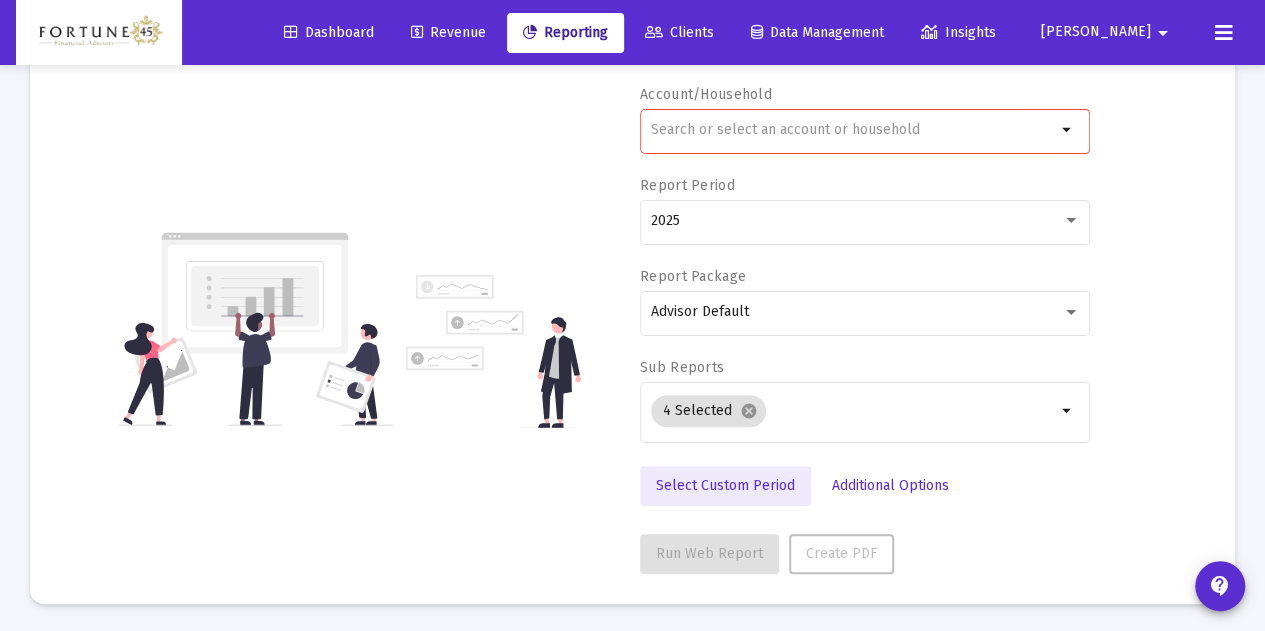 click on "Select Custom Period" 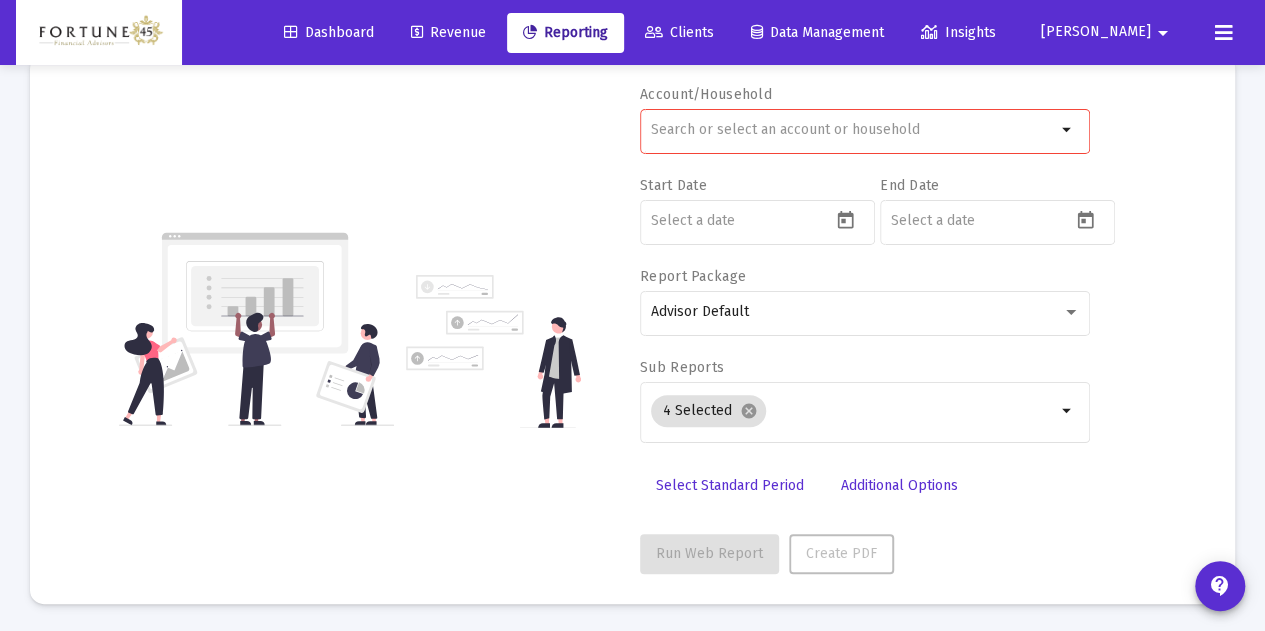 click at bounding box center [853, 130] 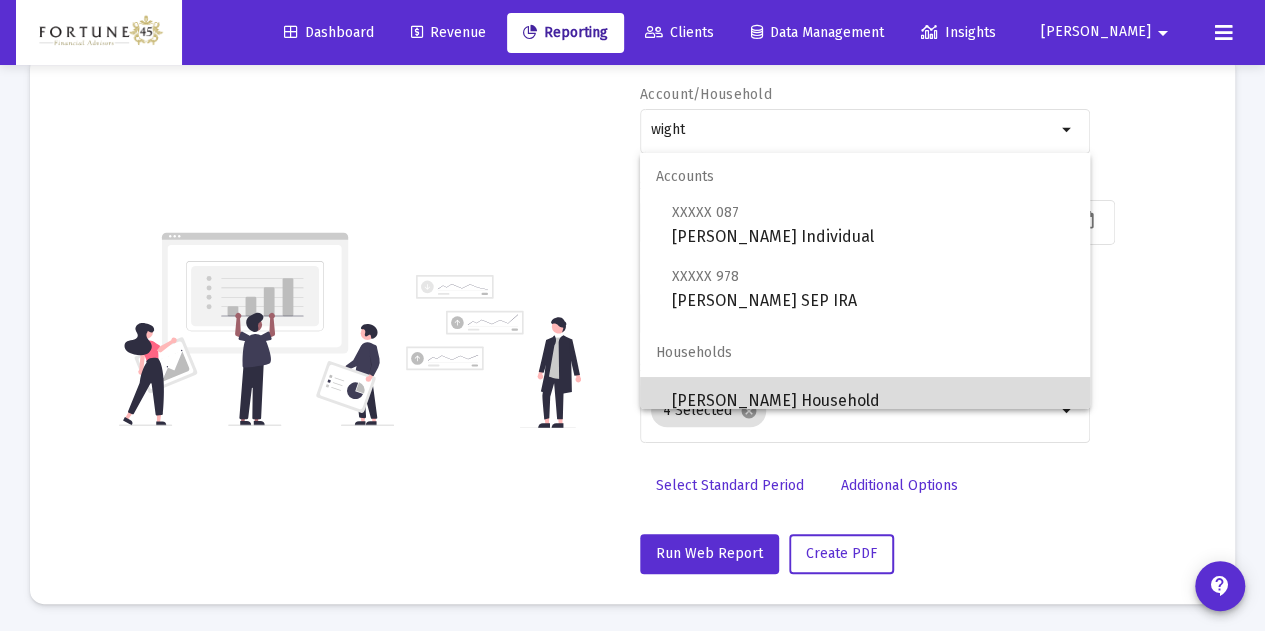 click on "[PERSON_NAME] Household" at bounding box center (873, 401) 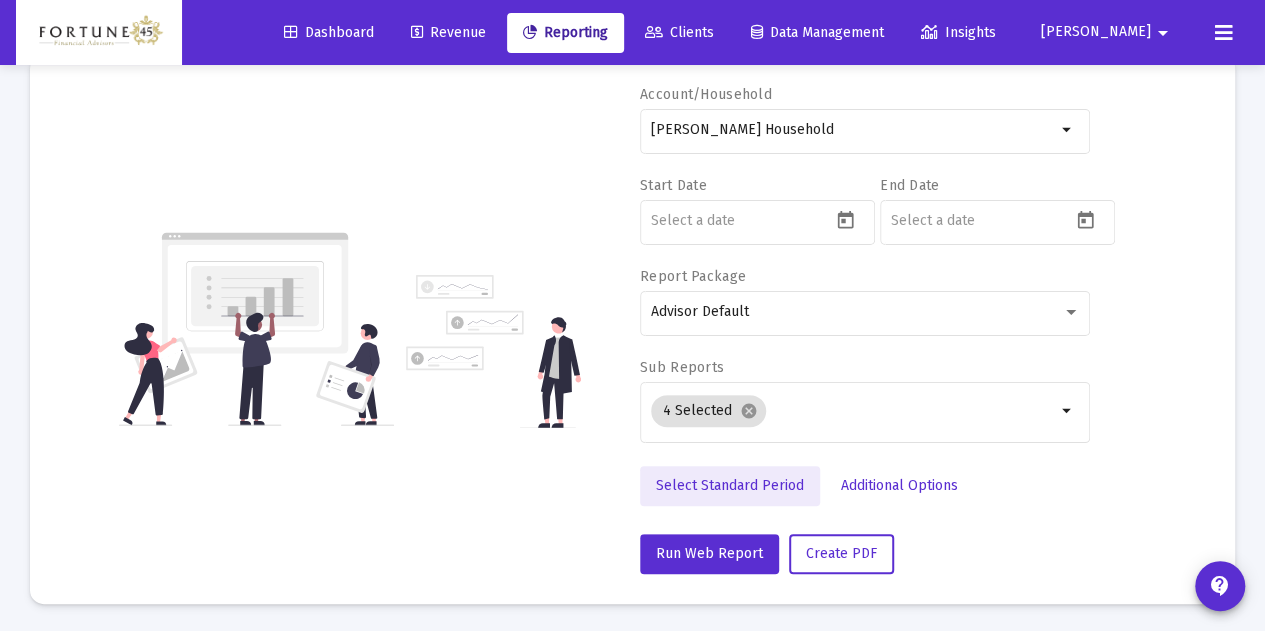 click on "Select Standard Period" 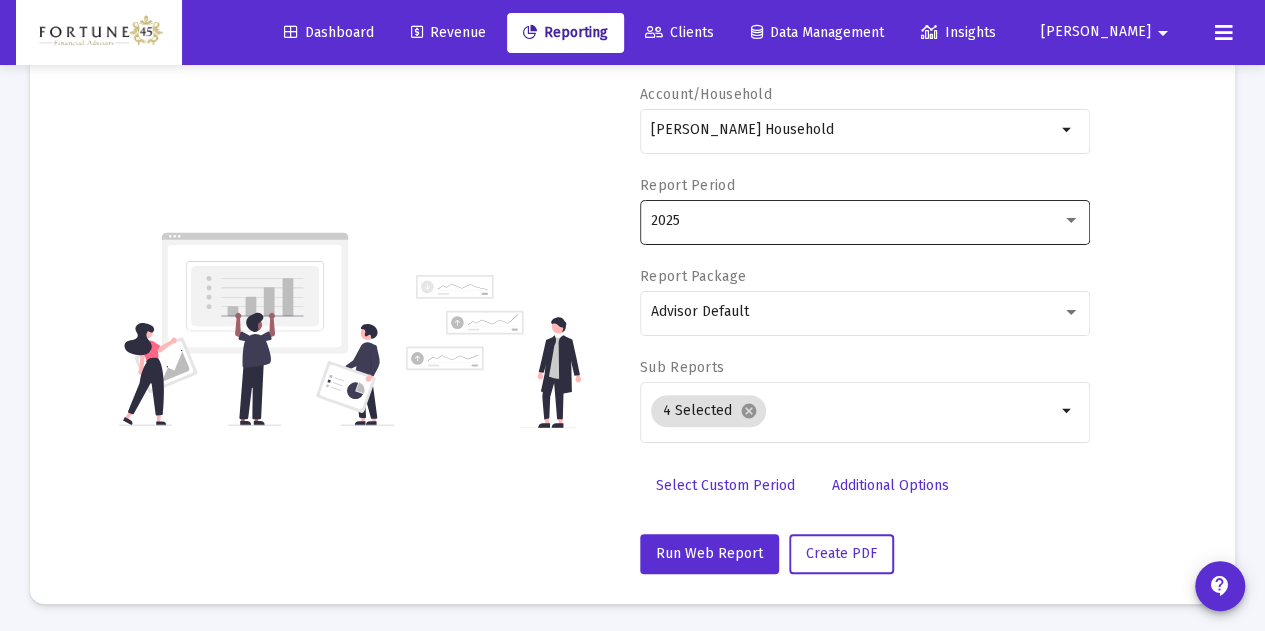click on "2025" at bounding box center [856, 221] 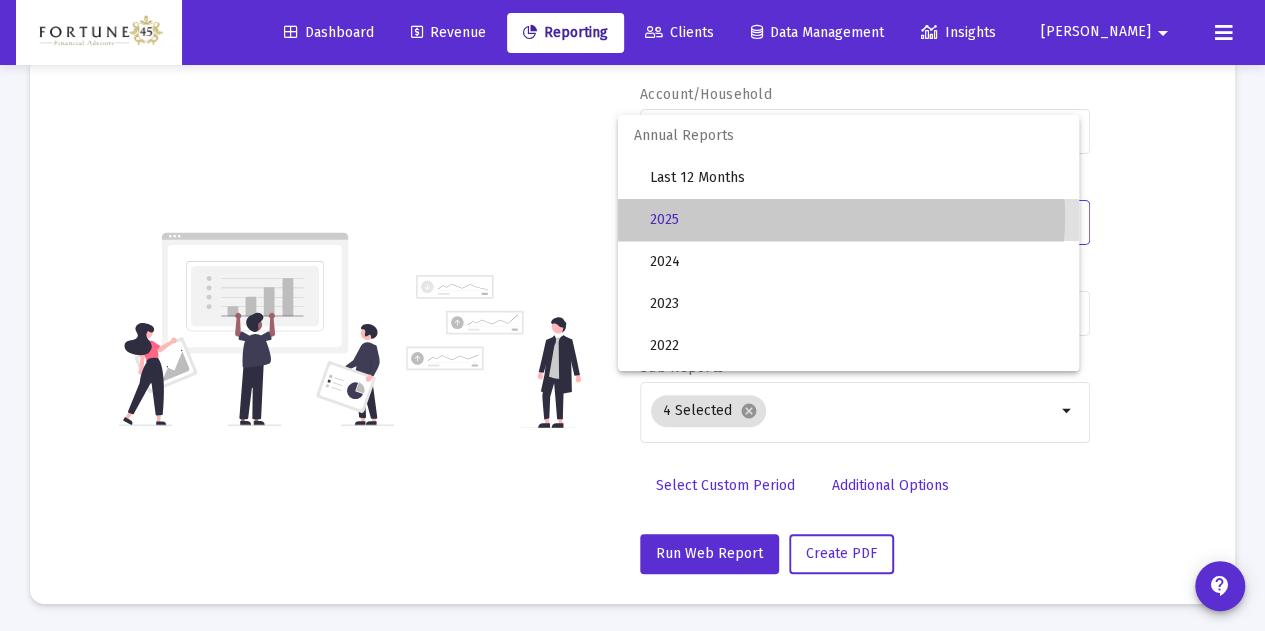 click on "2025" at bounding box center (856, 220) 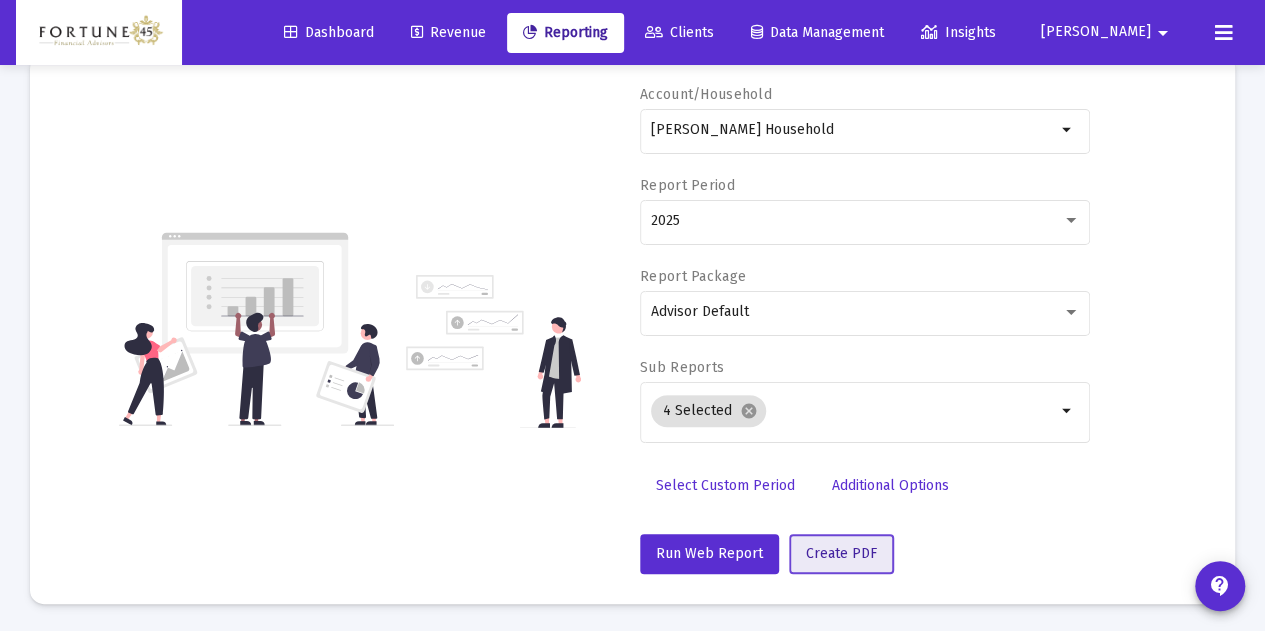click on "Create PDF" 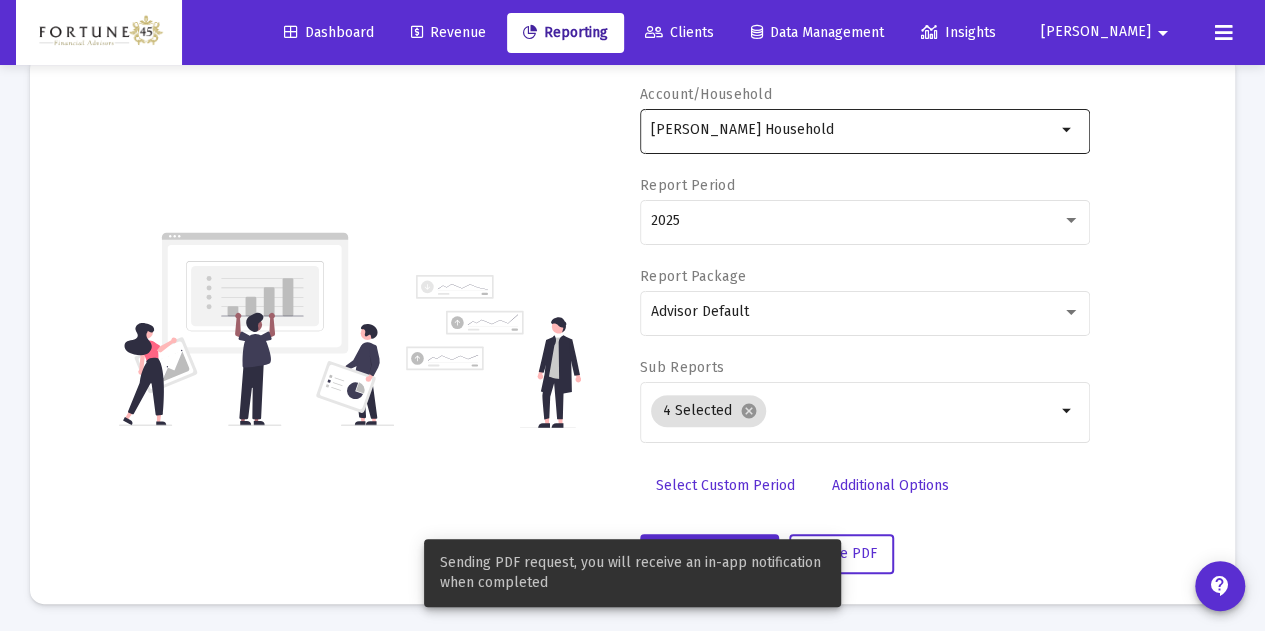 click on "[PERSON_NAME] Household" at bounding box center [853, 130] 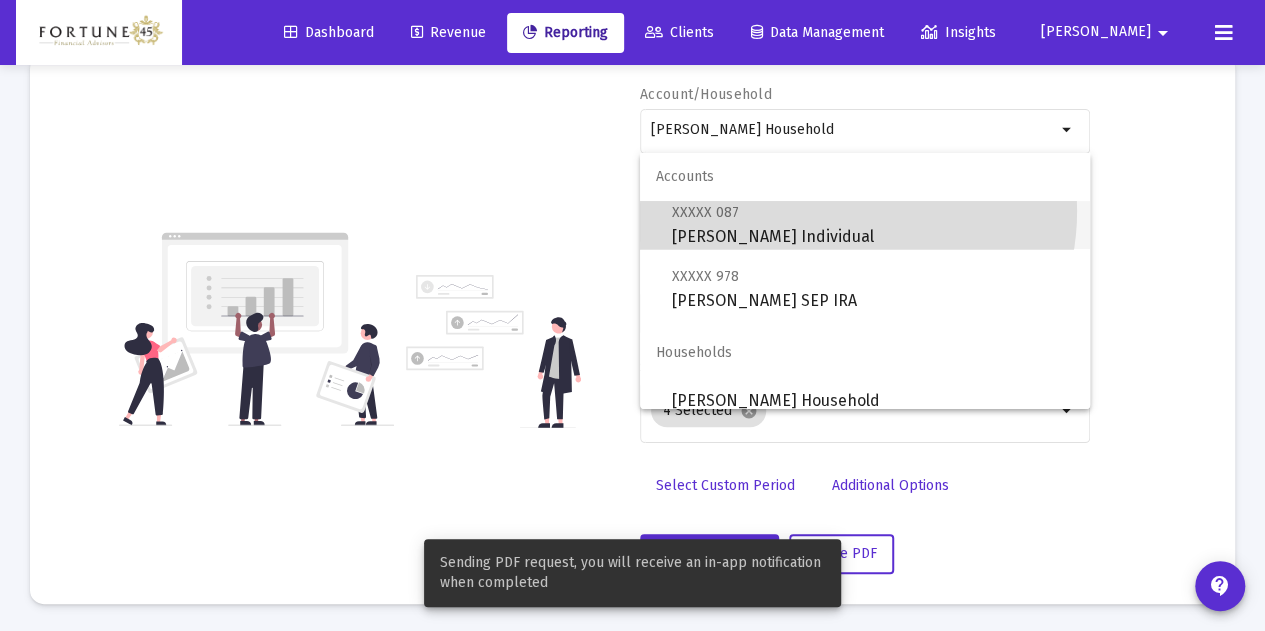 click on "XXXXX 087  [PERSON_NAME] Individual" at bounding box center [873, 224] 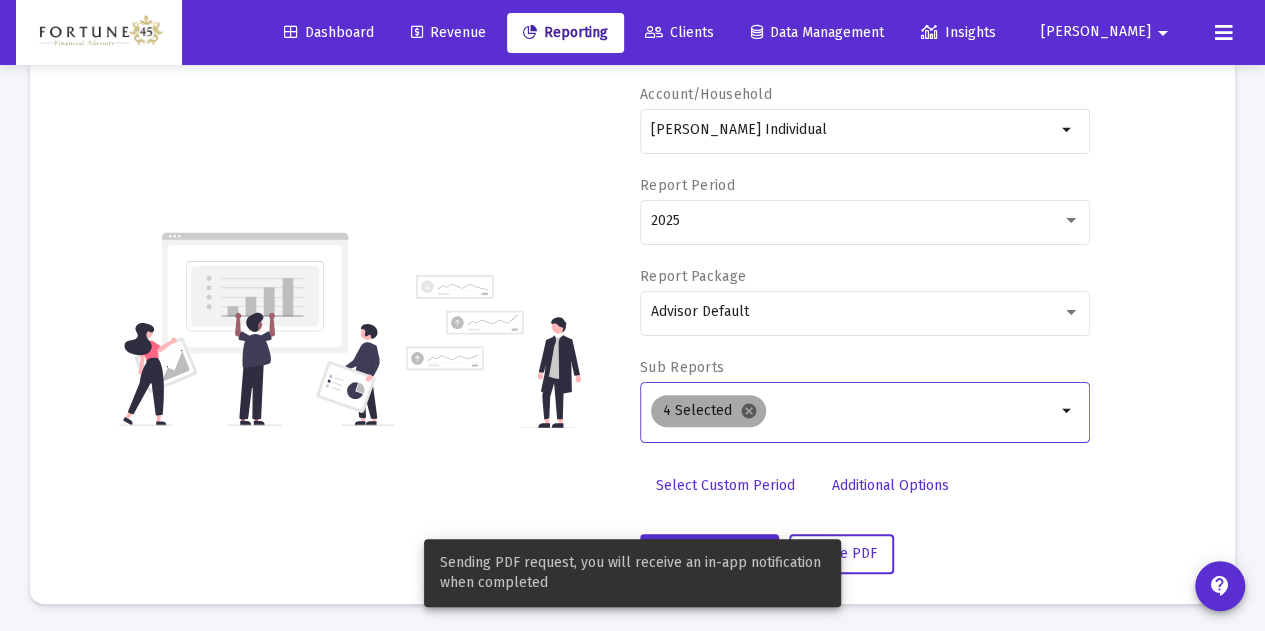 click on "cancel" at bounding box center [749, 411] 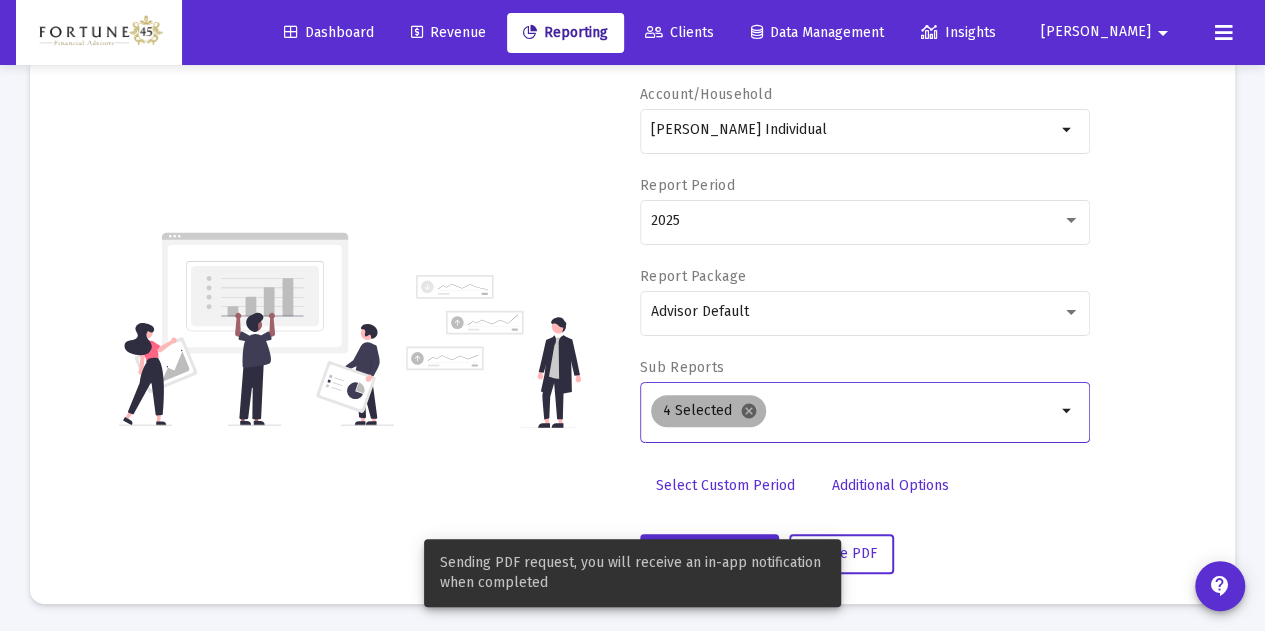 scroll, scrollTop: 118, scrollLeft: 0, axis: vertical 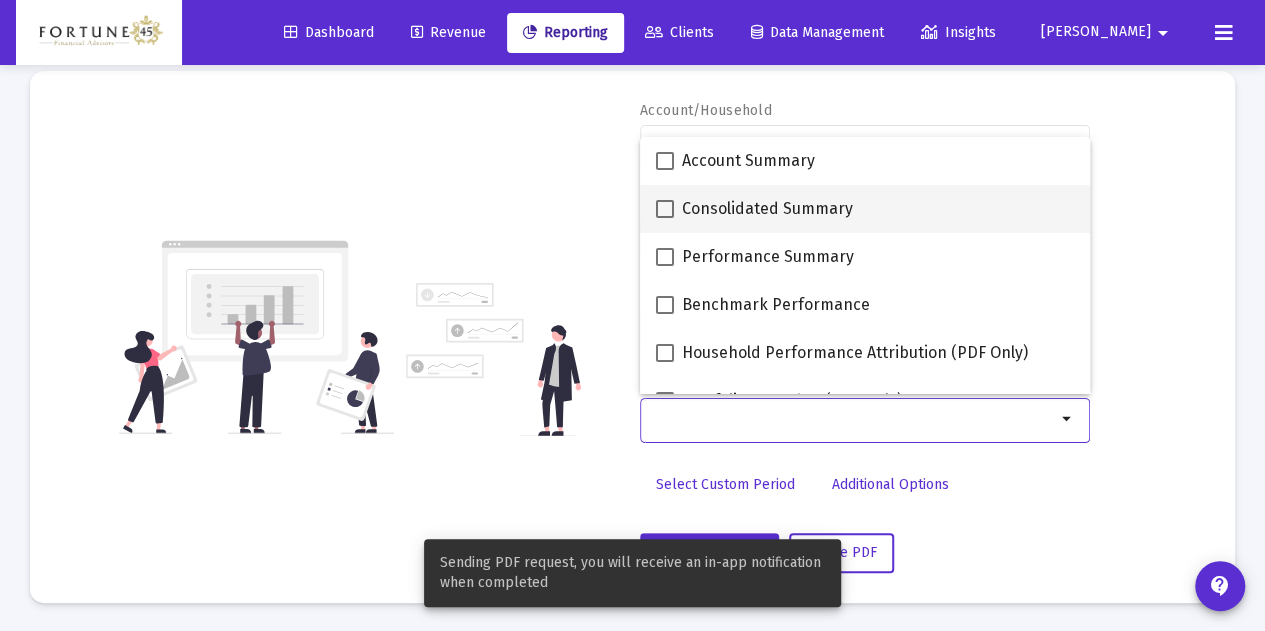click on "Consolidated Summary" at bounding box center (767, 209) 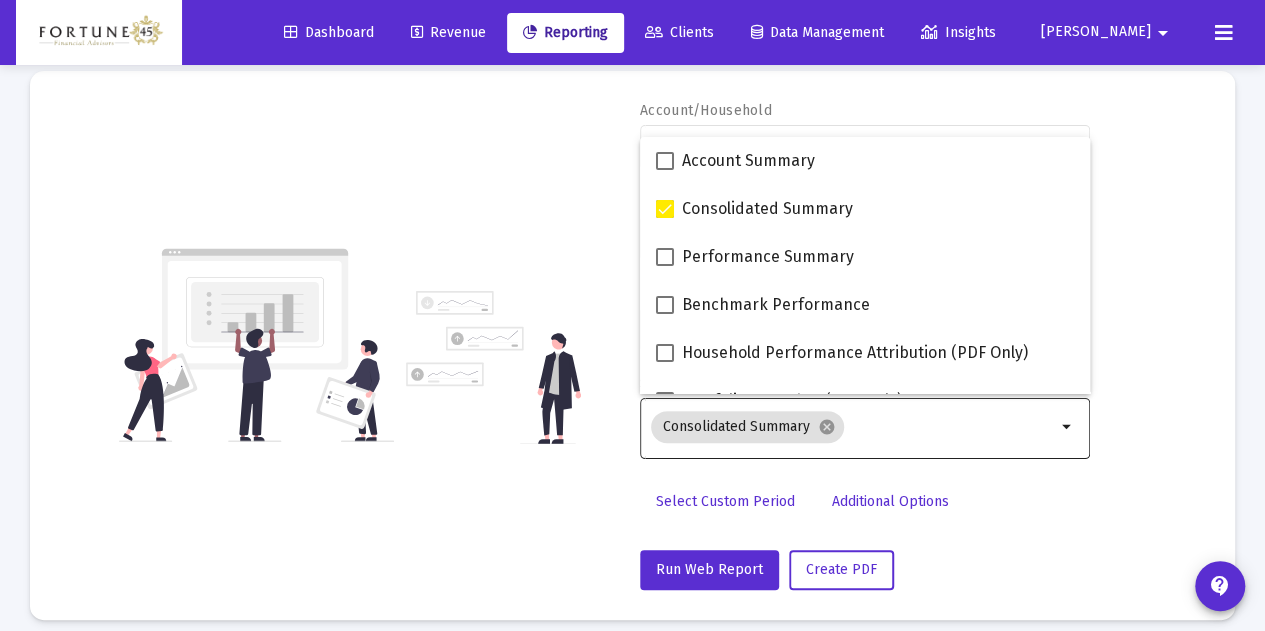 click on "Account/Household [PERSON_NAME] Individual arrow_drop_down Report Period 2025 Report Package Advisor Default Sub Reports  Consolidated Summary  cancel arrow_drop_down  Select Custom Period   Additional Options   Run Web Report   Create PDF" 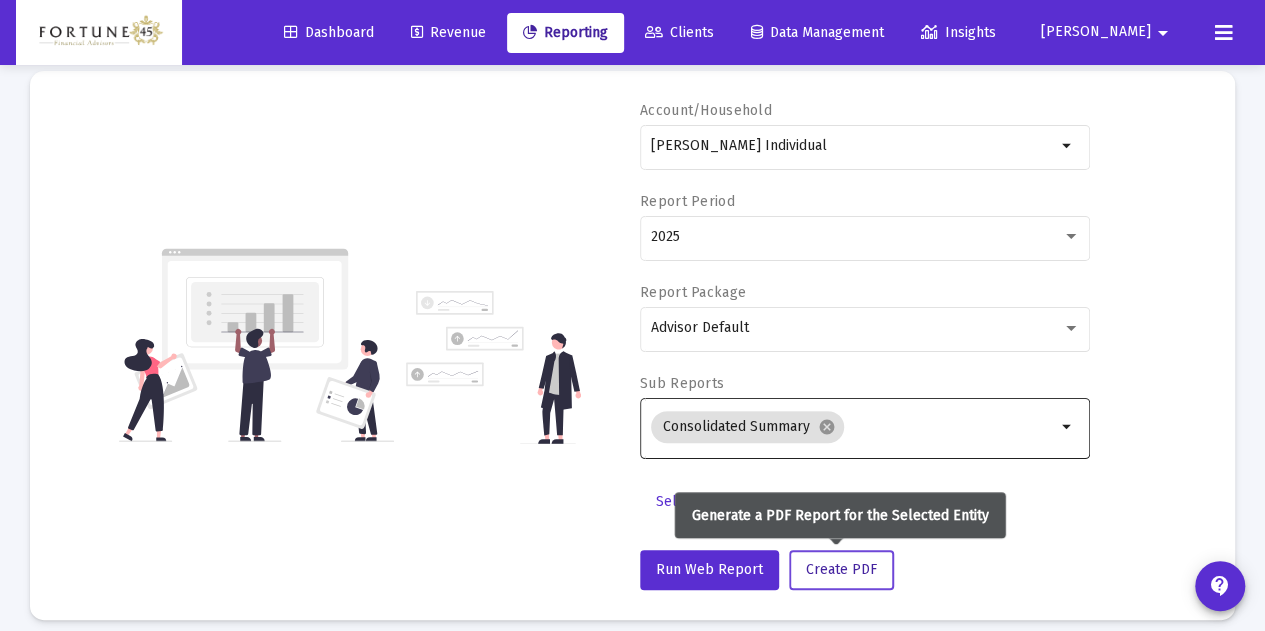 click on "Create PDF" 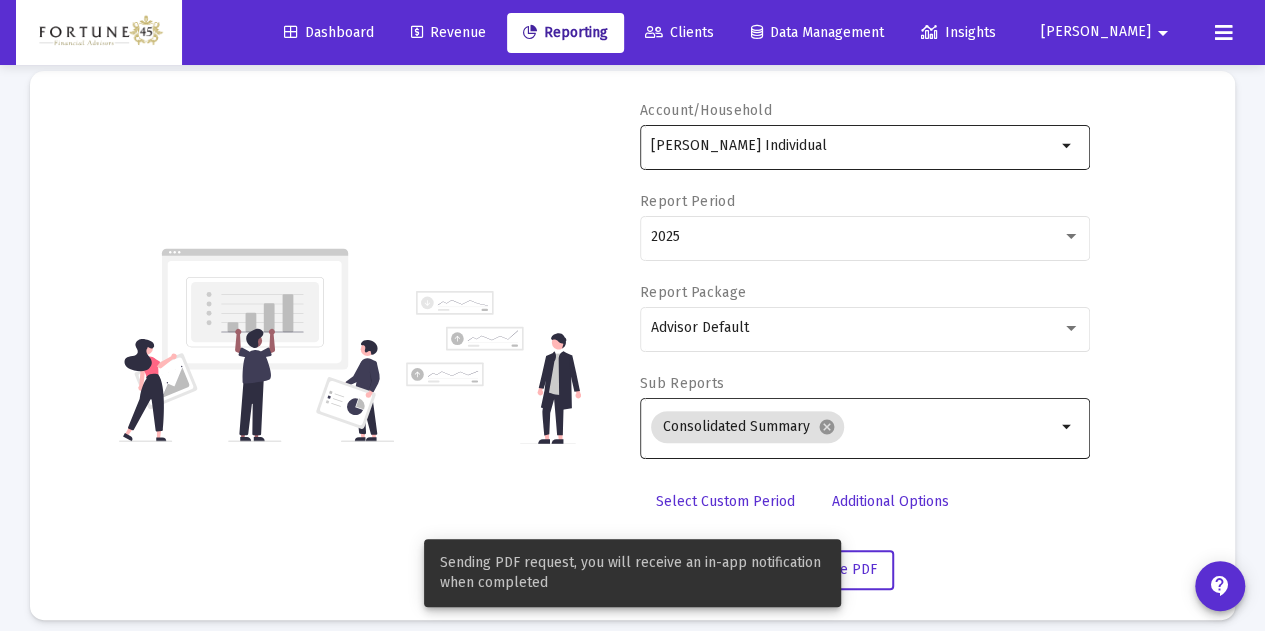 click on "[PERSON_NAME] Individual" at bounding box center [853, 146] 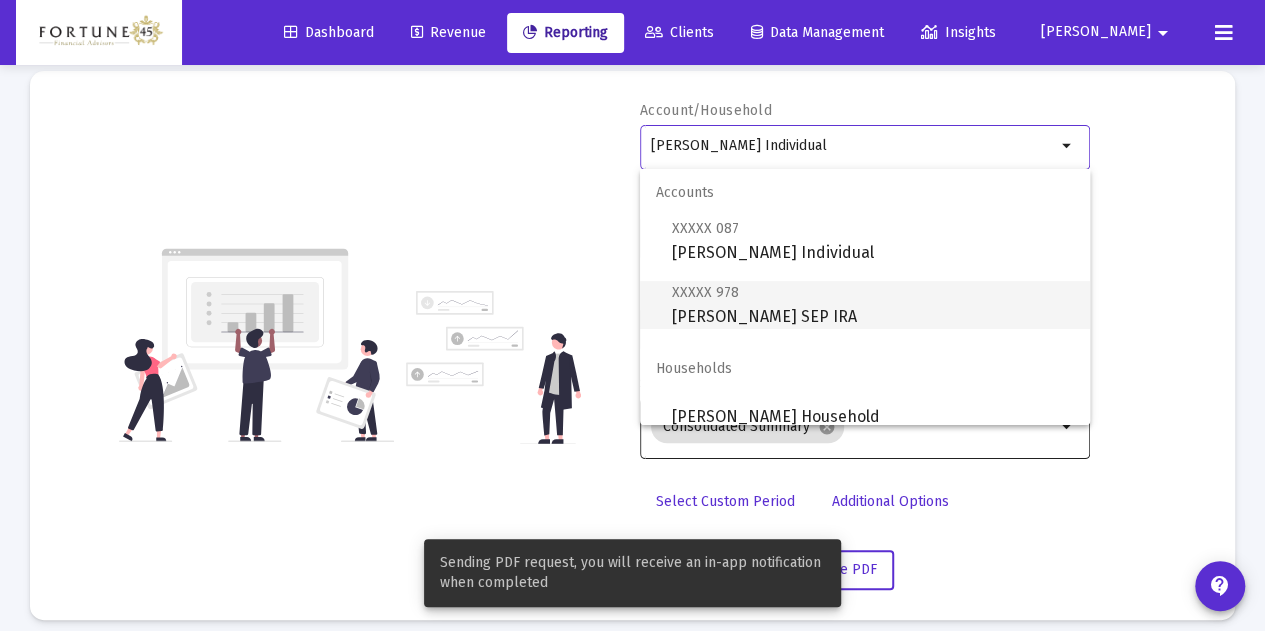 click on "XXXXX 978  [PERSON_NAME] SEP IRA" at bounding box center [873, 304] 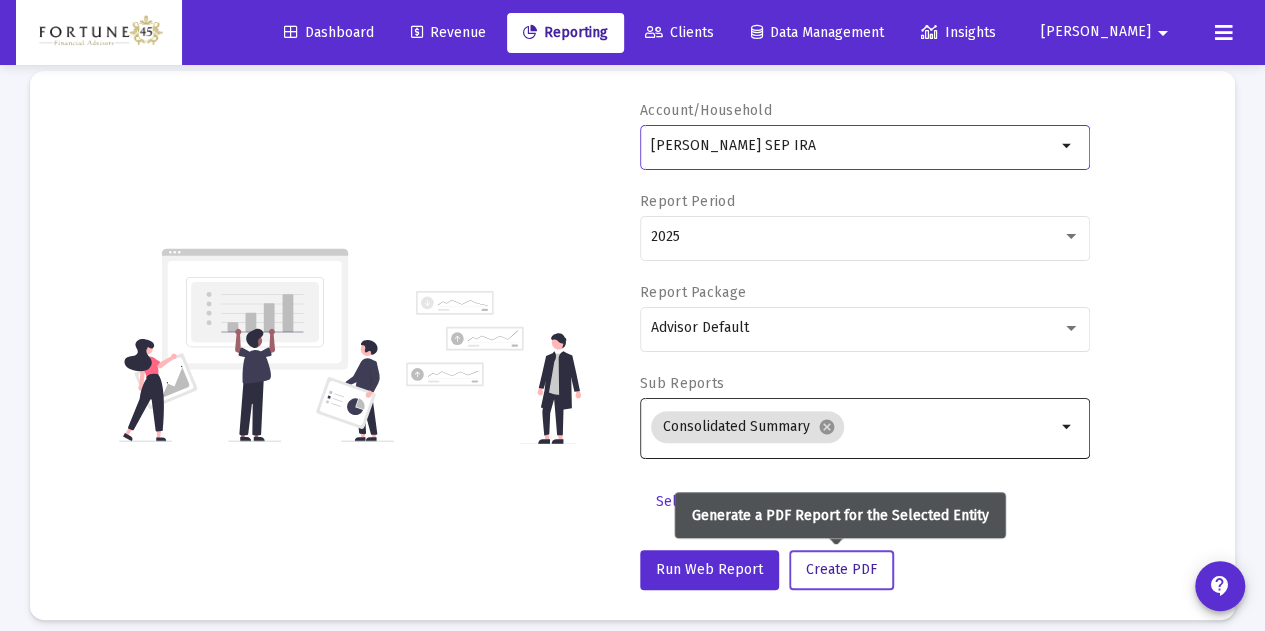 click on "Create PDF" 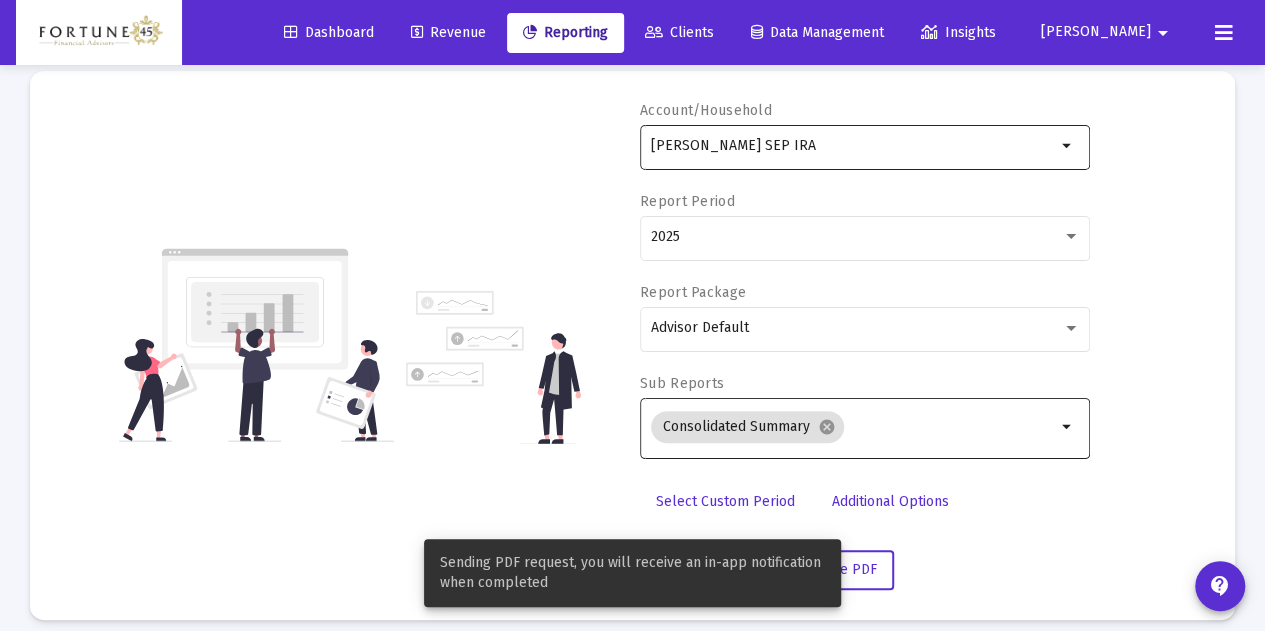 click on "[PERSON_NAME] SEP IRA" 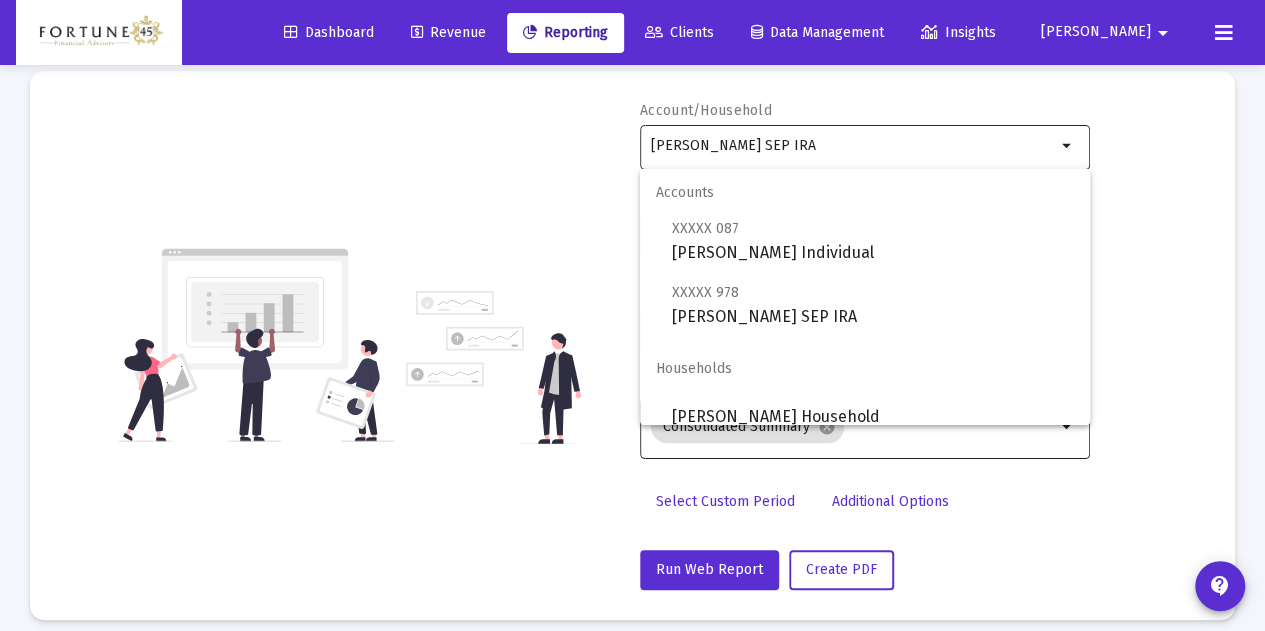 drag, startPoint x: 882, startPoint y: 129, endPoint x: 868, endPoint y: 133, distance: 14.56022 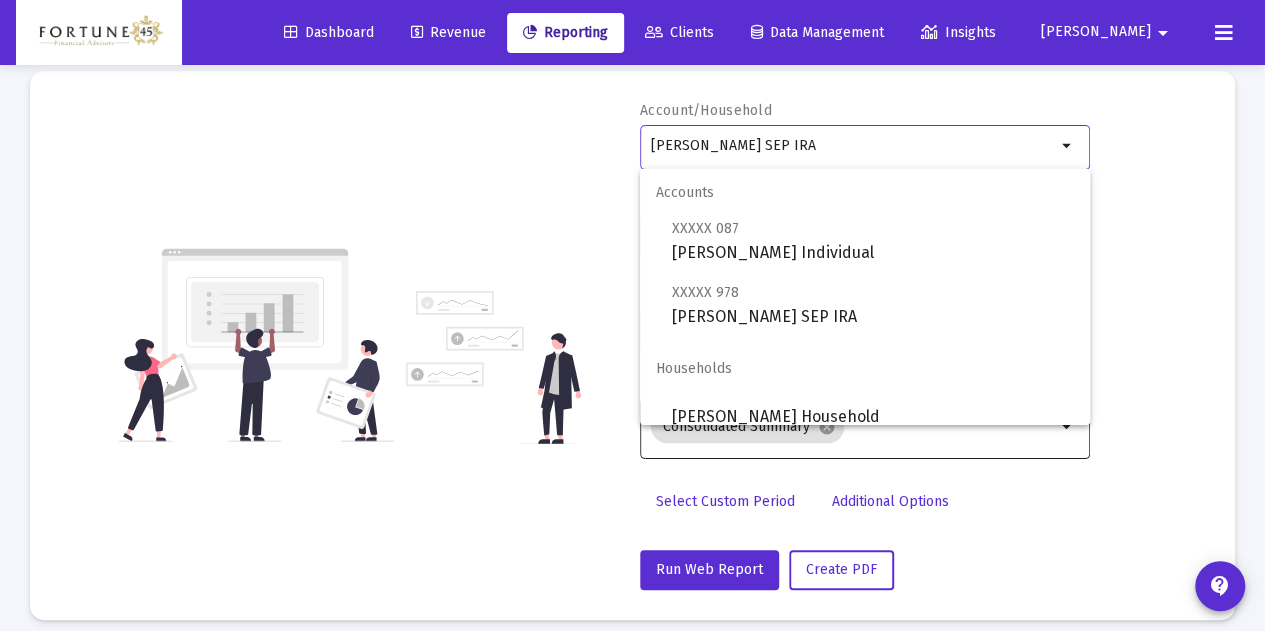 drag, startPoint x: 872, startPoint y: 142, endPoint x: 630, endPoint y: 173, distance: 243.97746 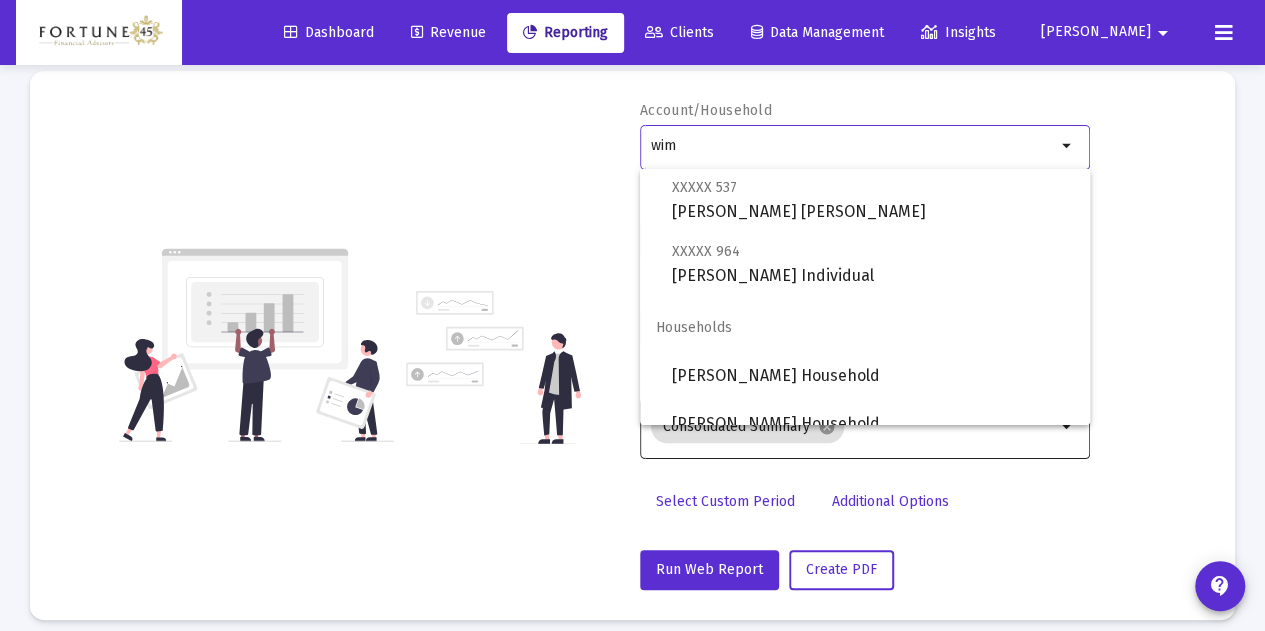 scroll, scrollTop: 192, scrollLeft: 0, axis: vertical 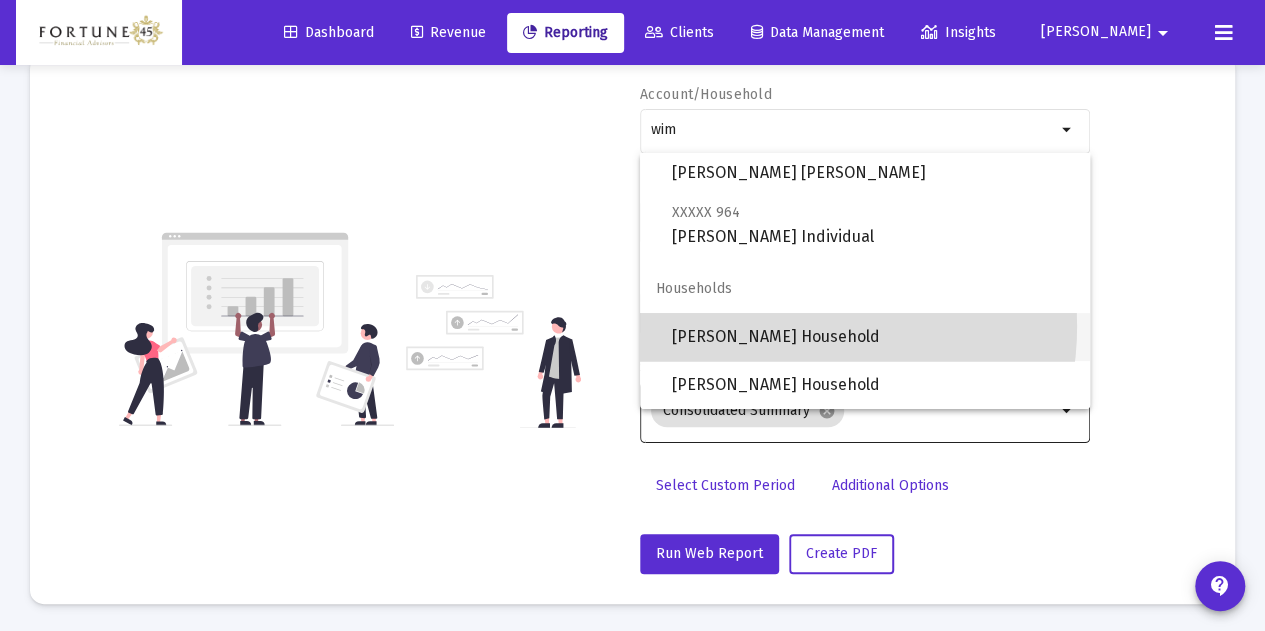 click on "[PERSON_NAME] Household" at bounding box center [873, 337] 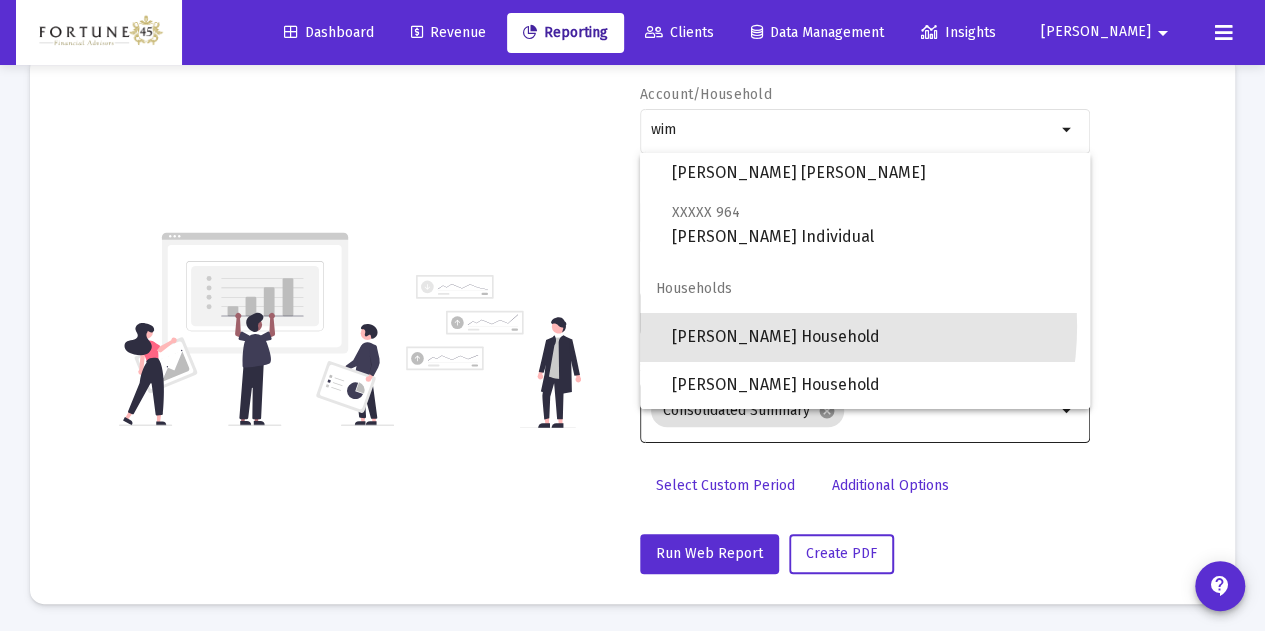 type on "[PERSON_NAME] Household" 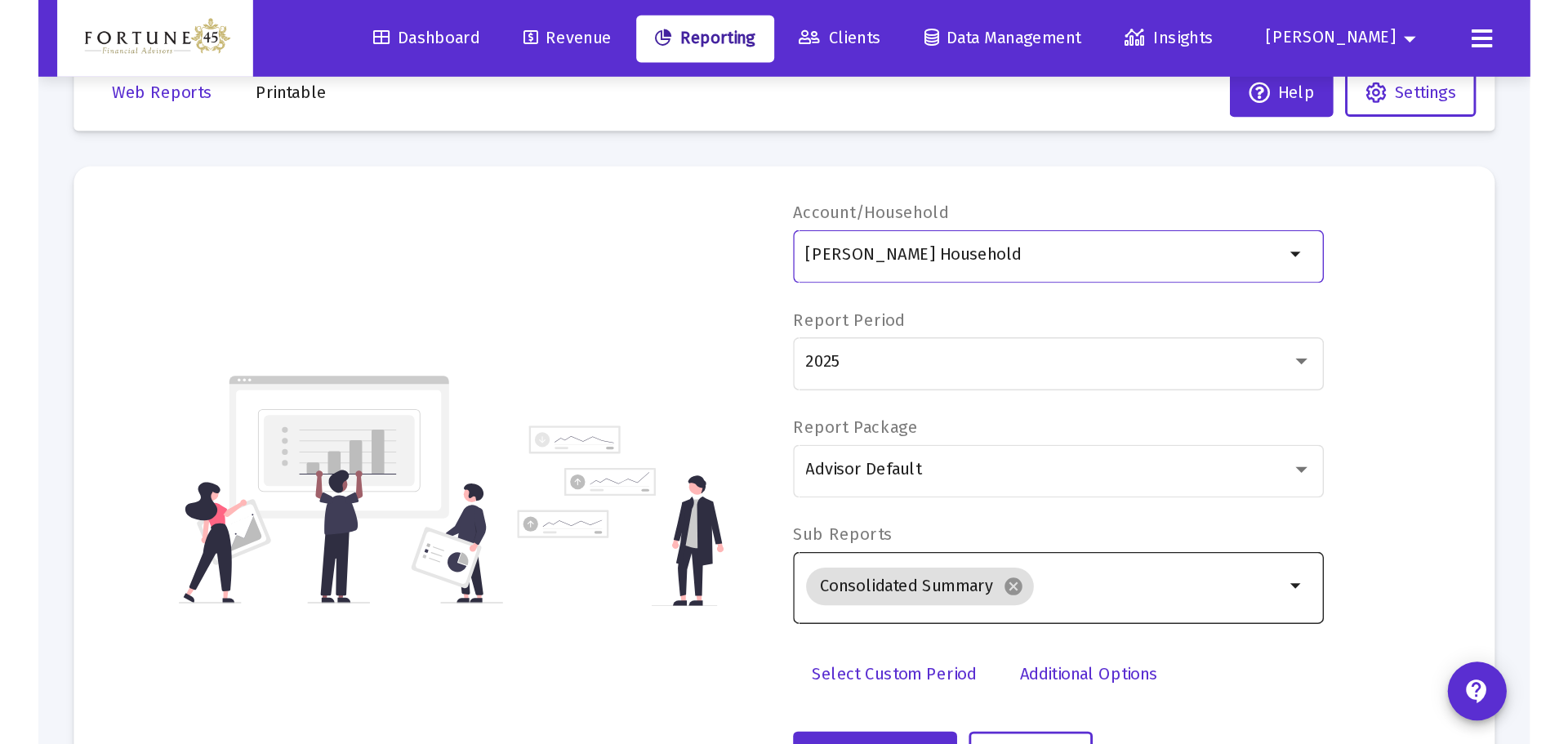 scroll, scrollTop: 0, scrollLeft: 0, axis: both 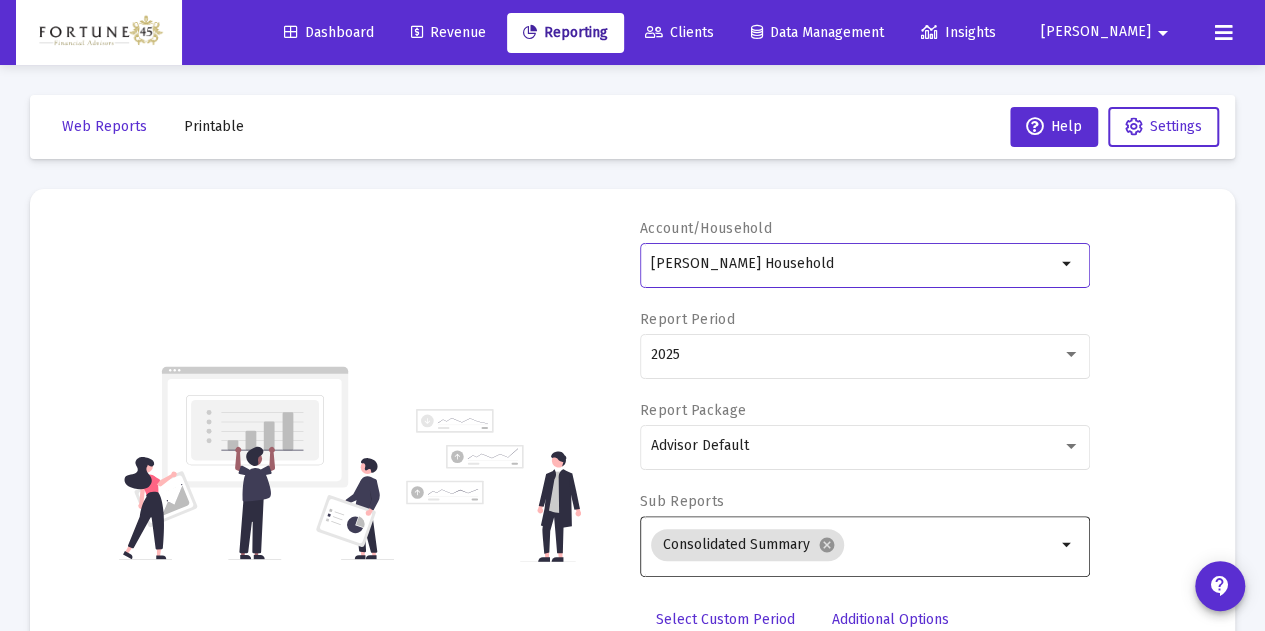 click on "Printable" 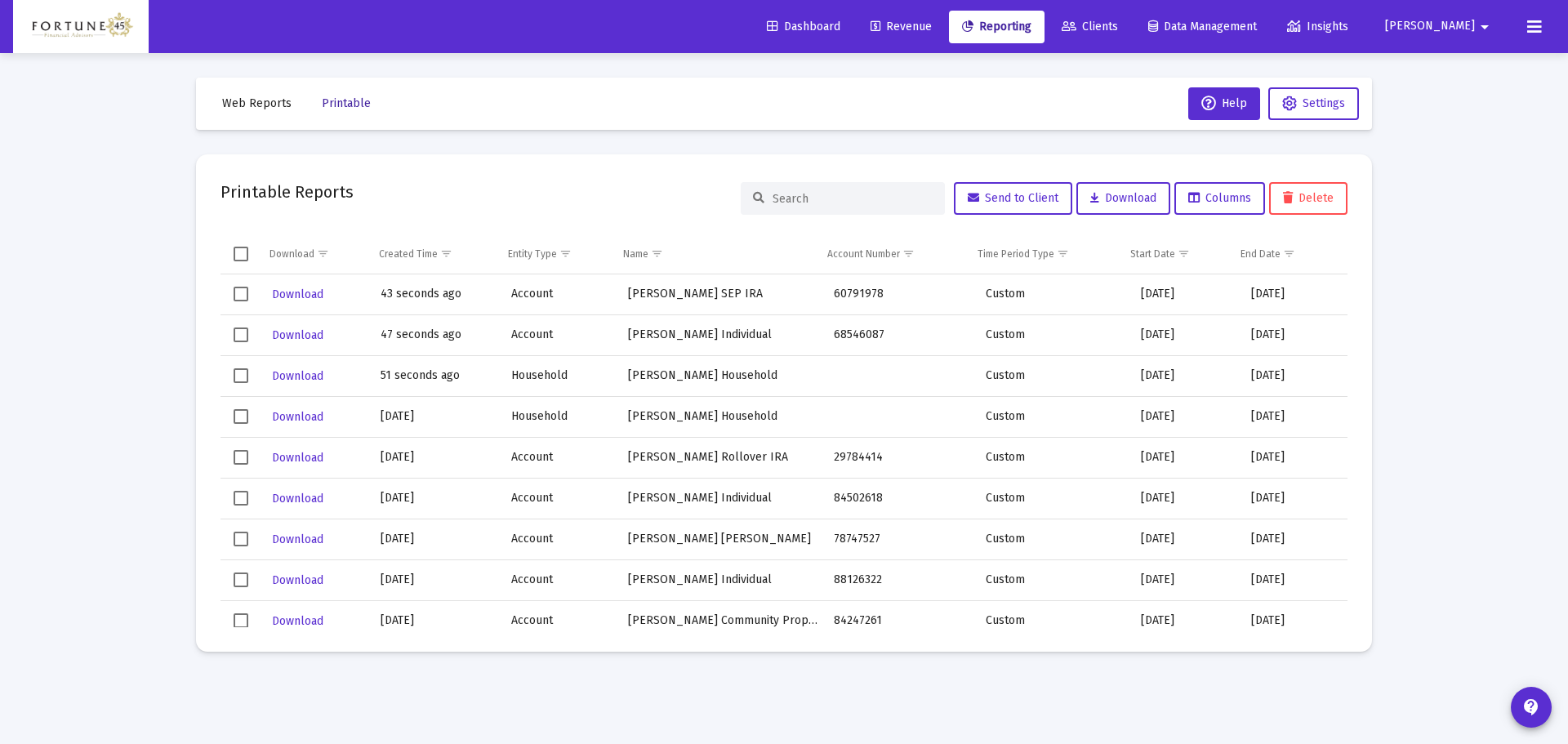 click on "Printable" 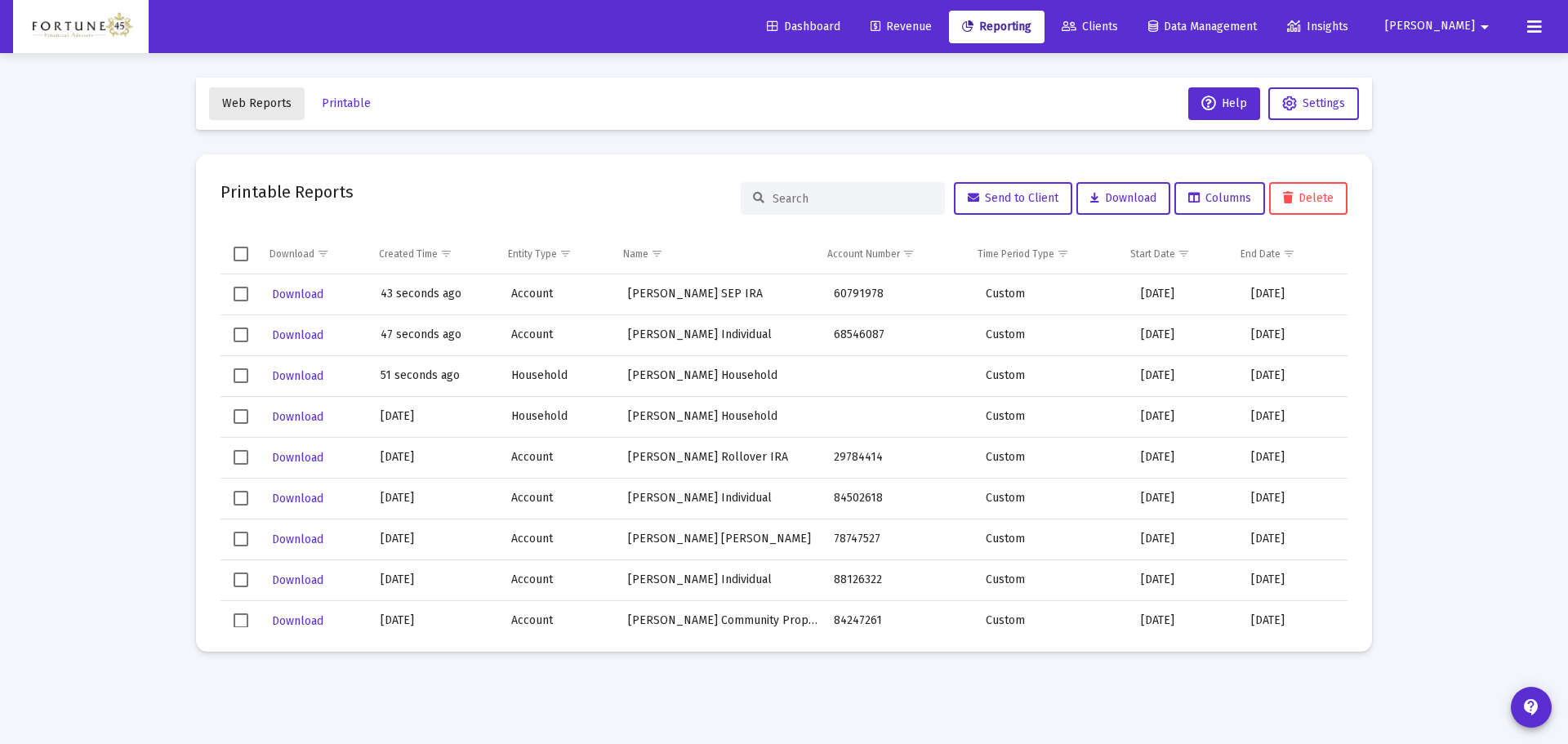 click on "Web Reports" 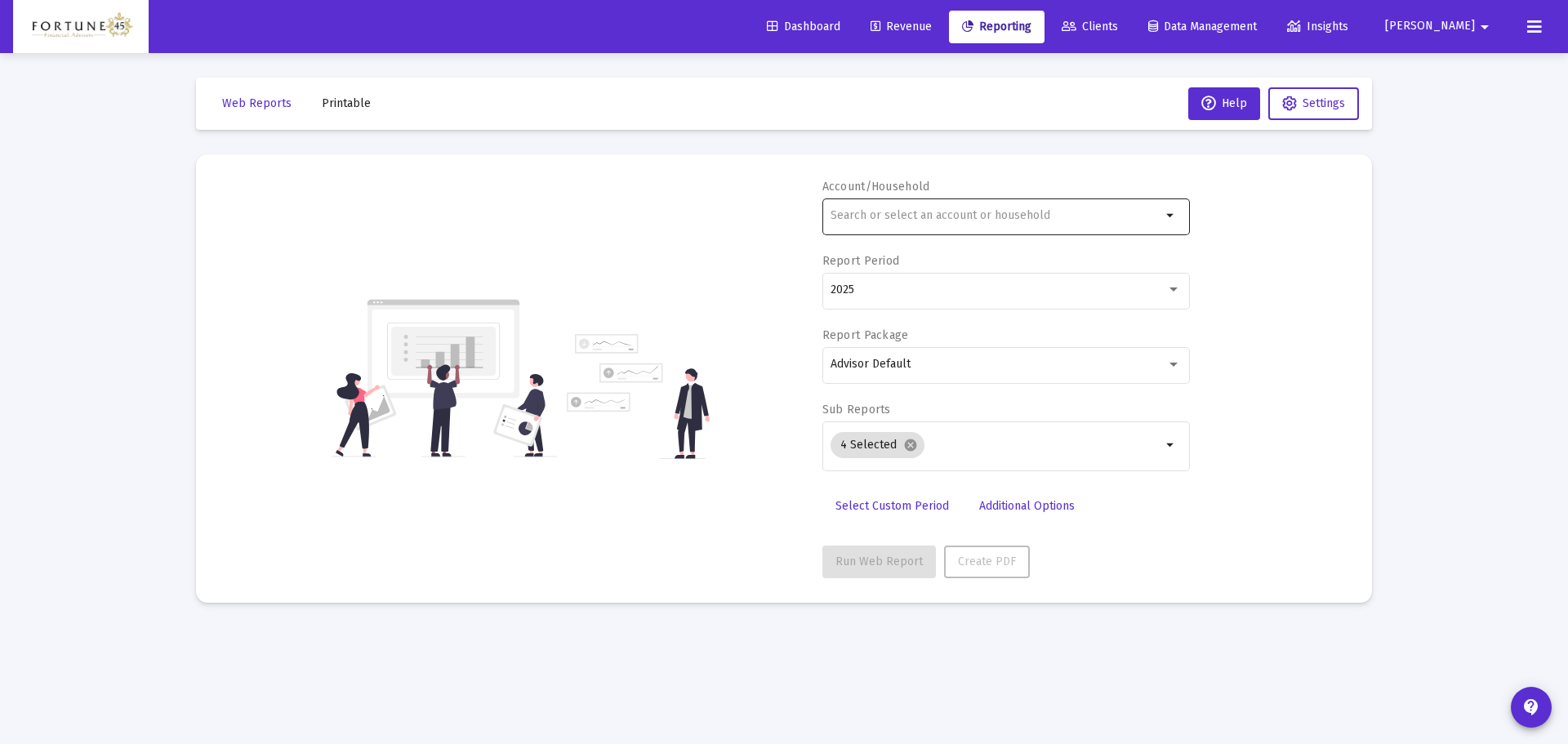 click 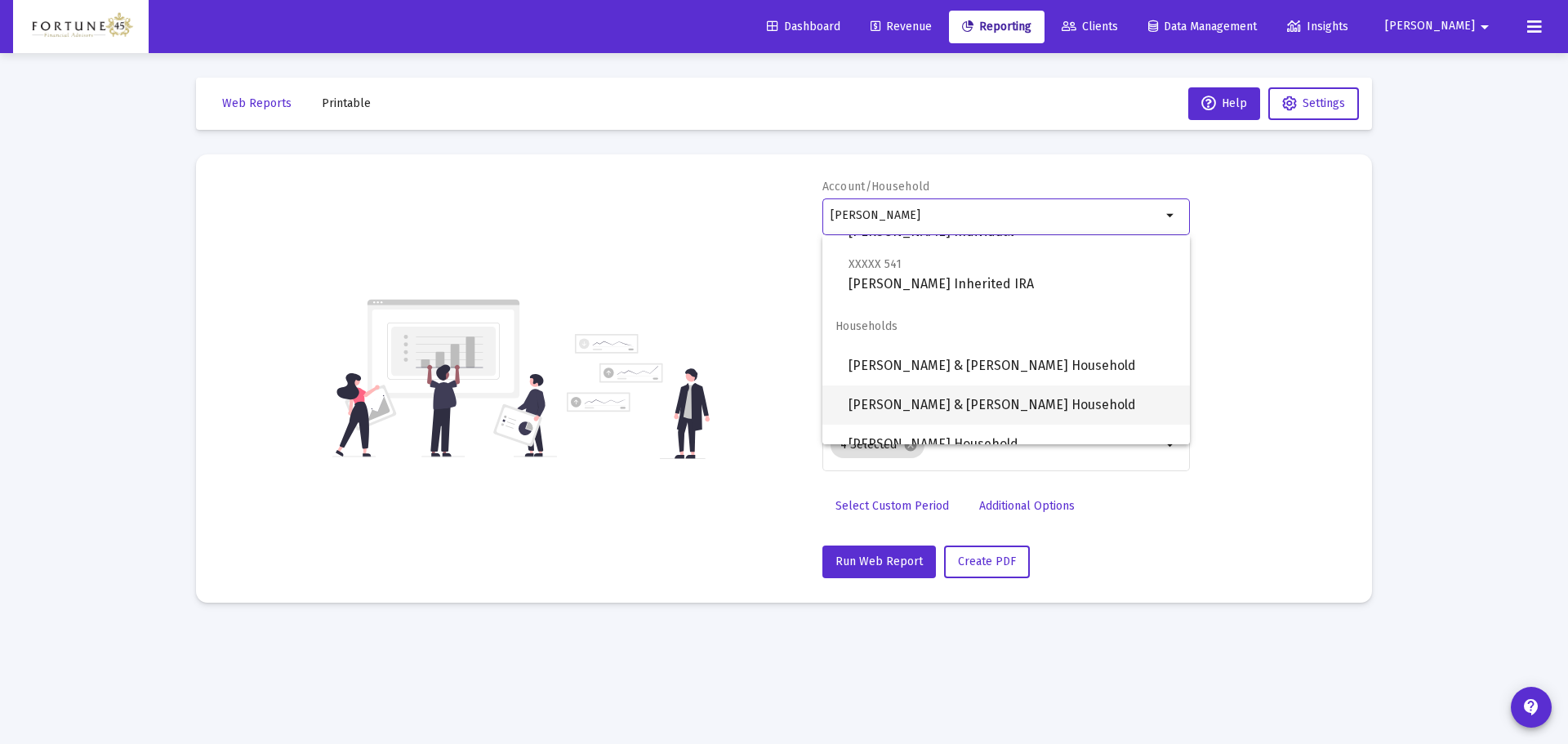 scroll, scrollTop: 549, scrollLeft: 0, axis: vertical 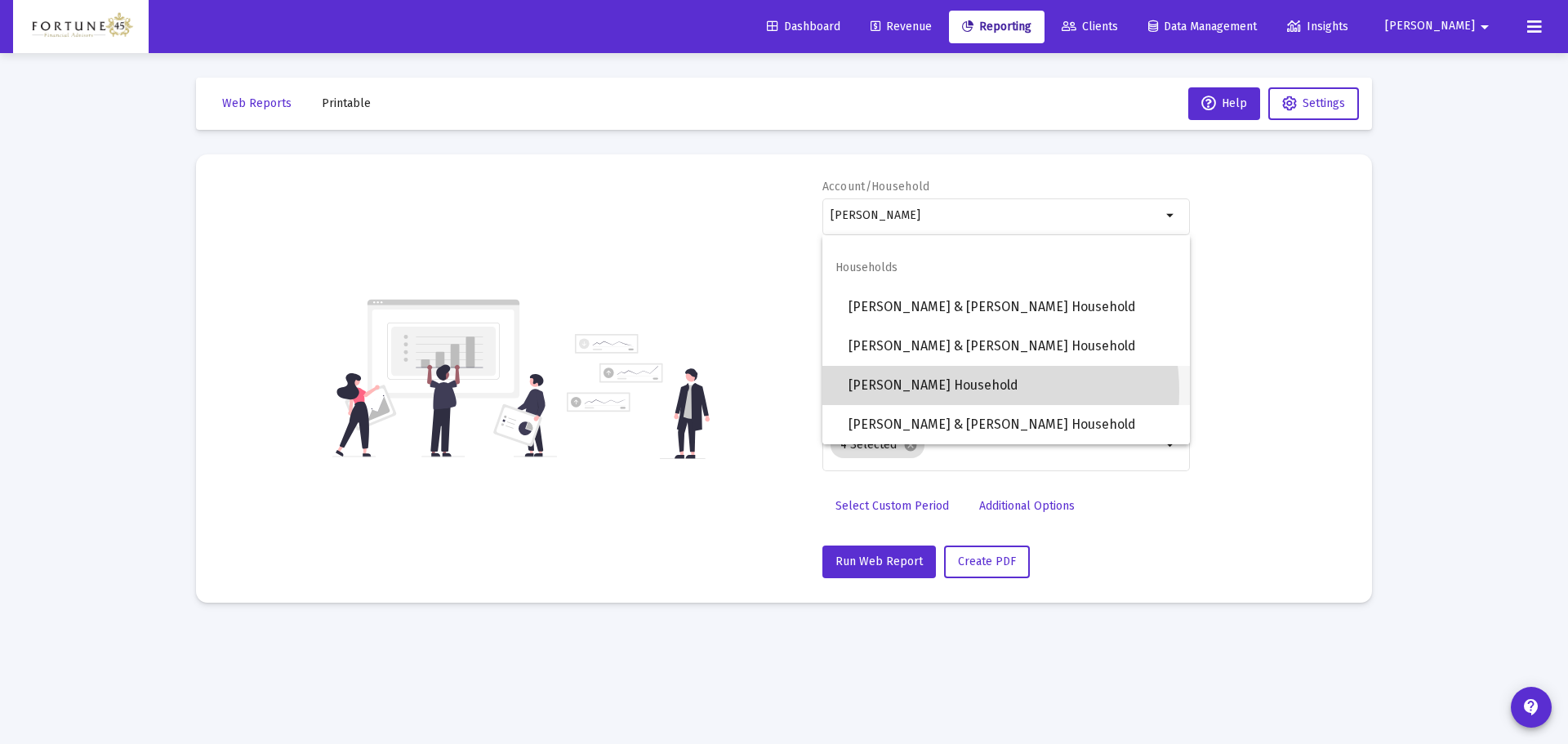 click on "[PERSON_NAME] Household" at bounding box center (1013, 385) 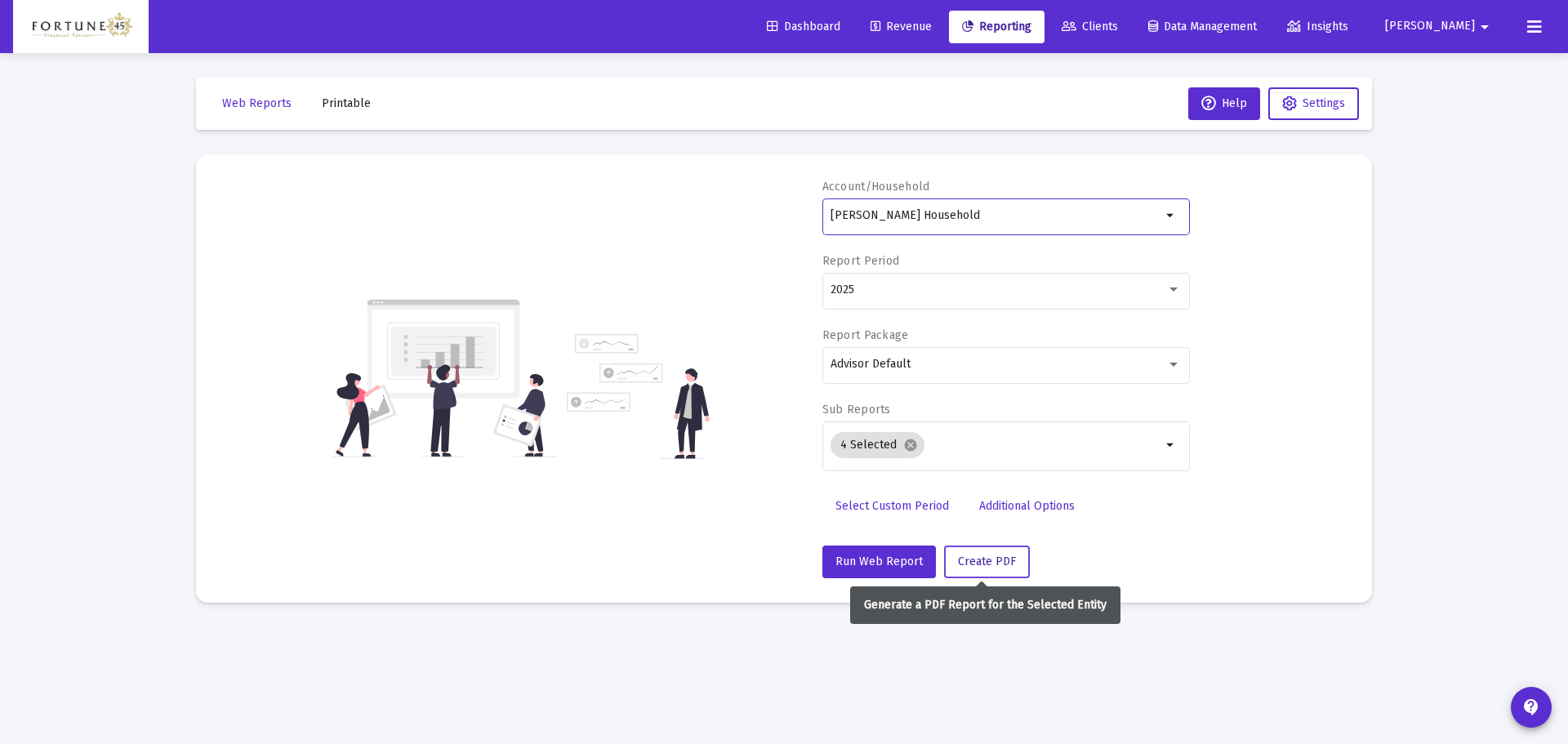 click on "Create PDF" 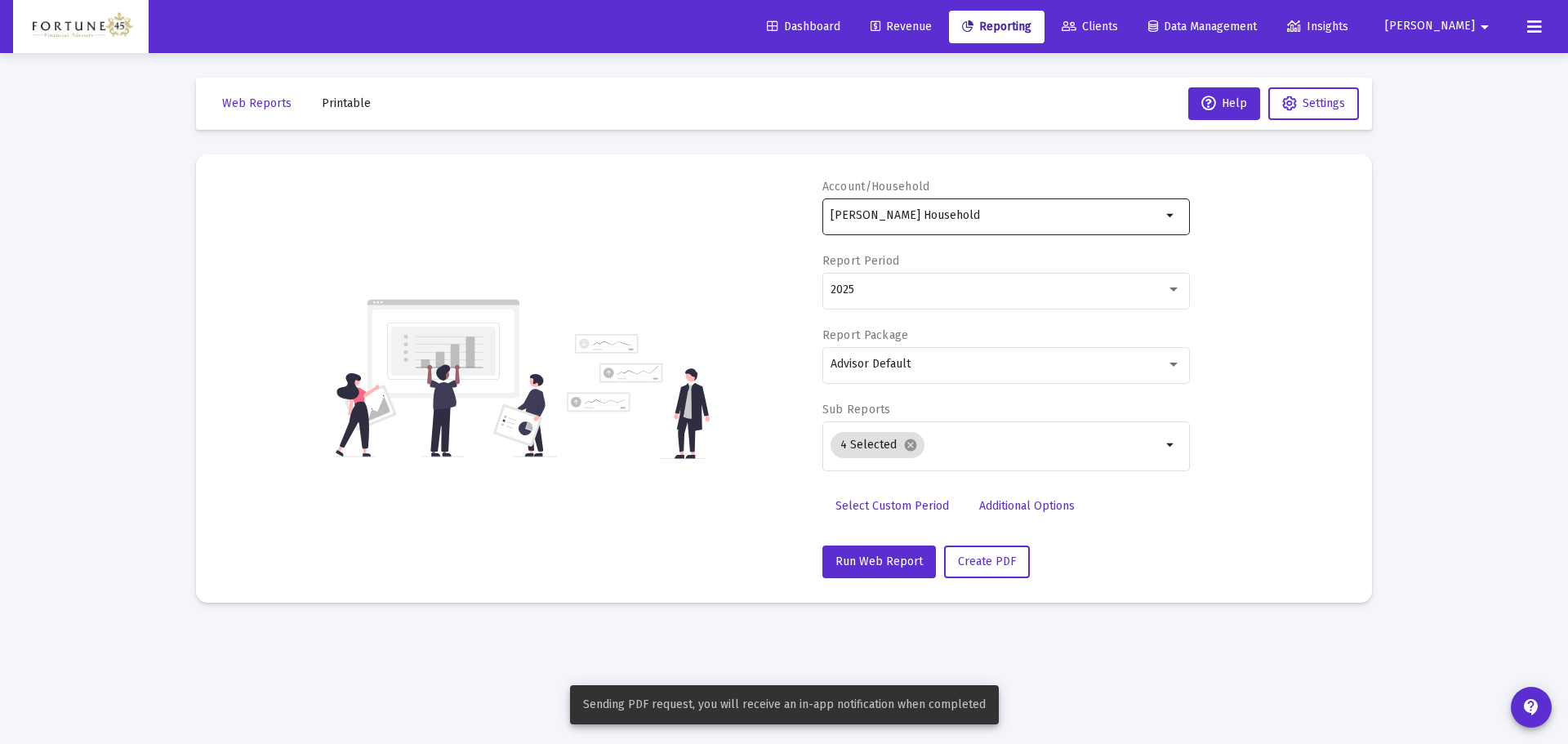 click on "[PERSON_NAME] Household" at bounding box center [996, 216] 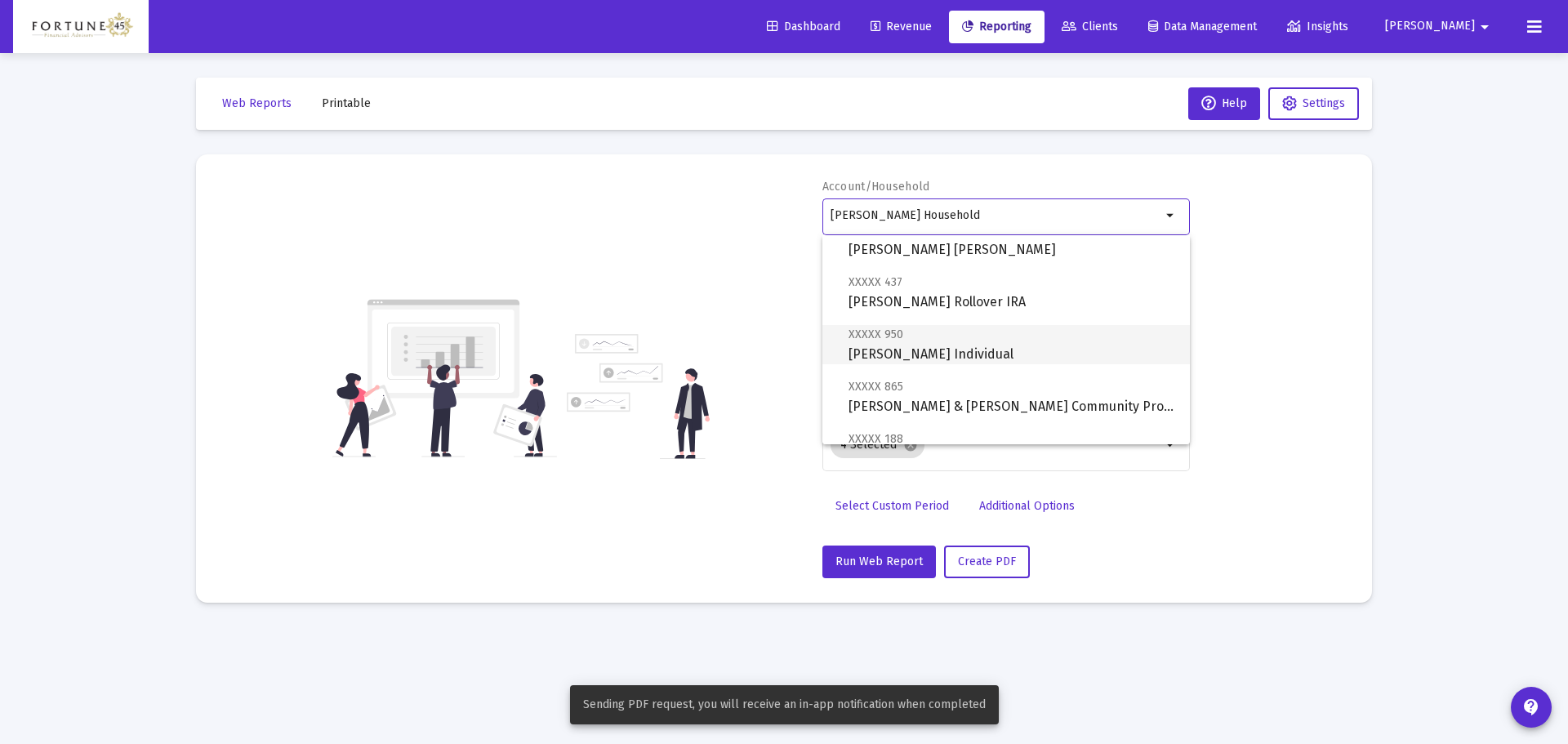 scroll, scrollTop: 82, scrollLeft: 0, axis: vertical 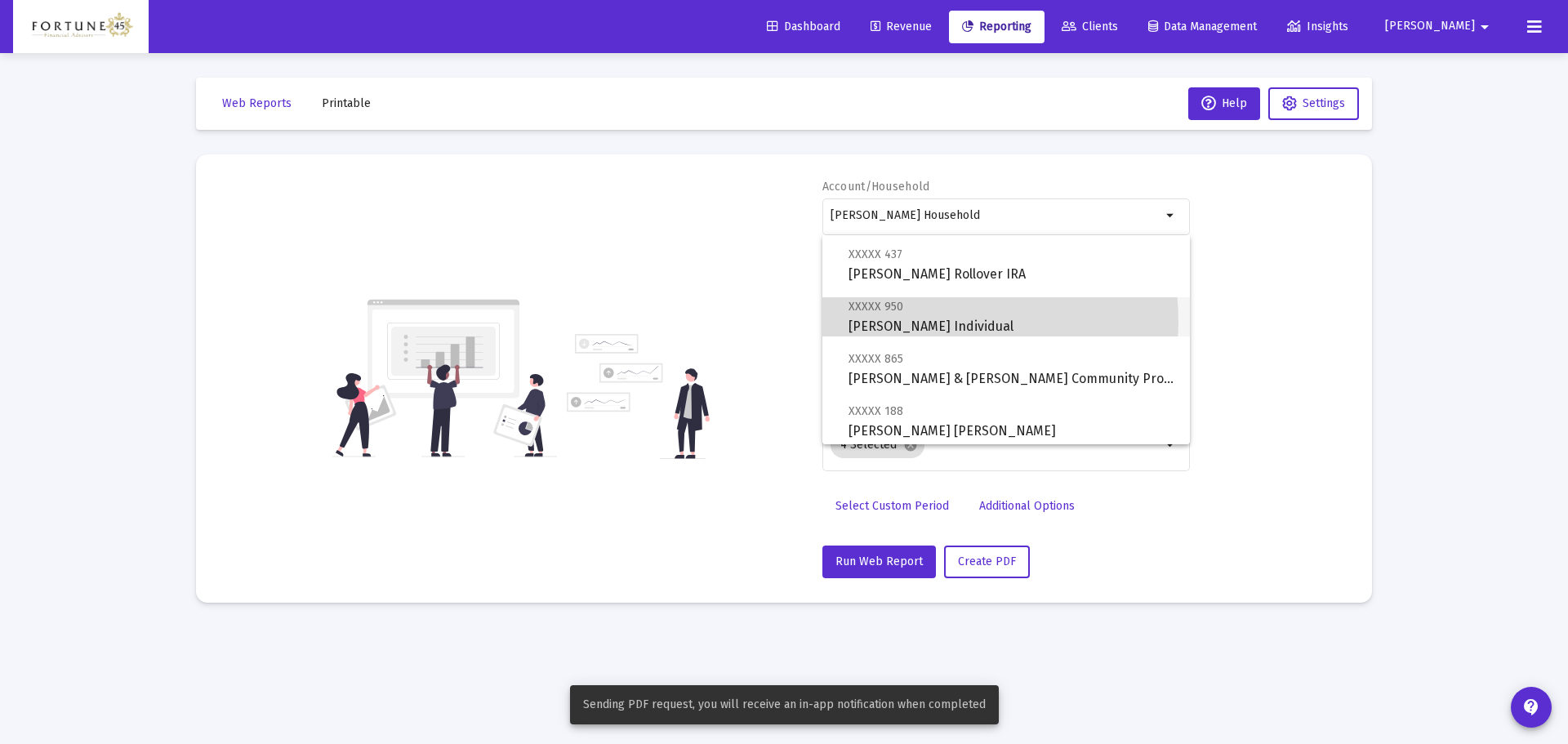 click on "XXXXX 950  [PERSON_NAME] Individual" at bounding box center [1013, 316] 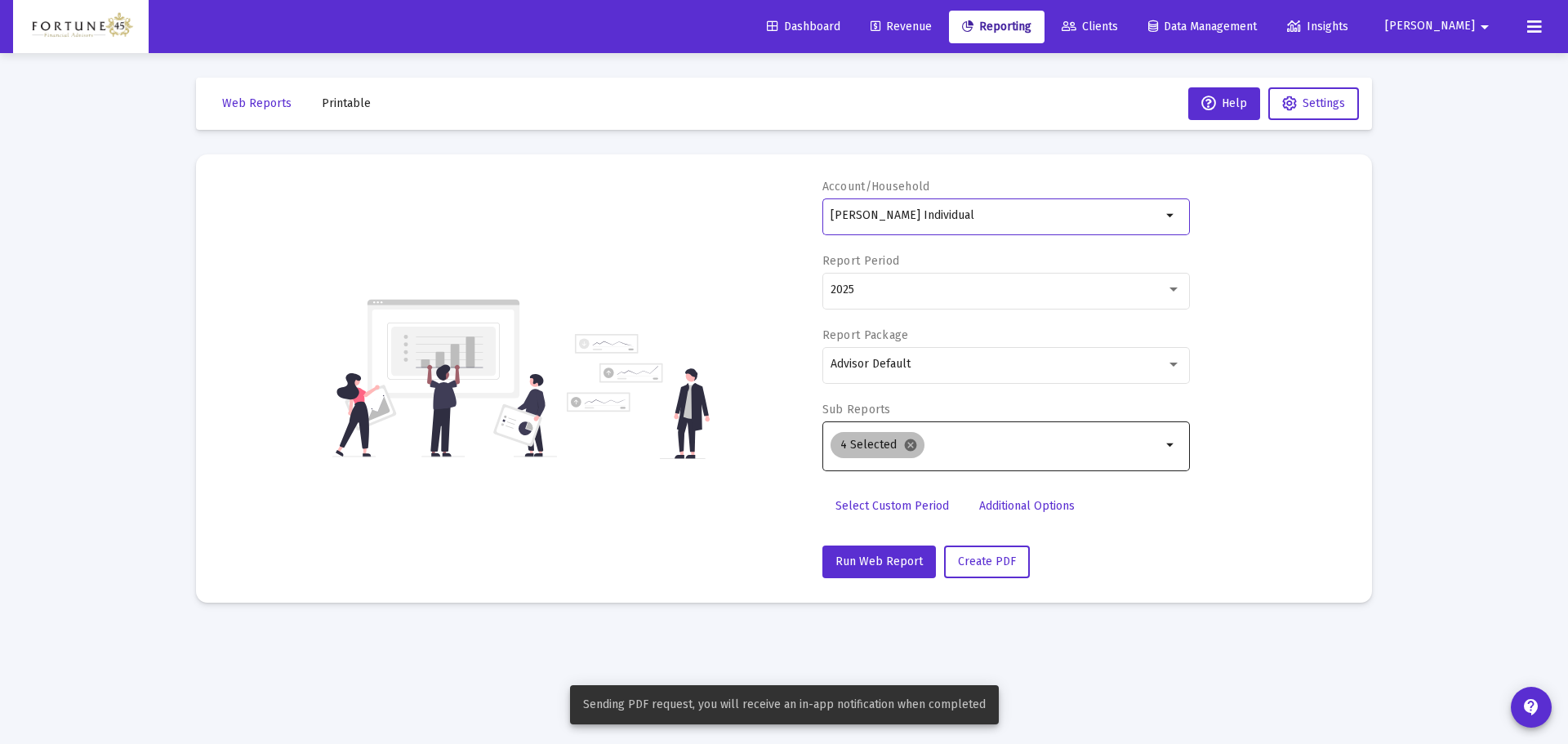 click on "cancel" at bounding box center (911, 445) 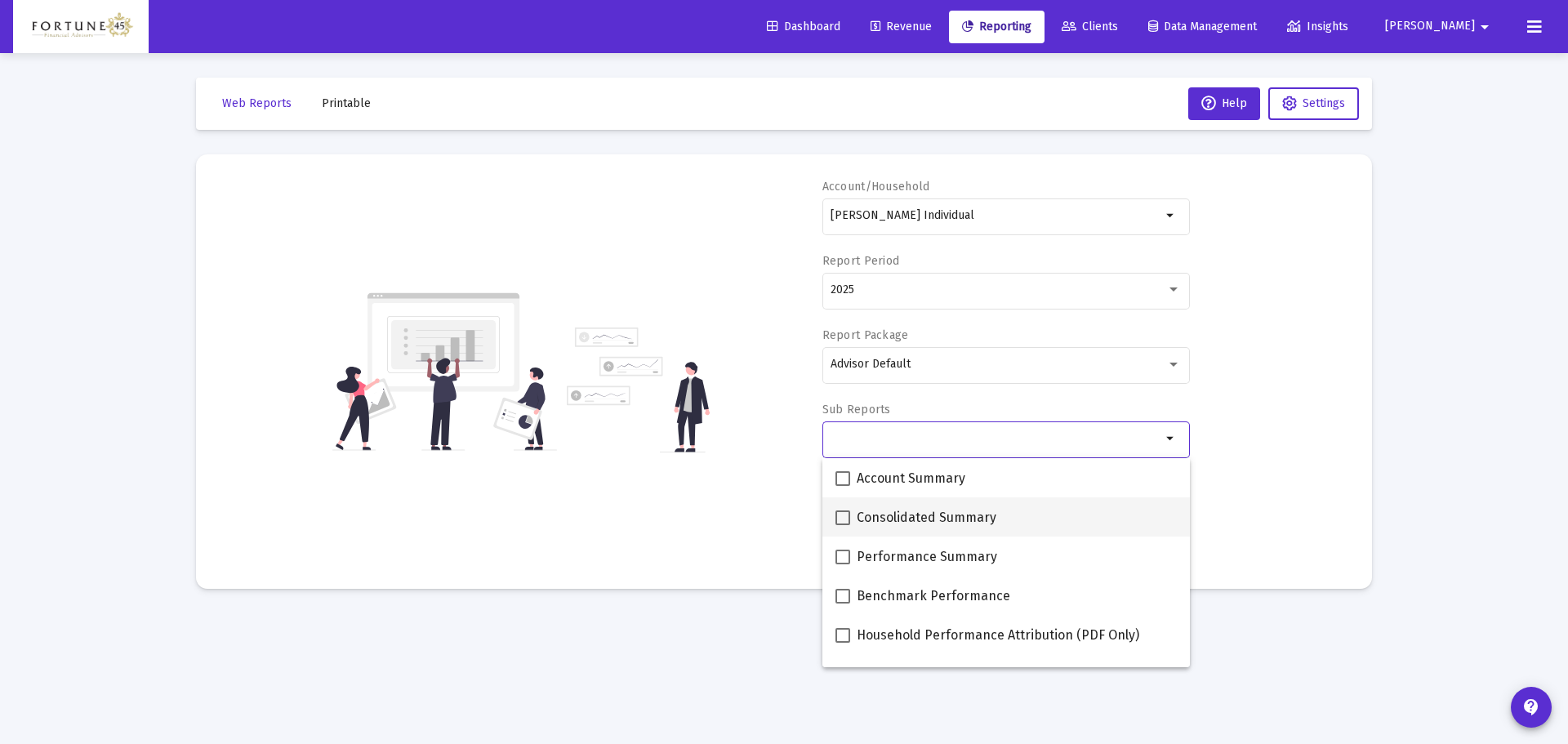 click on "Consolidated Summary" at bounding box center (926, 518) 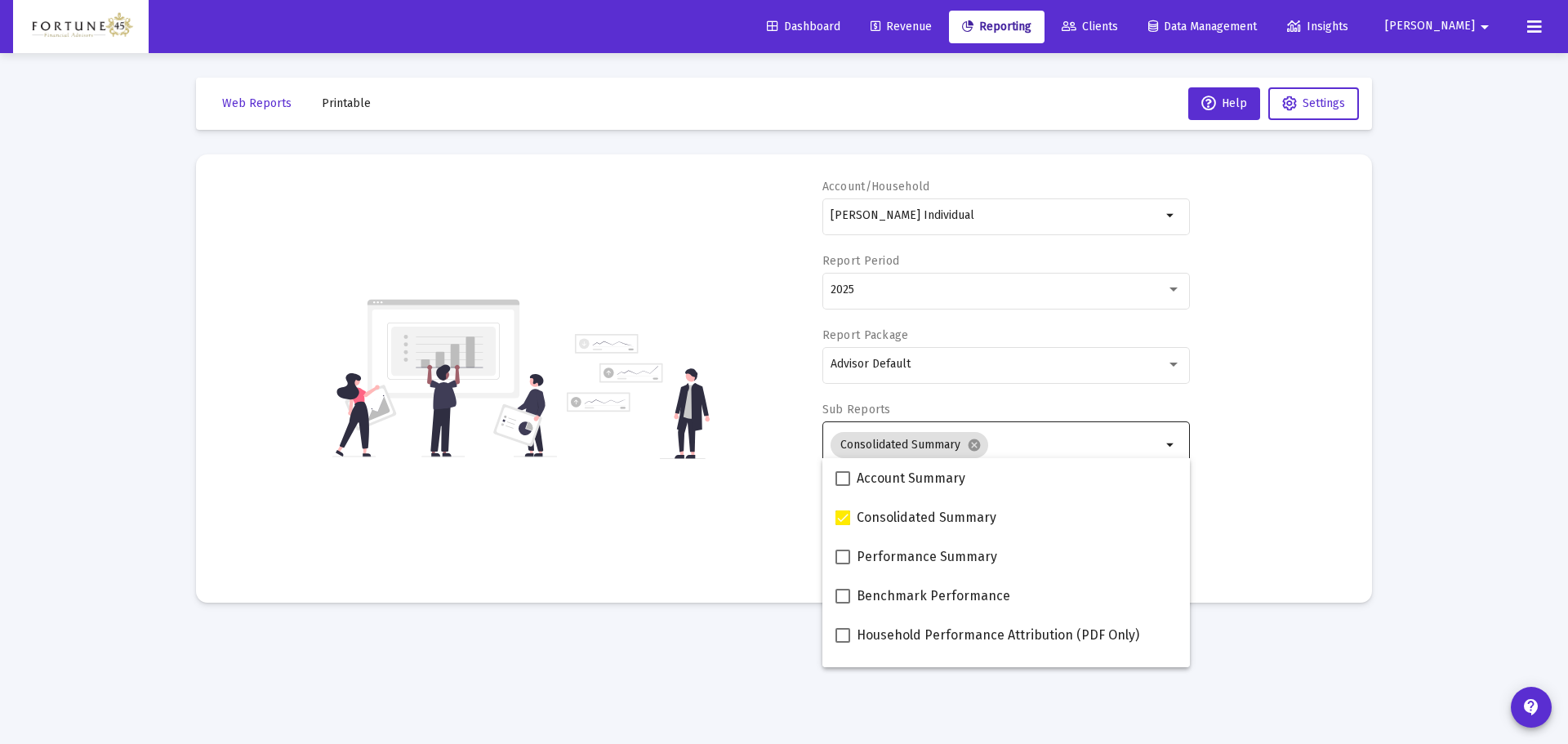 click on "Account/Household [PERSON_NAME] Individual arrow_drop_down Report Period 2025 Report Package Advisor Default Sub Reports  Consolidated Summary  cancel arrow_drop_down  Select Custom Period   Additional Options   Run Web Report   Create PDF" 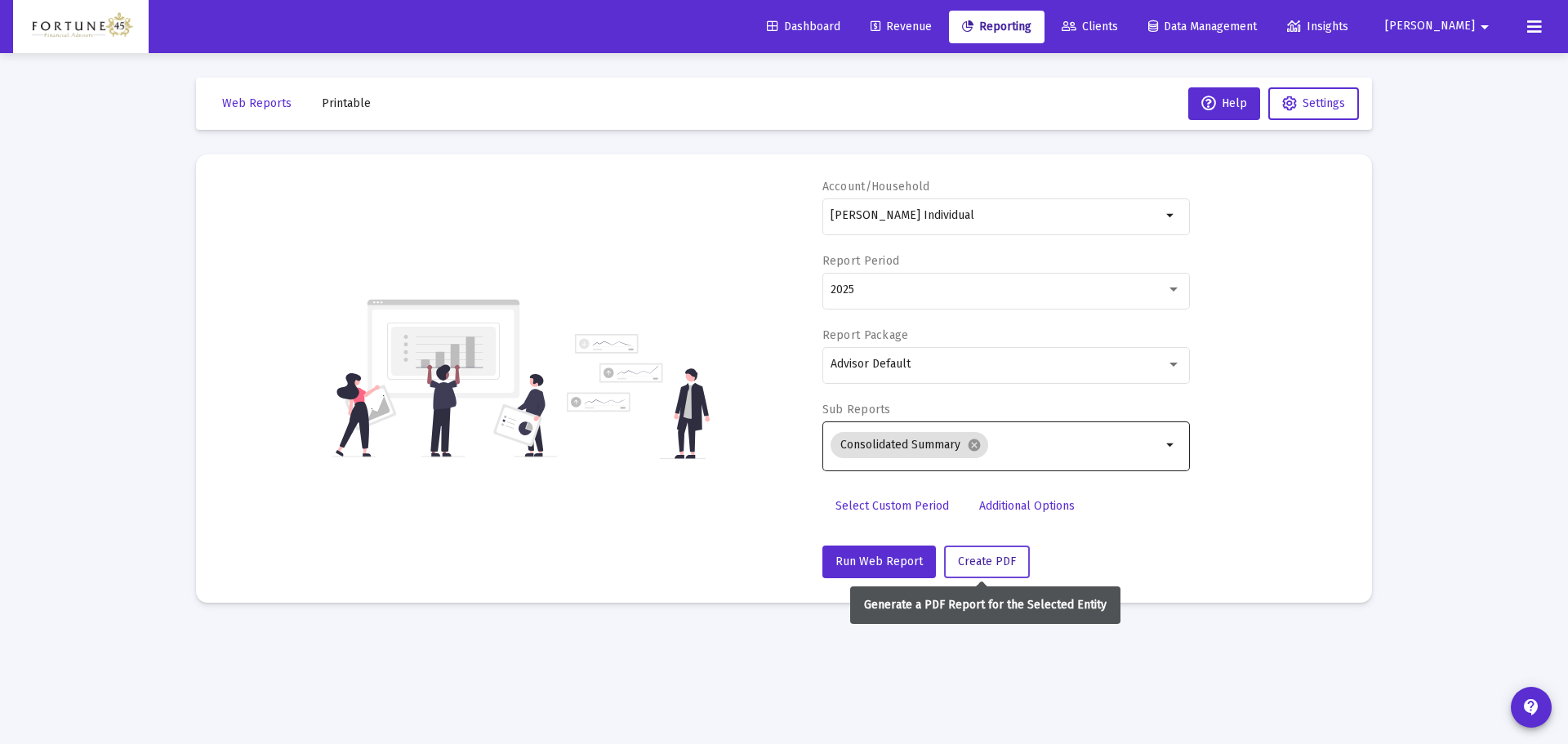click on "Create PDF" 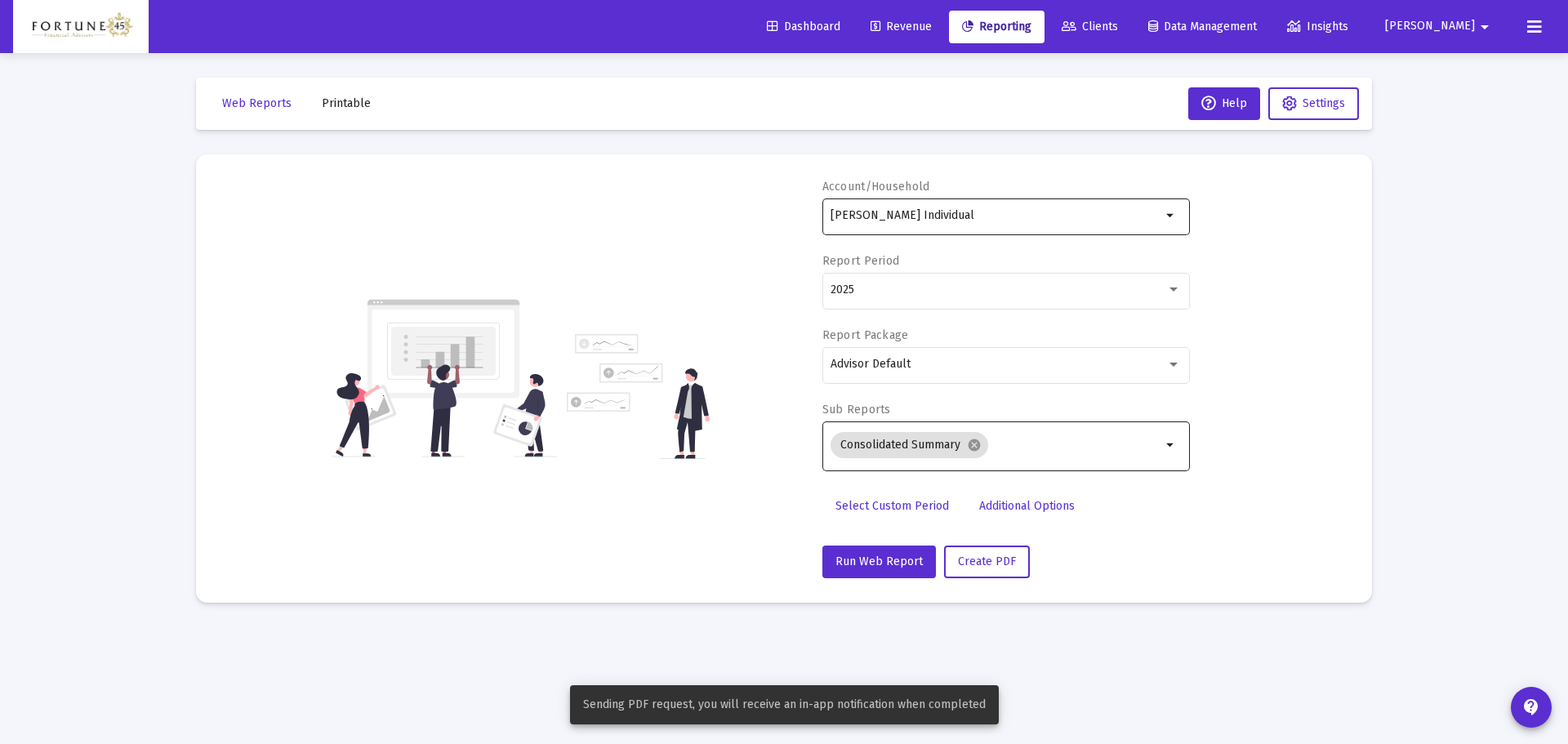 click on "[PERSON_NAME] Individual" 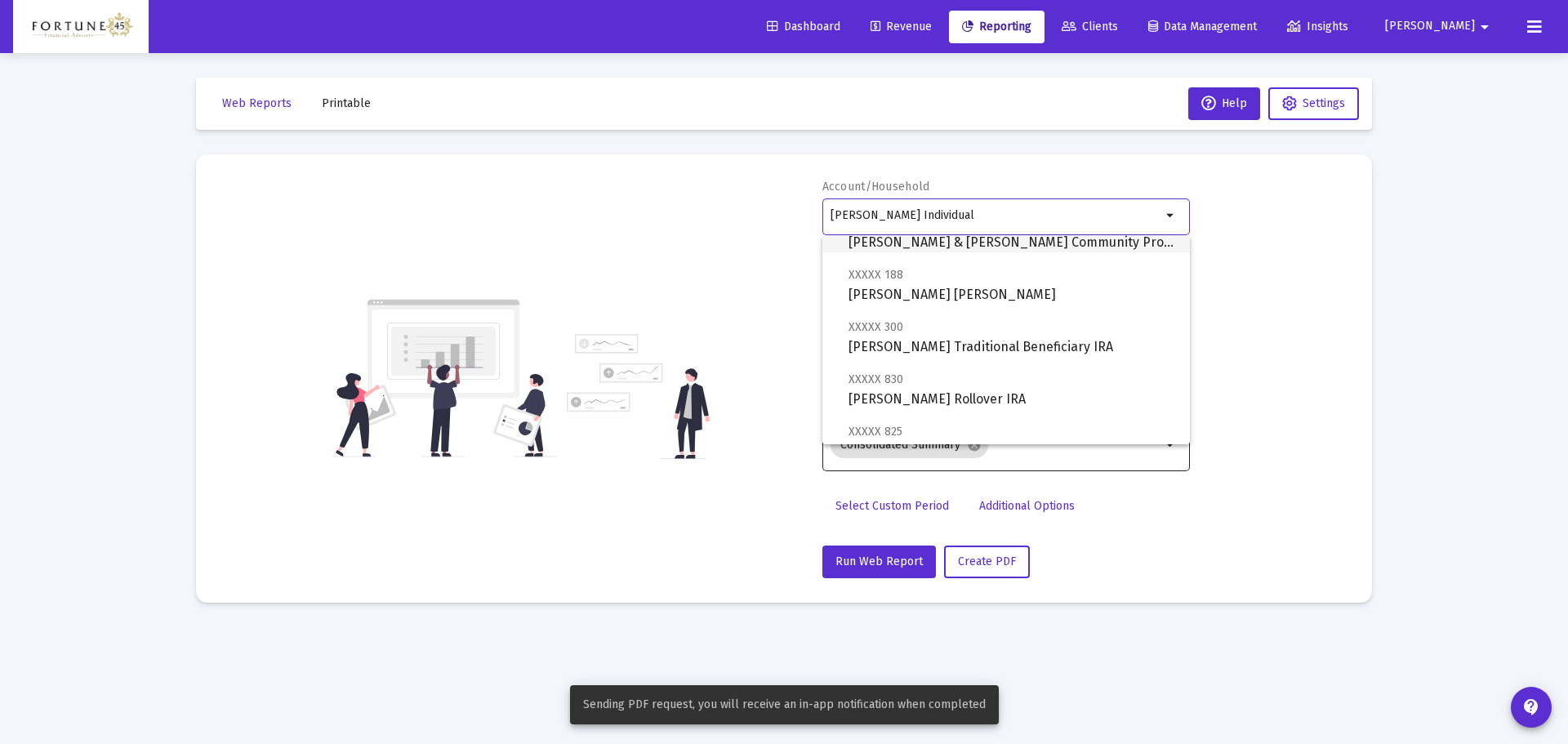 scroll, scrollTop: 245, scrollLeft: 0, axis: vertical 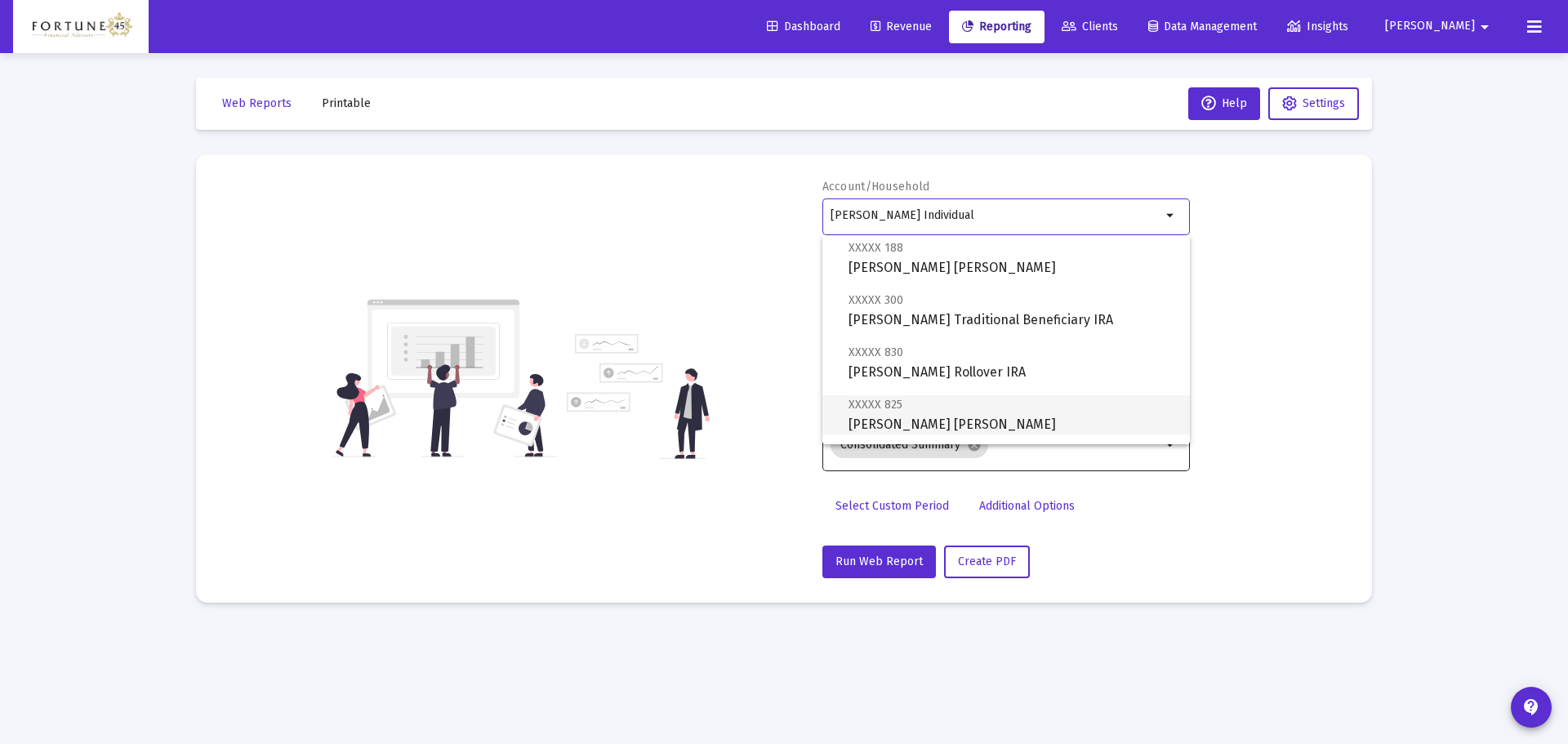 click on "XXXXX 825  [PERSON_NAME] [PERSON_NAME]" at bounding box center (1013, 414) 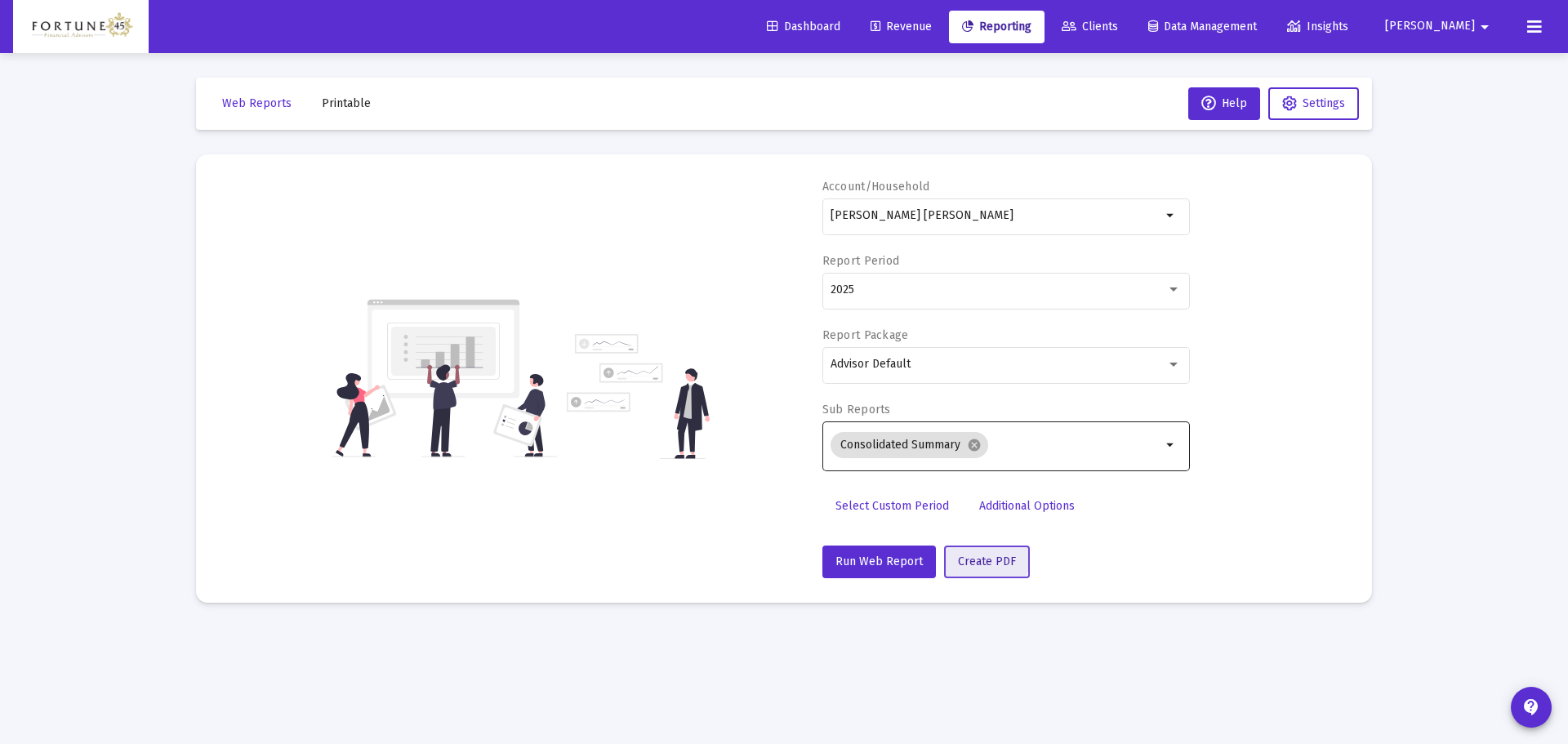click on "Create PDF" 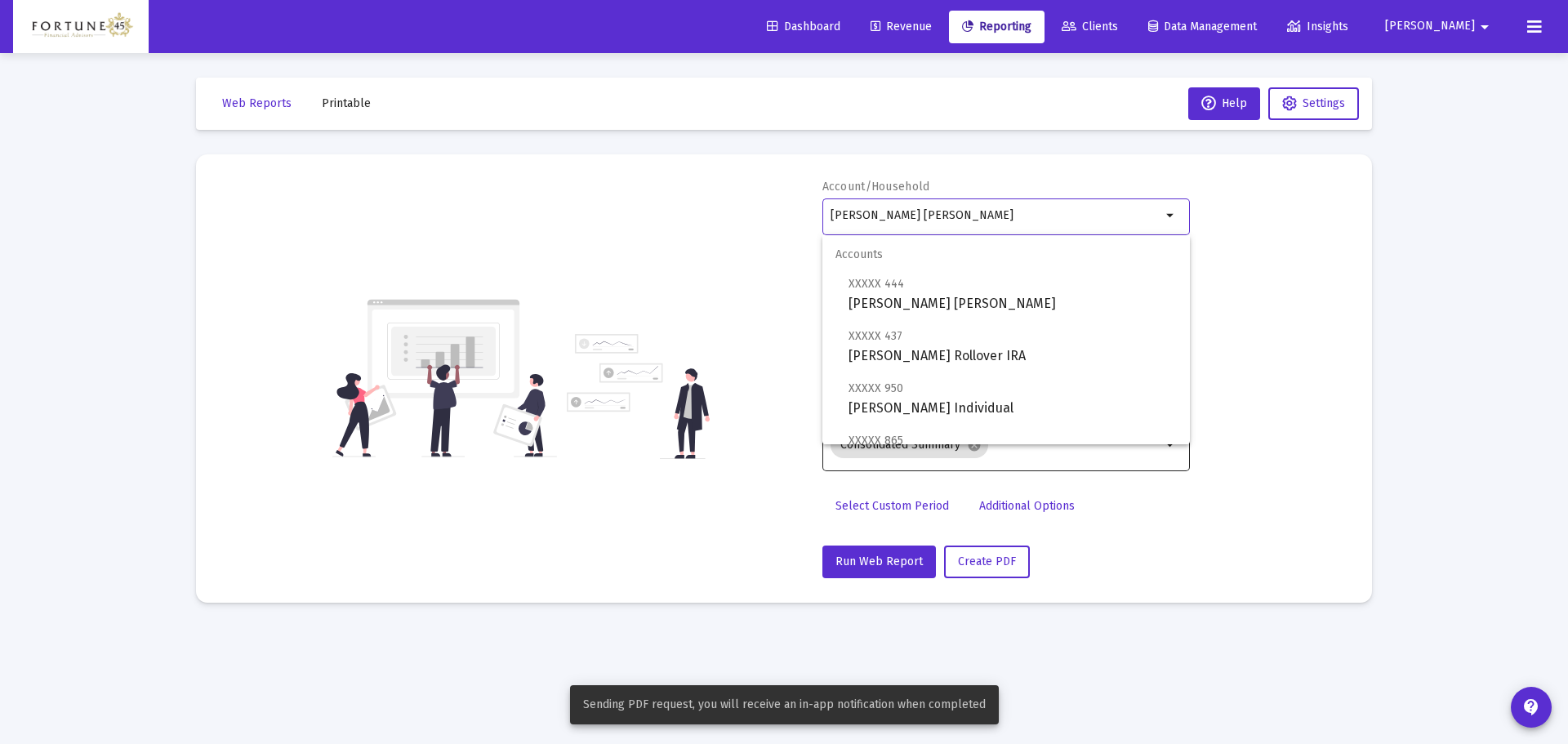 click on "[PERSON_NAME] [PERSON_NAME]" at bounding box center (996, 216) 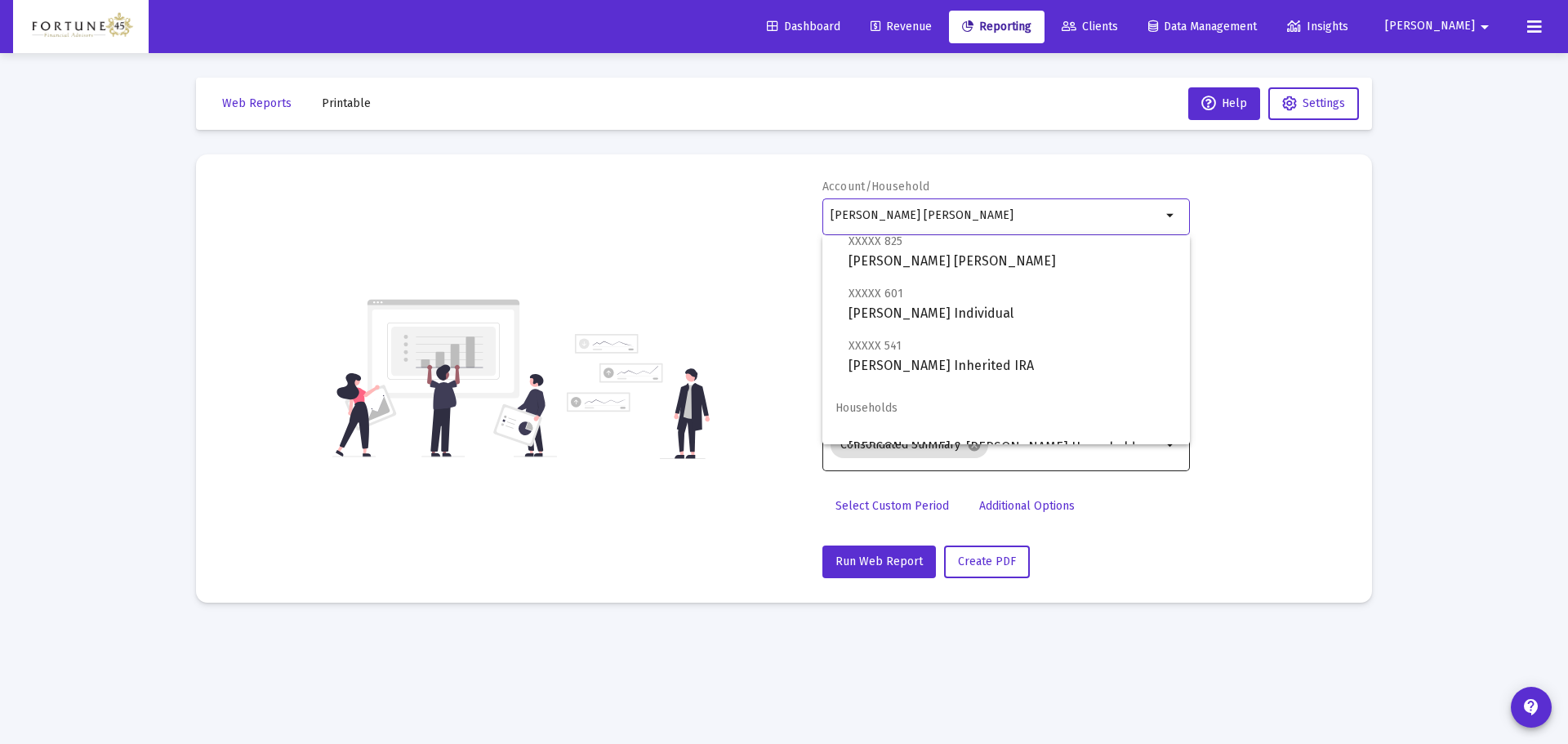 scroll, scrollTop: 490, scrollLeft: 0, axis: vertical 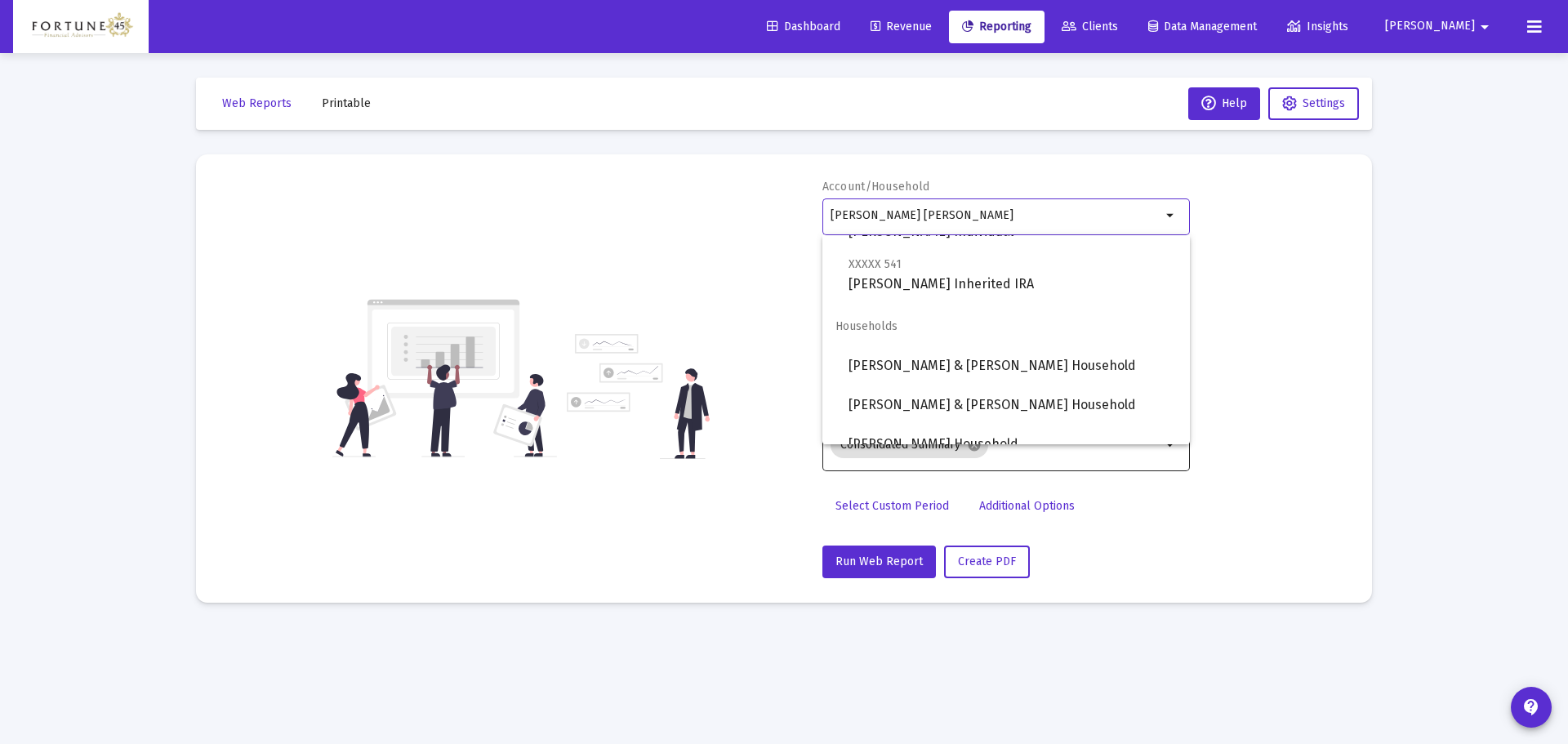 click on "Account/Household [PERSON_NAME] [PERSON_NAME] arrow_drop_down Report Period 2025 Report Package Advisor Default Sub Reports  Consolidated Summary  cancel arrow_drop_down  Select Custom Period   Additional Options   Run Web Report   Create PDF" 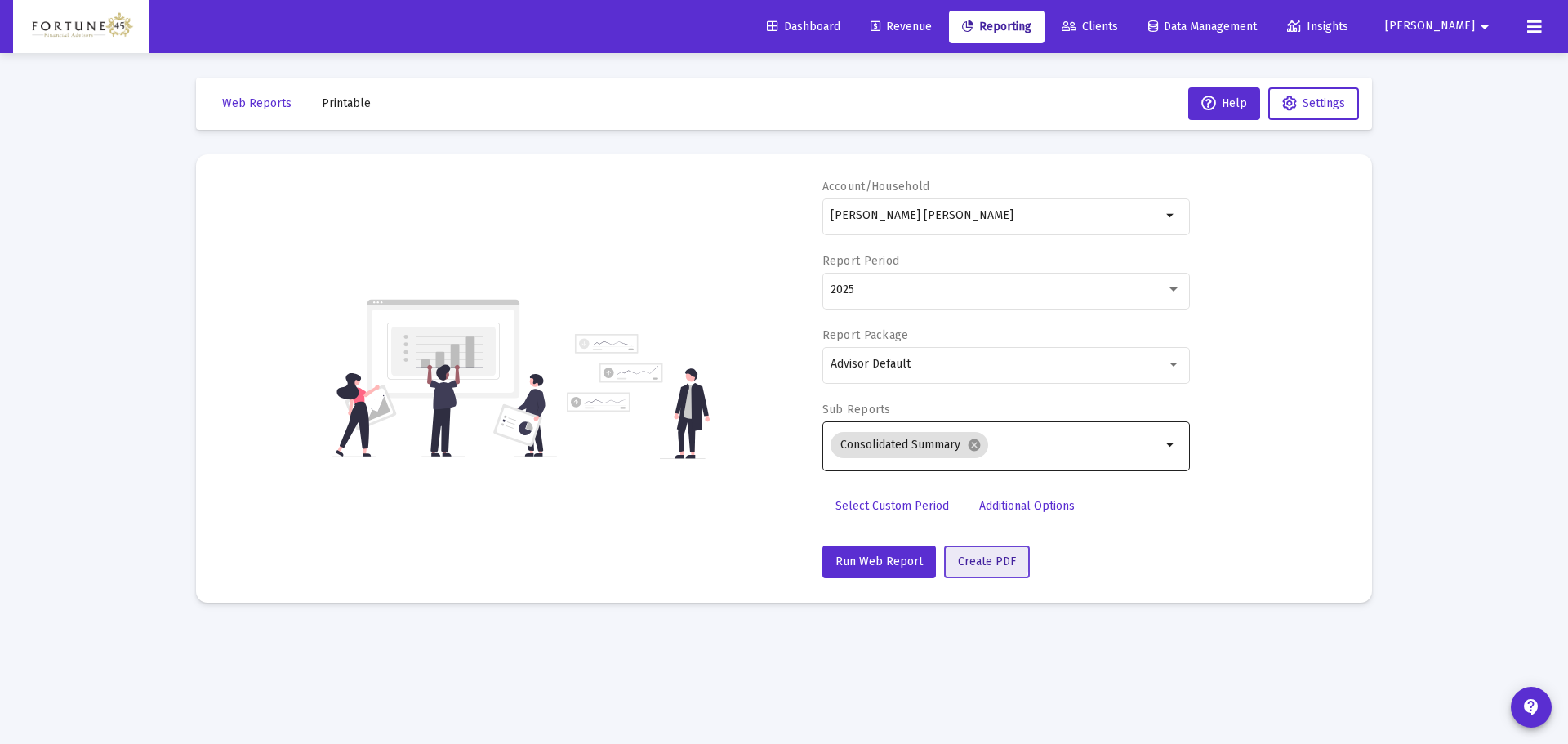 click on "Create PDF" 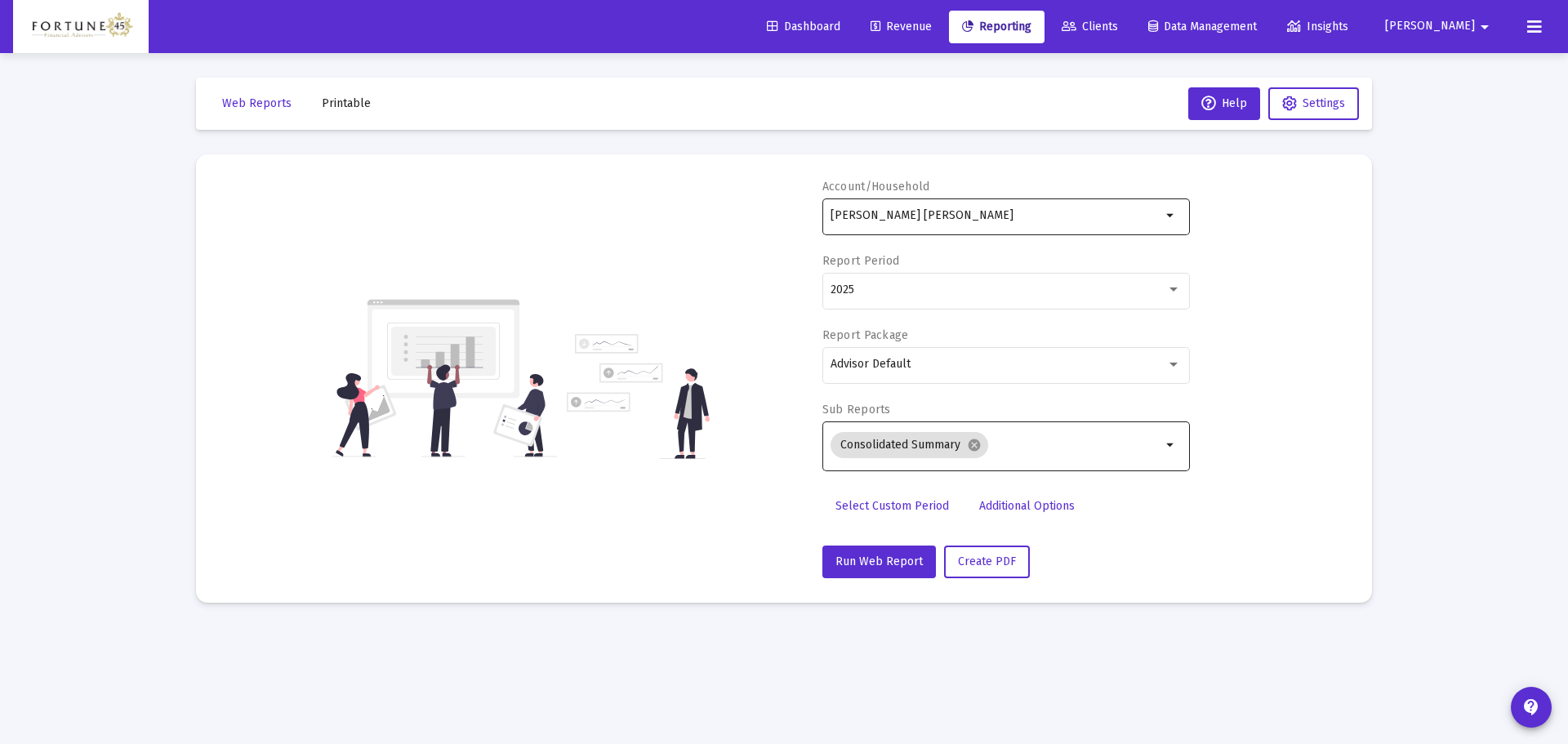 click on "[PERSON_NAME] [PERSON_NAME]" at bounding box center [996, 216] 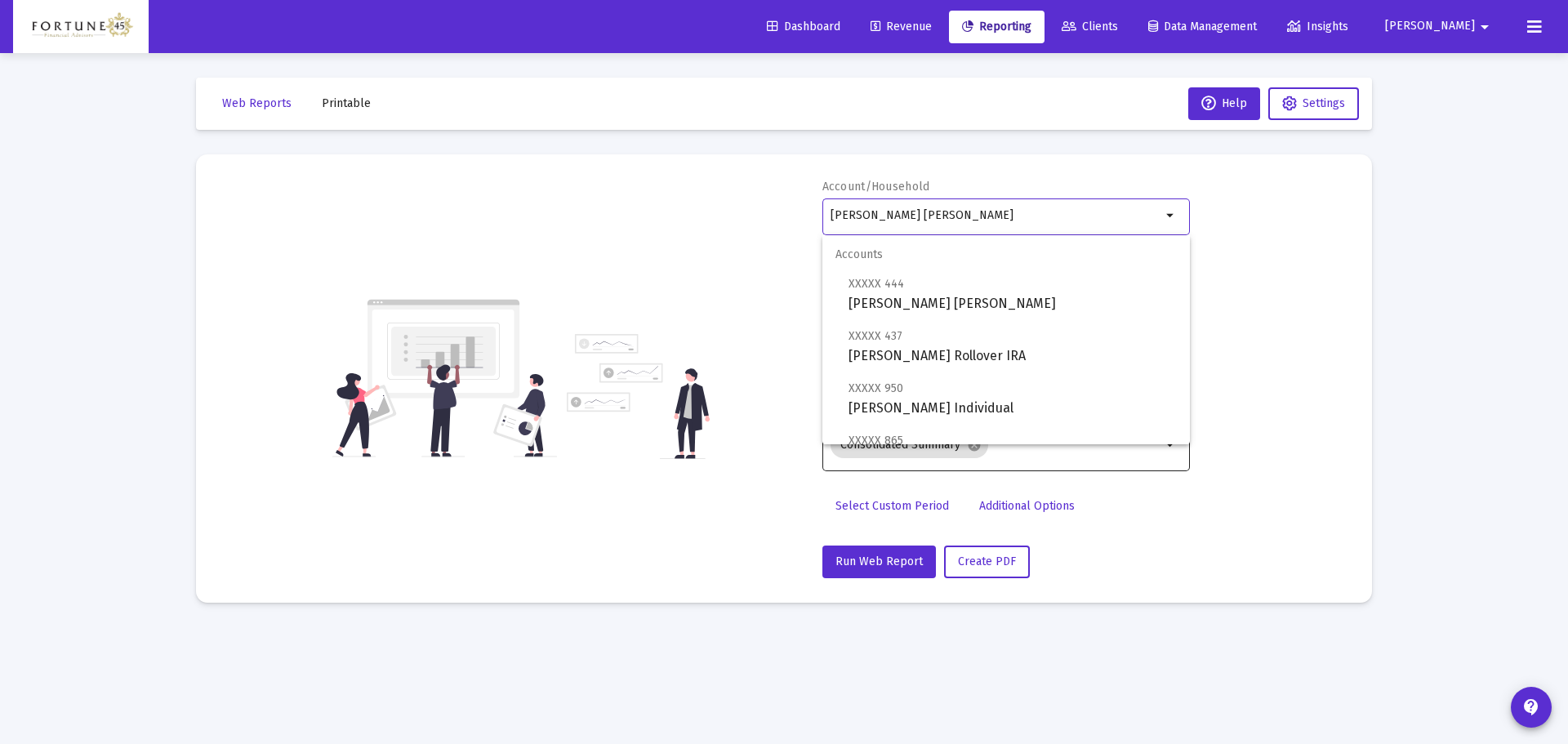 drag, startPoint x: 980, startPoint y: 219, endPoint x: 798, endPoint y: 215, distance: 182.04395 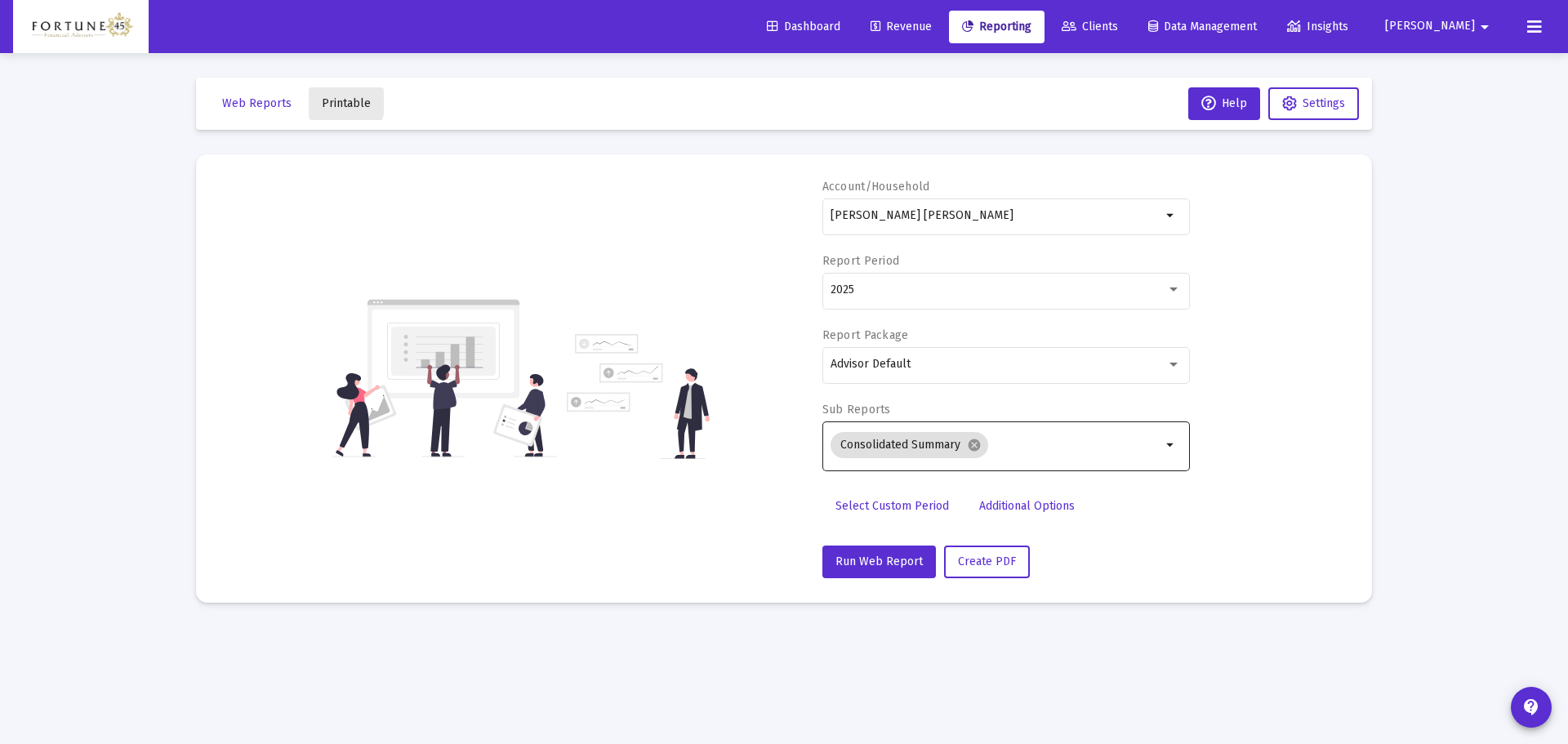 click on "Printable" 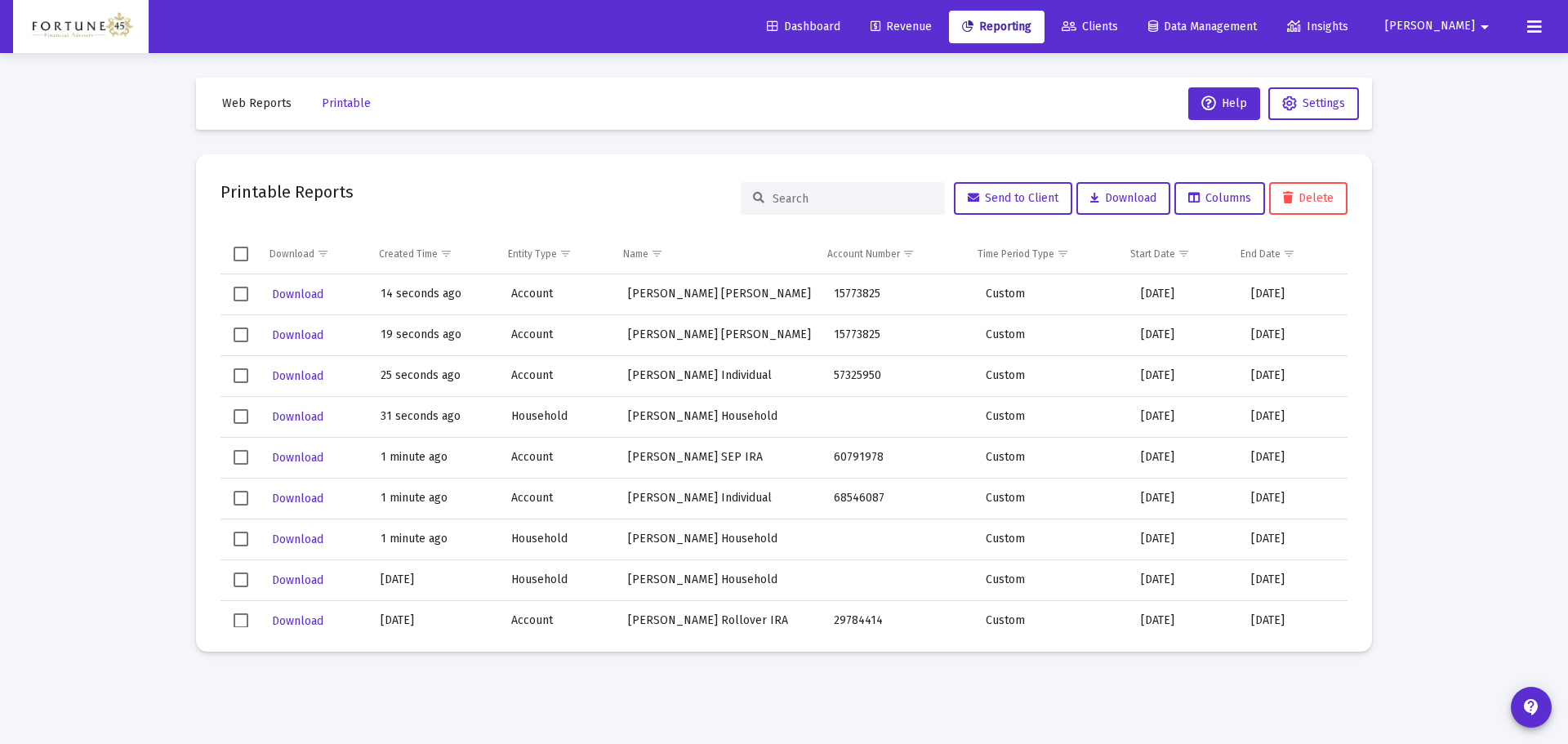 click on "Web Reports" 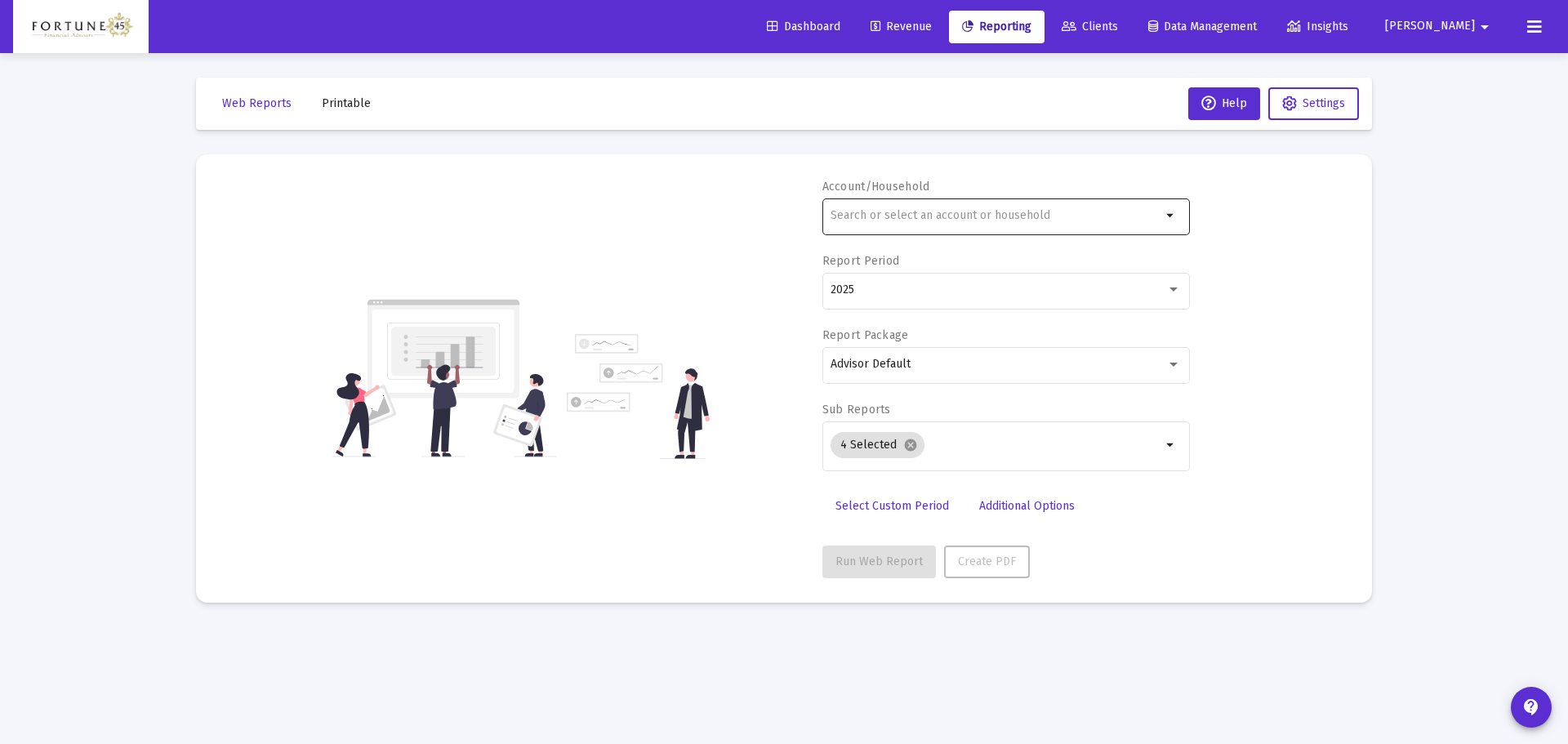 click 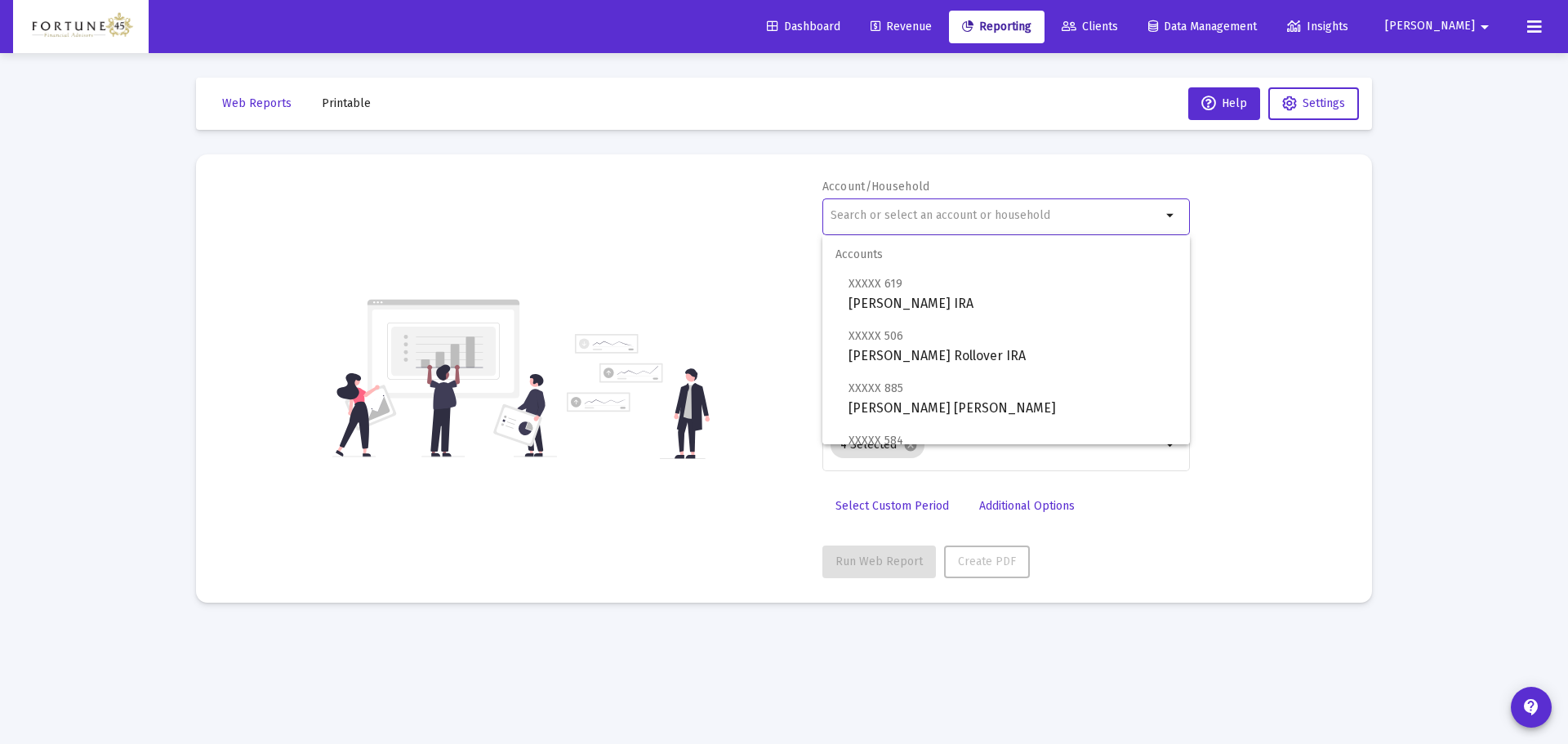 type on "l" 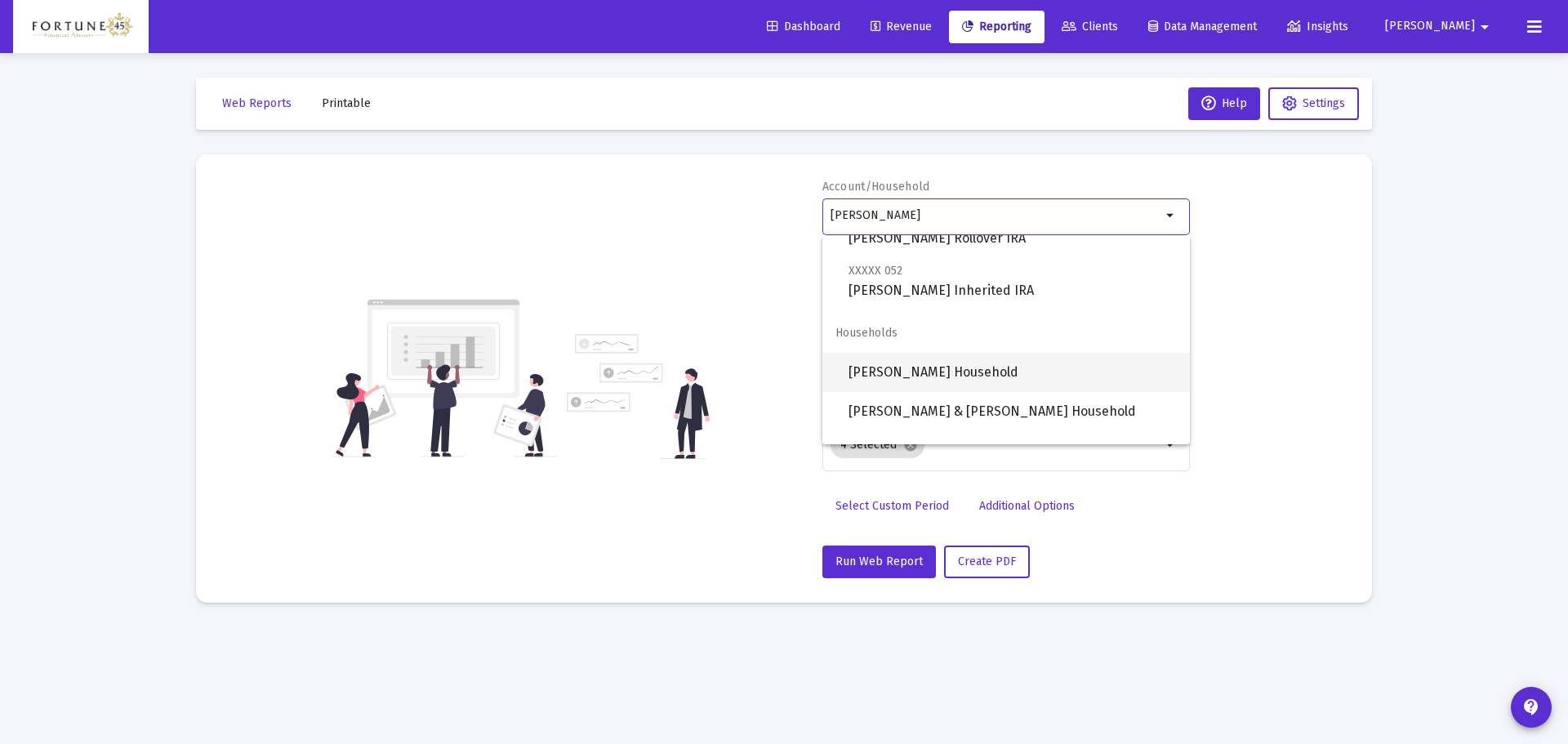 scroll, scrollTop: 353, scrollLeft: 0, axis: vertical 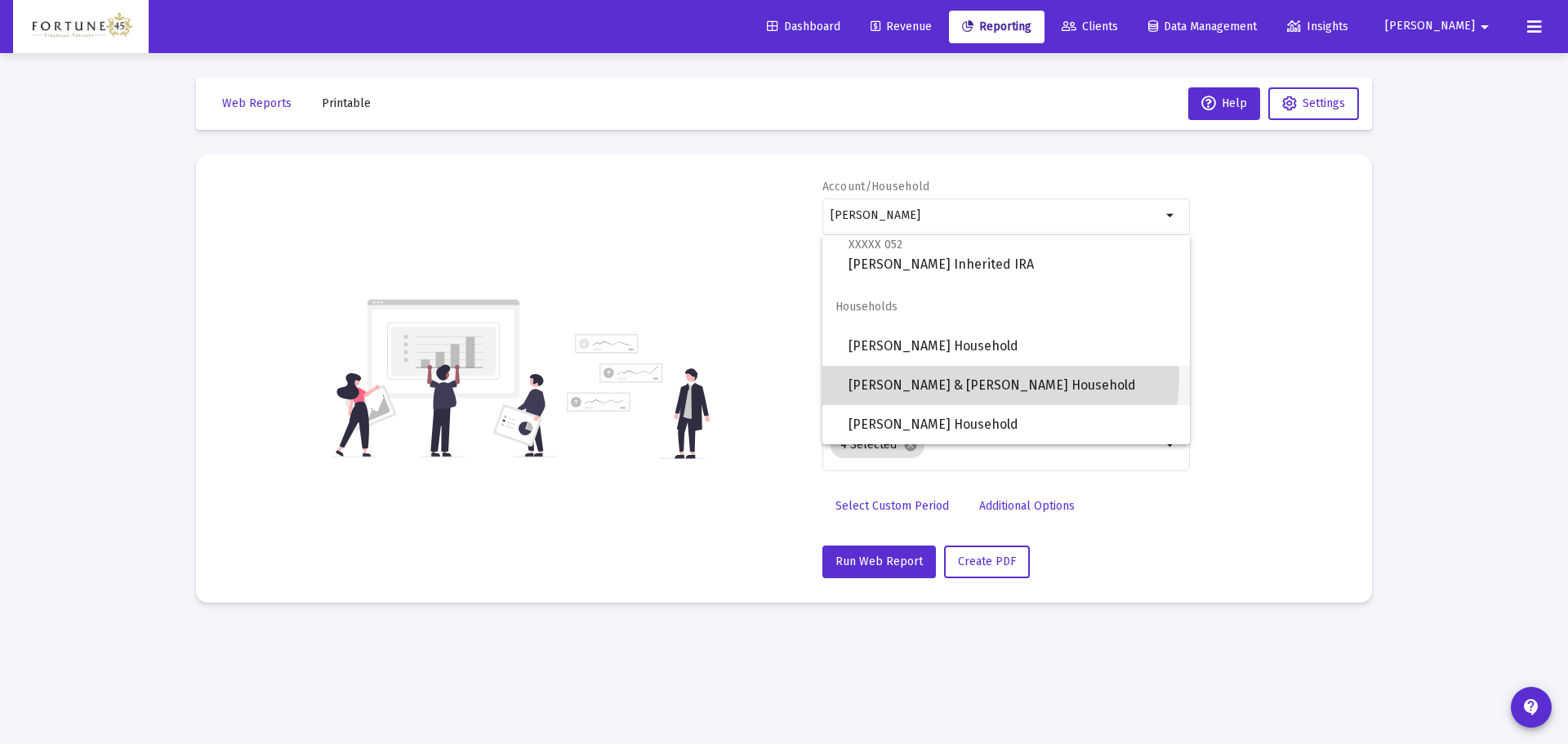 click on "[PERSON_NAME] & [PERSON_NAME] Household" at bounding box center (1013, 385) 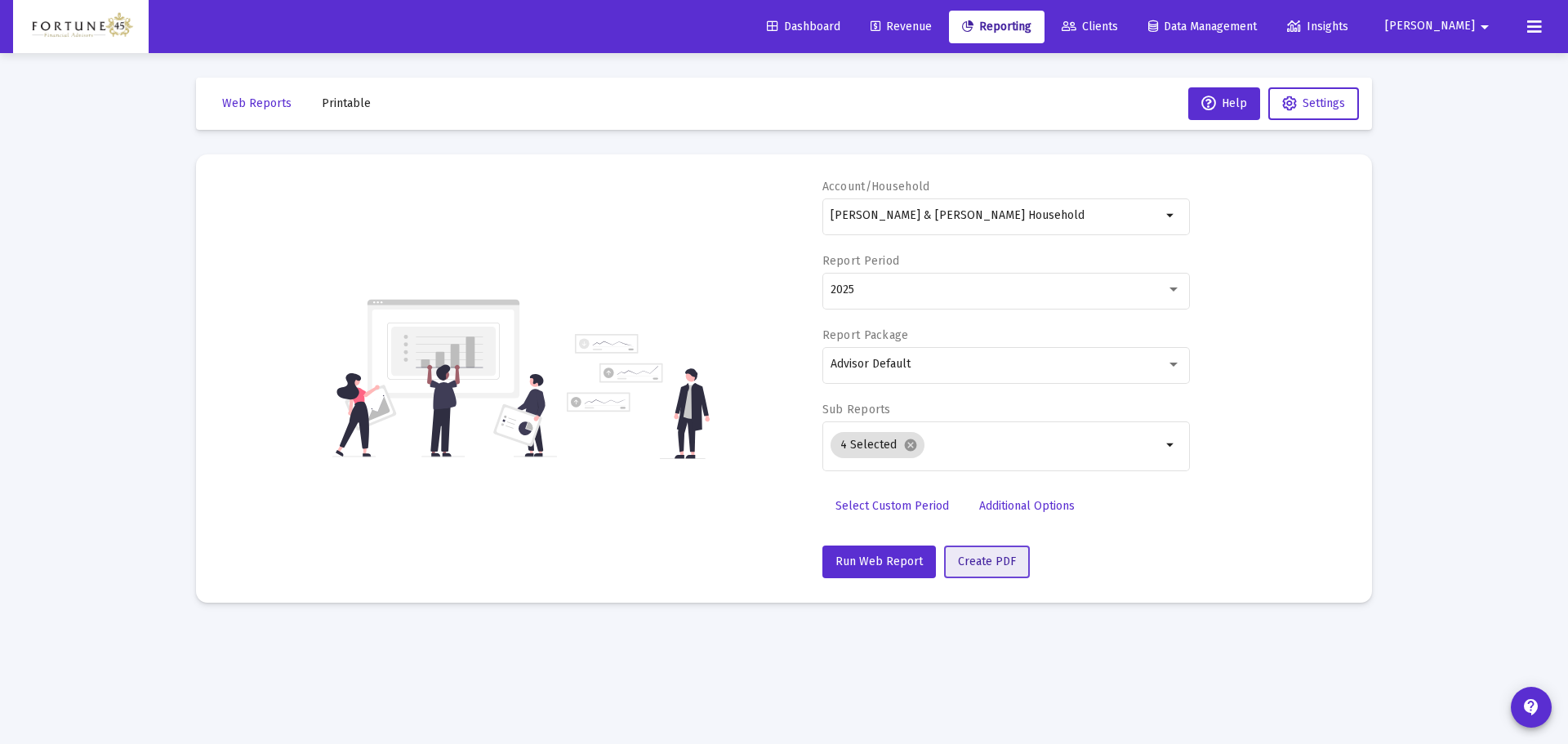 click on "Create PDF" 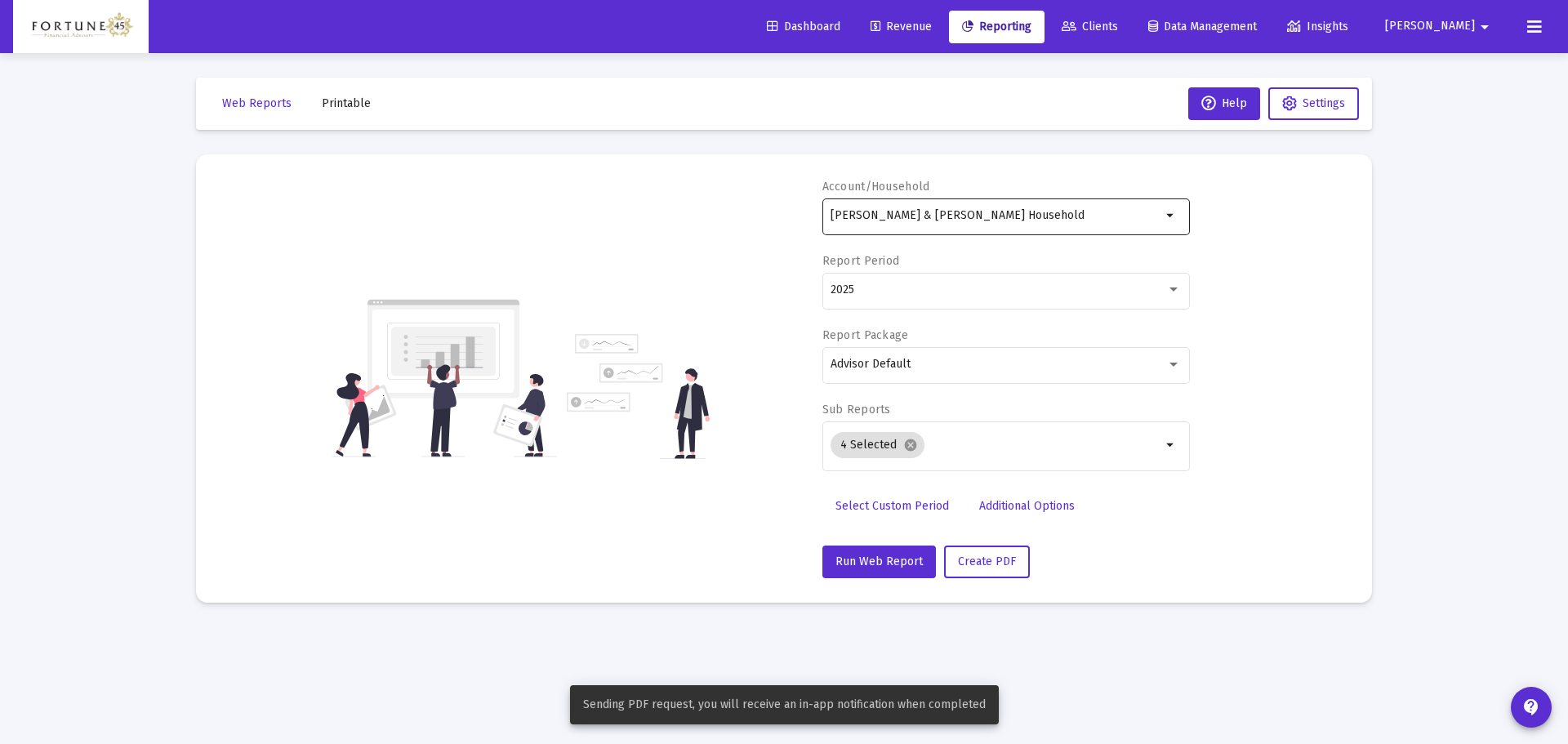 click on "[PERSON_NAME] & [PERSON_NAME] Household" 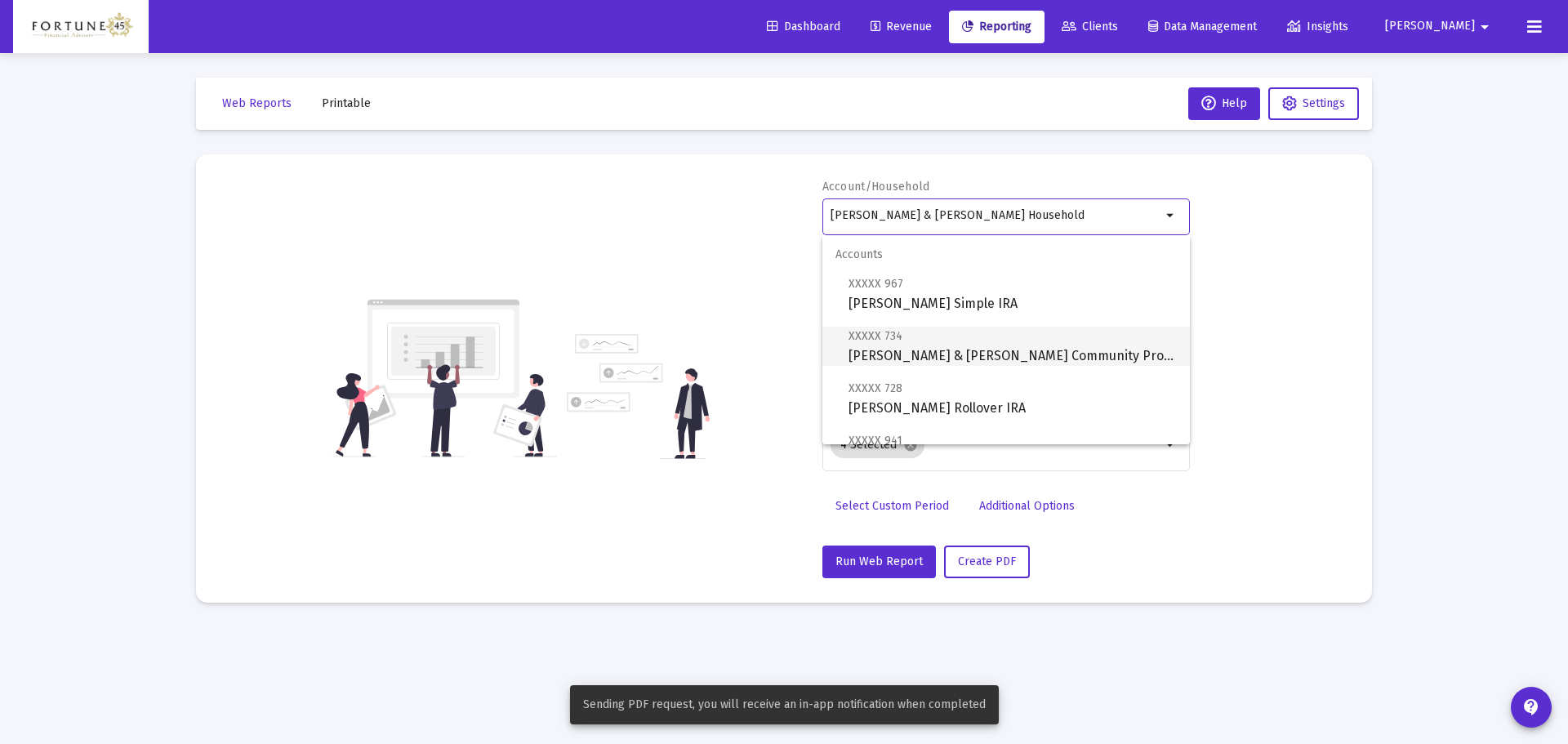 click on "XXXXX 734  [PERSON_NAME] & [PERSON_NAME] Community Property" at bounding box center (1013, 345) 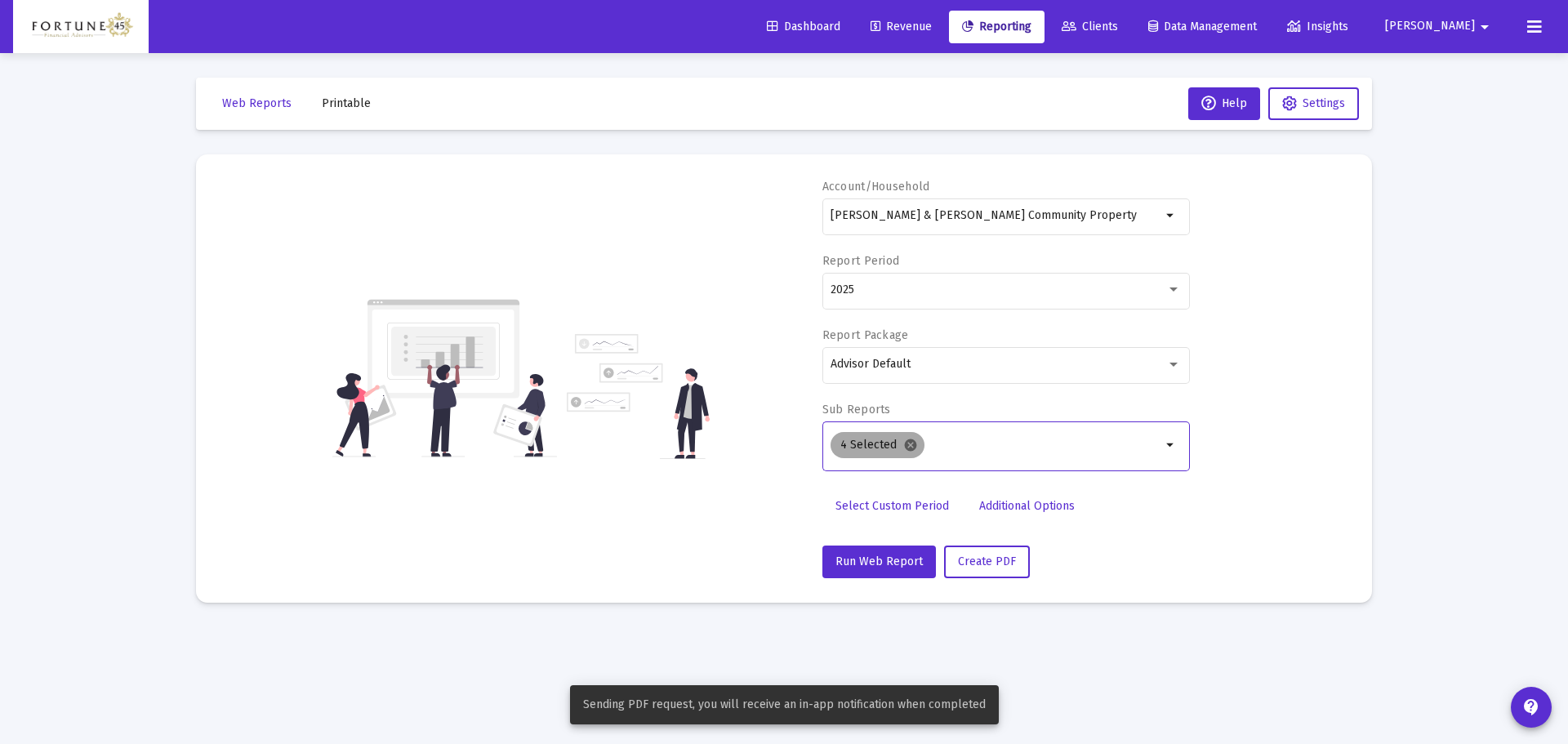click on "cancel" at bounding box center (911, 445) 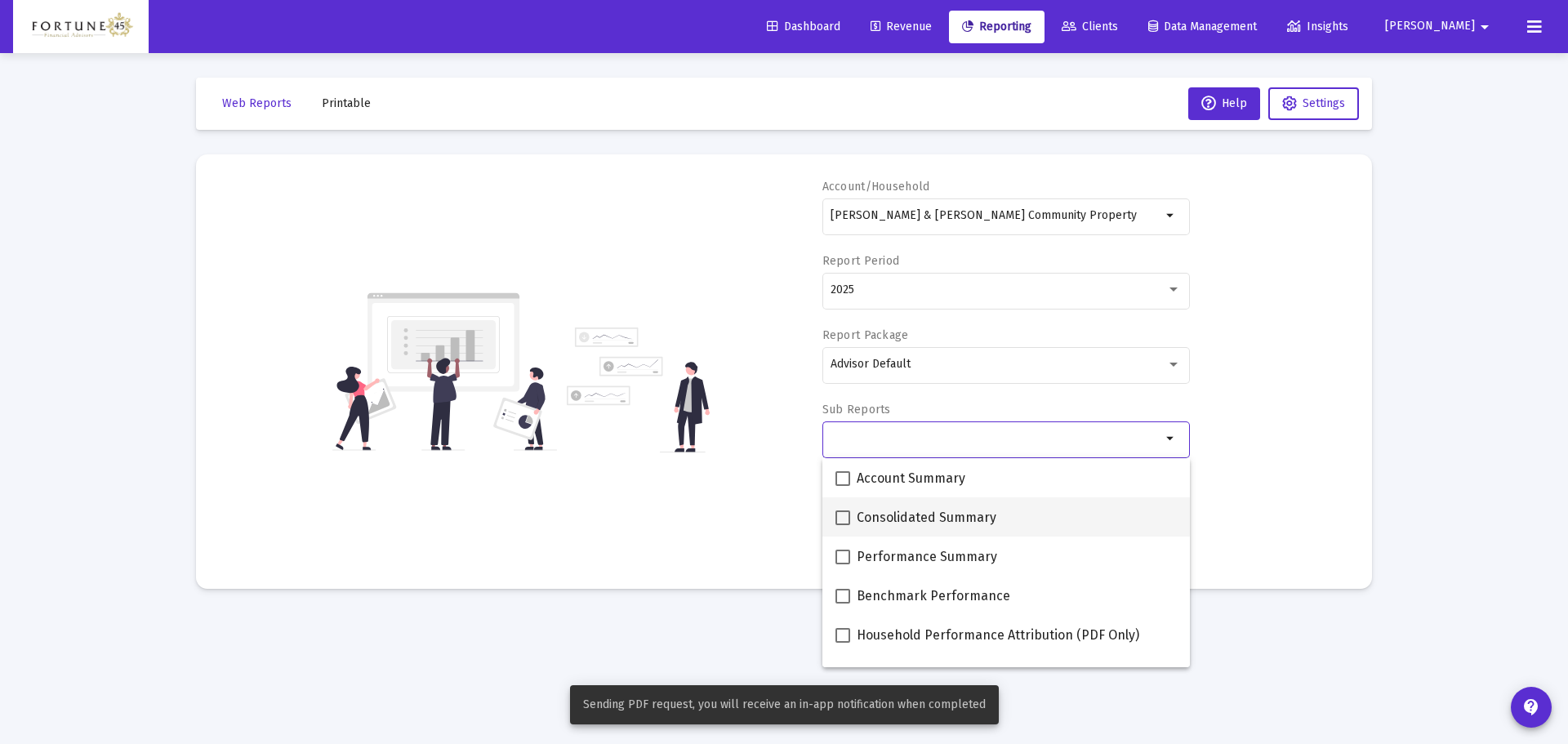 click on "Consolidated Summary" at bounding box center (926, 518) 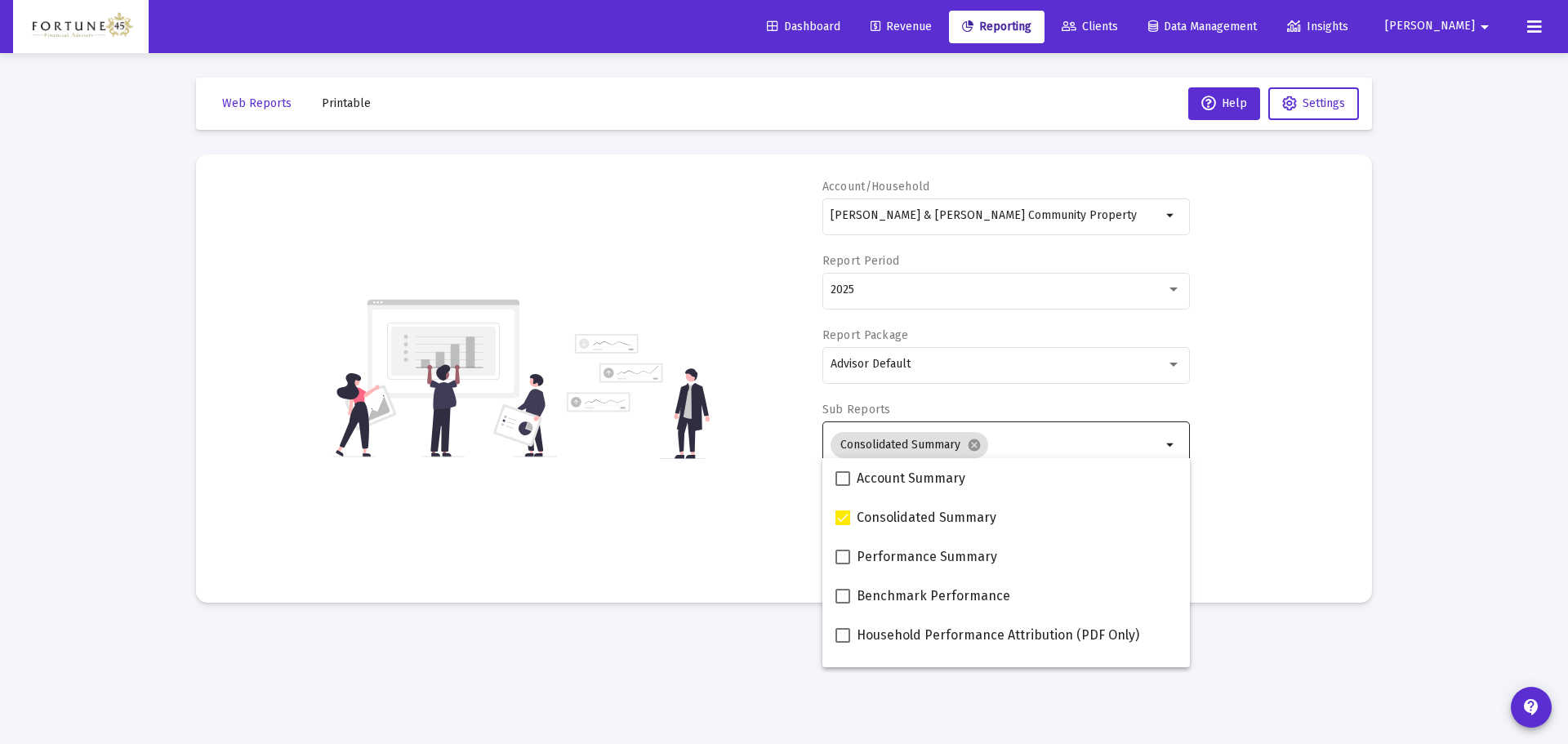click on "Account/Household [PERSON_NAME] & [PERSON_NAME] Community Property arrow_drop_down Report Period 2025 Report Package Advisor Default Sub Reports  Consolidated Summary  cancel arrow_drop_down  Select Custom Period   Additional Options   Run Web Report   Create PDF" 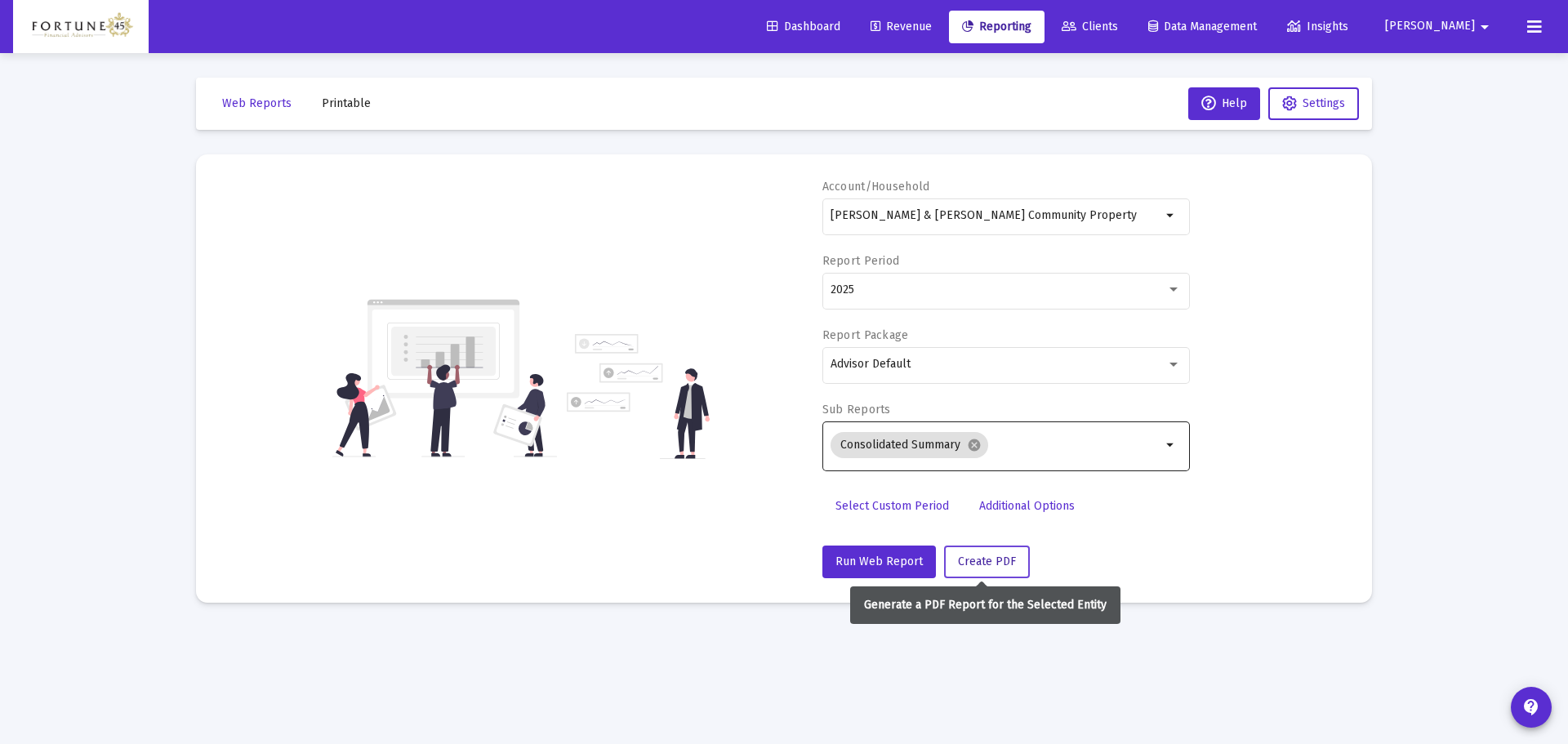 click on "Create PDF" 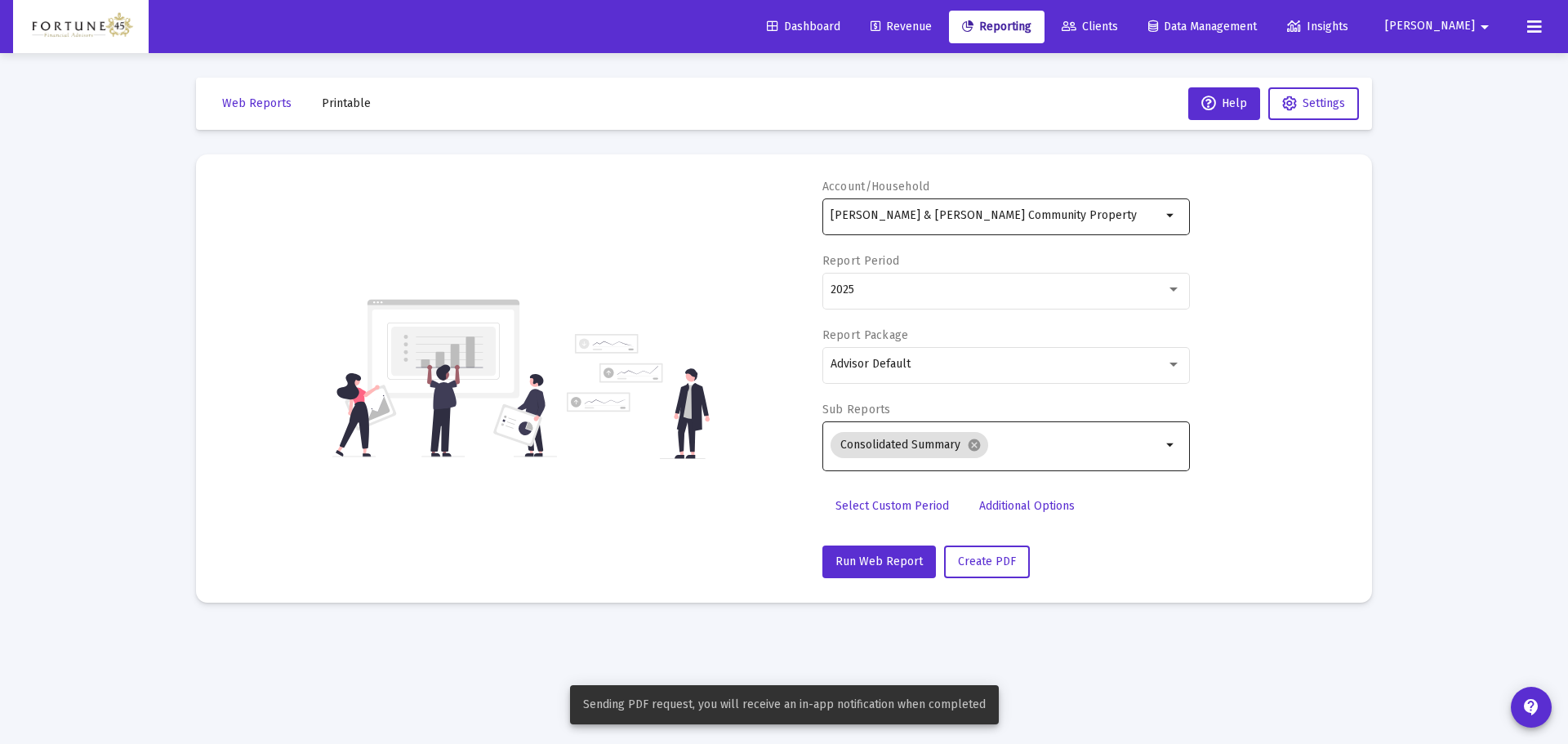 click on "[PERSON_NAME] & [PERSON_NAME] Community Property" 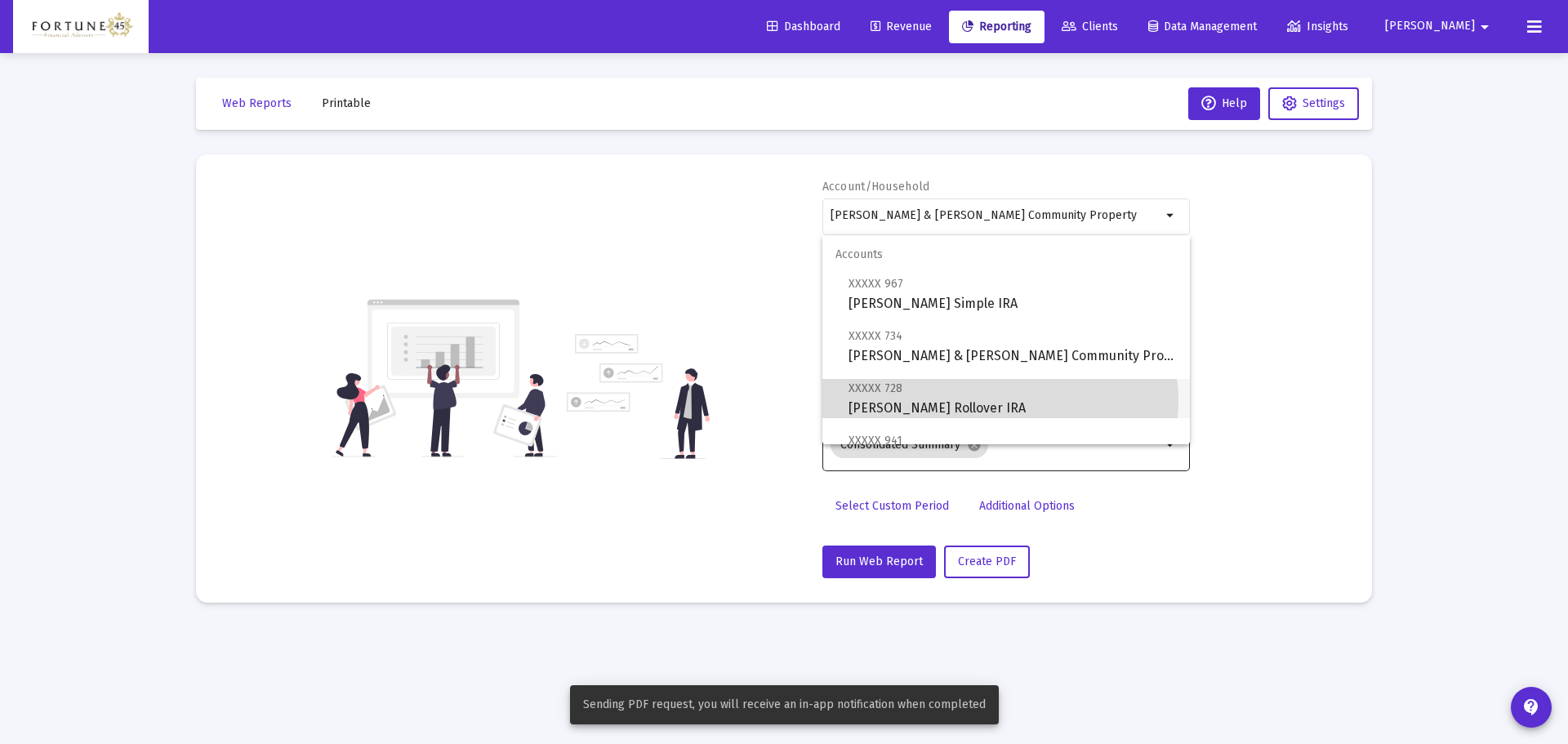 click on "XXXXX 728  [PERSON_NAME] Rollover IRA" at bounding box center [1013, 398] 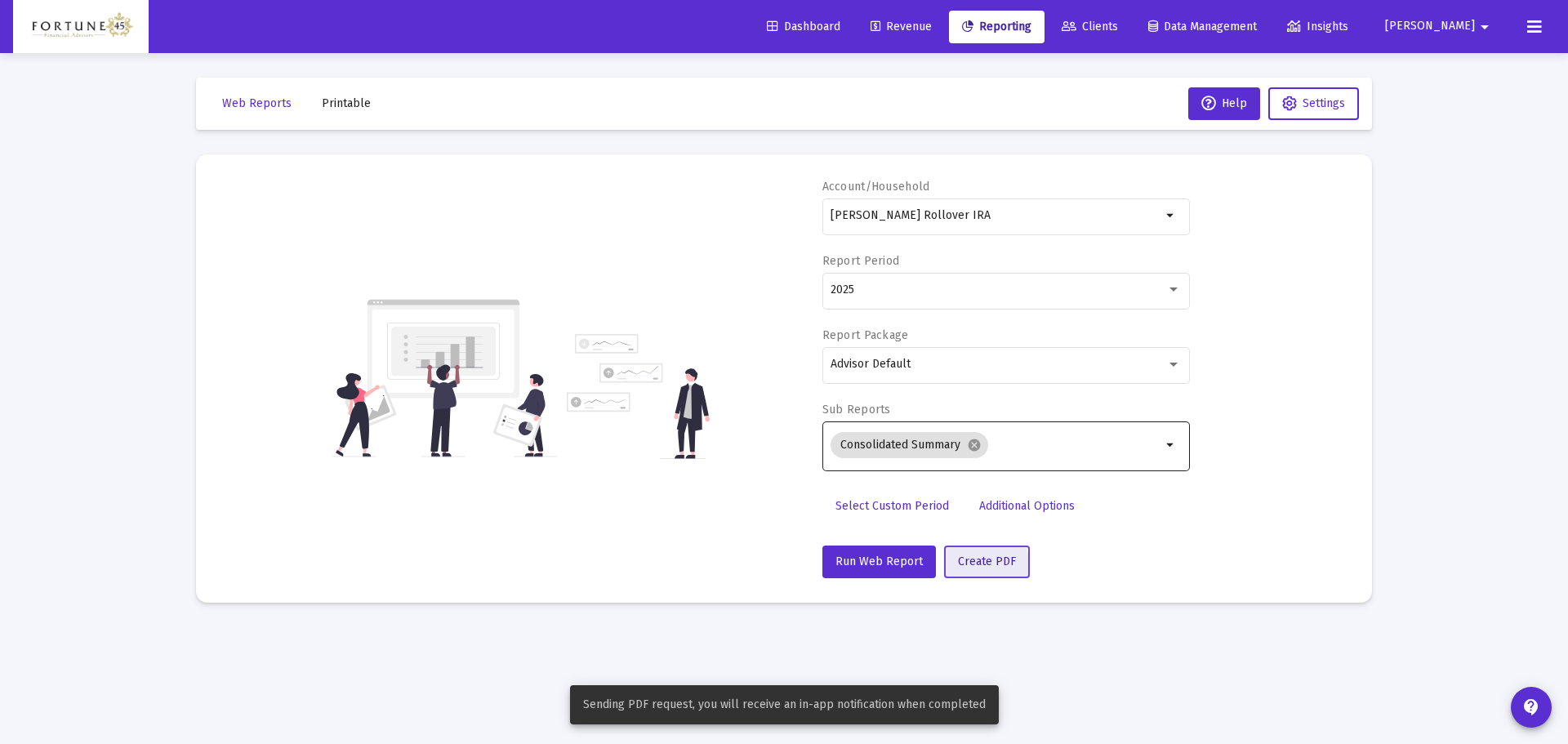 click on "Create PDF" 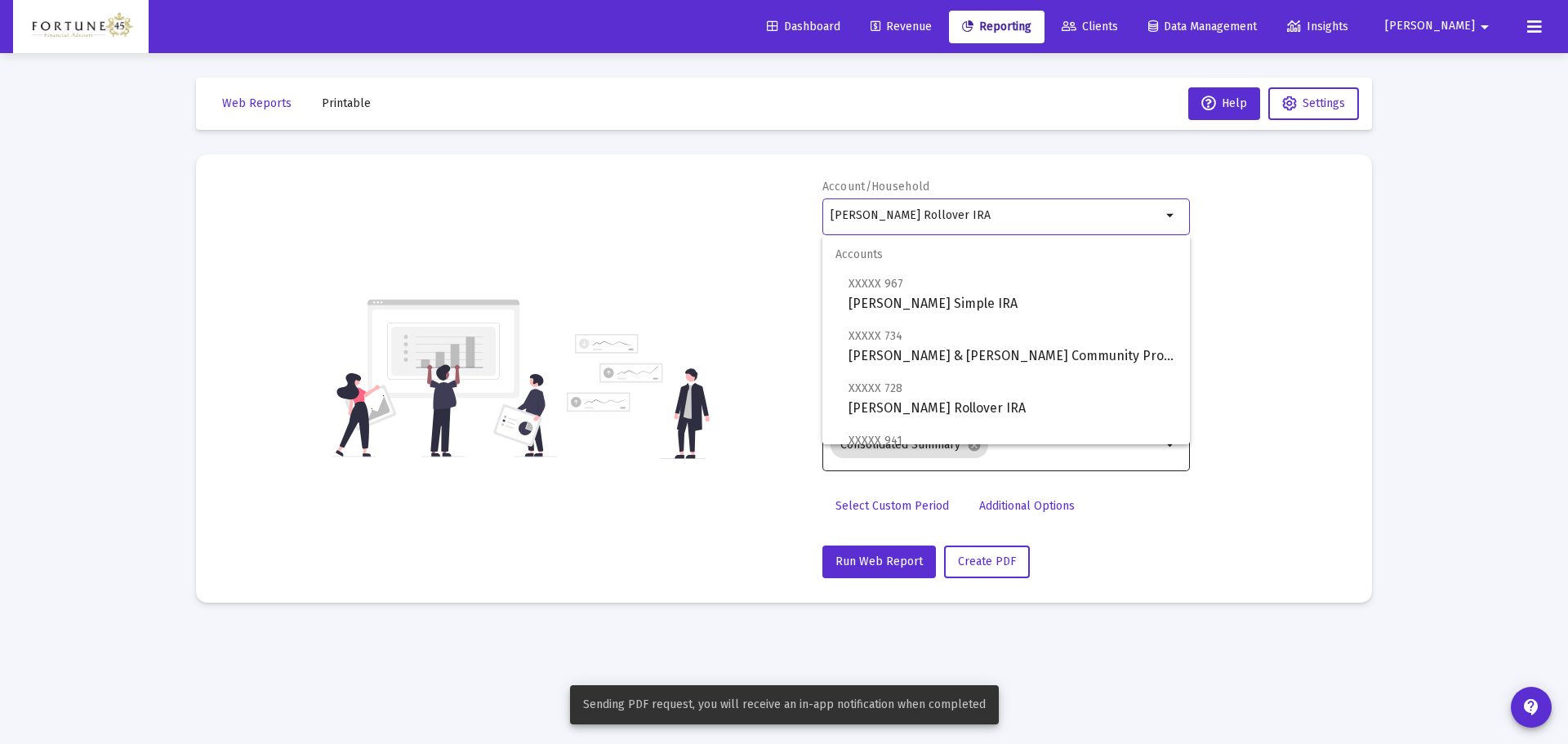 click on "[PERSON_NAME] Rollover IRA" at bounding box center (996, 216) 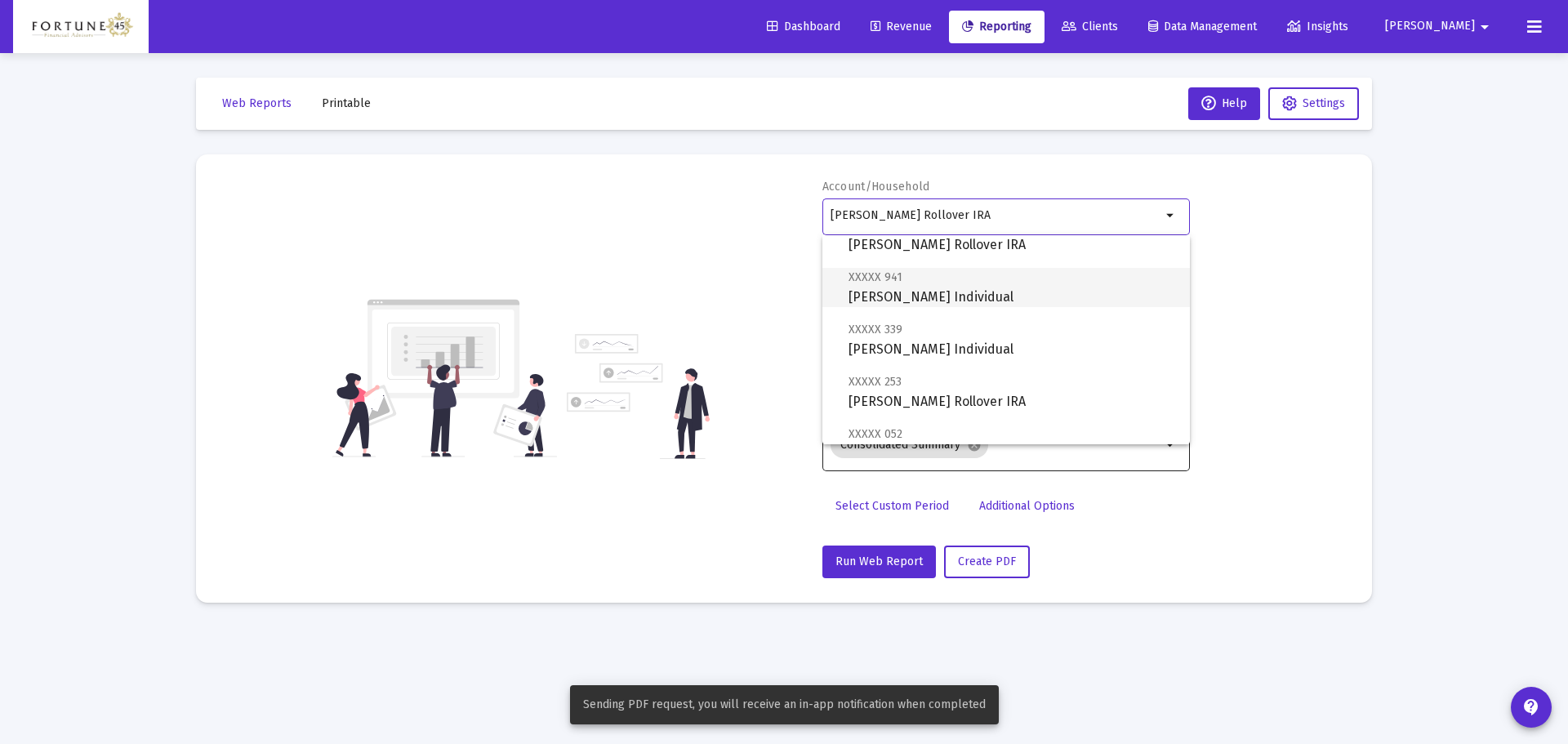scroll, scrollTop: 245, scrollLeft: 0, axis: vertical 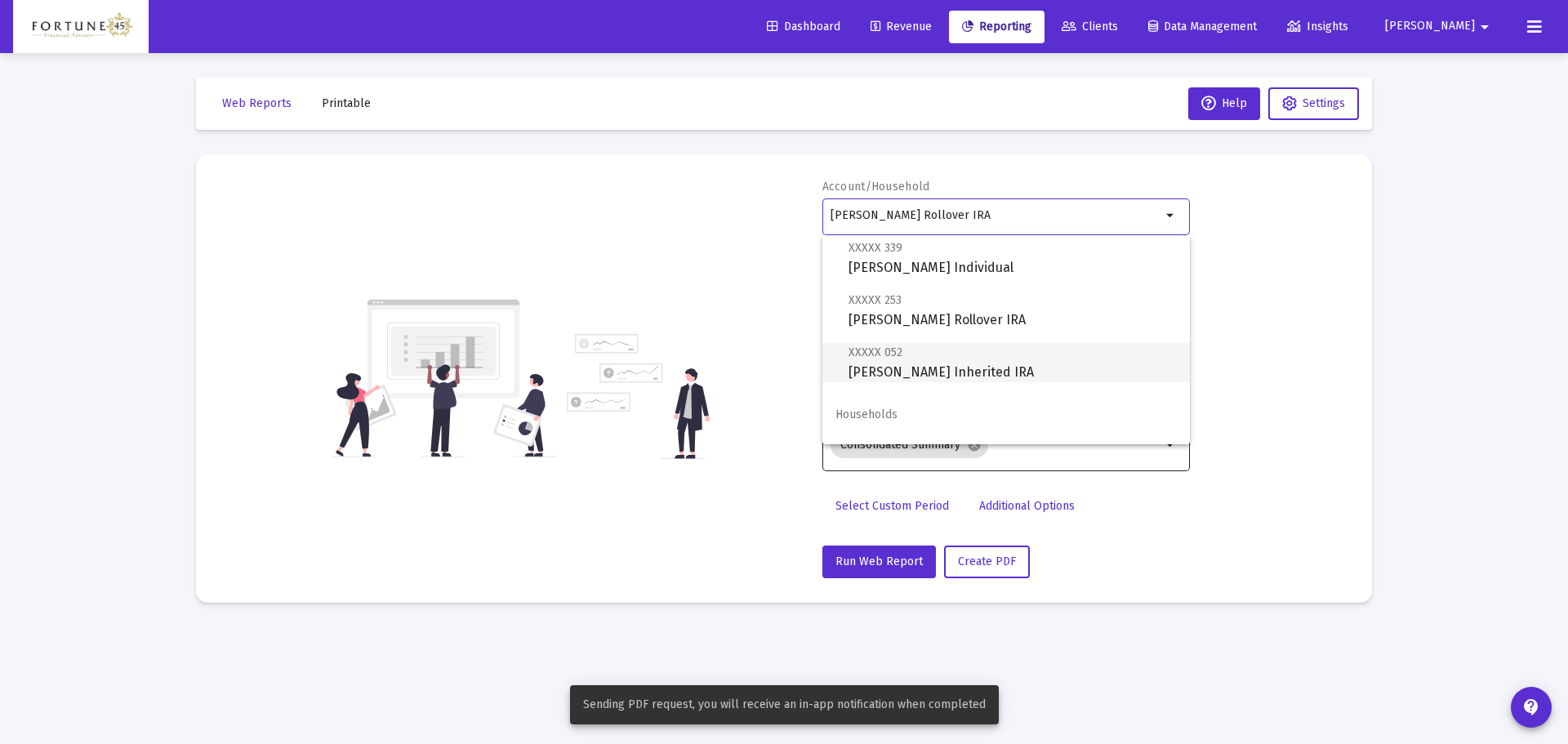 click on "XXXXX 052  [PERSON_NAME] Inherited IRA" at bounding box center [1013, 362] 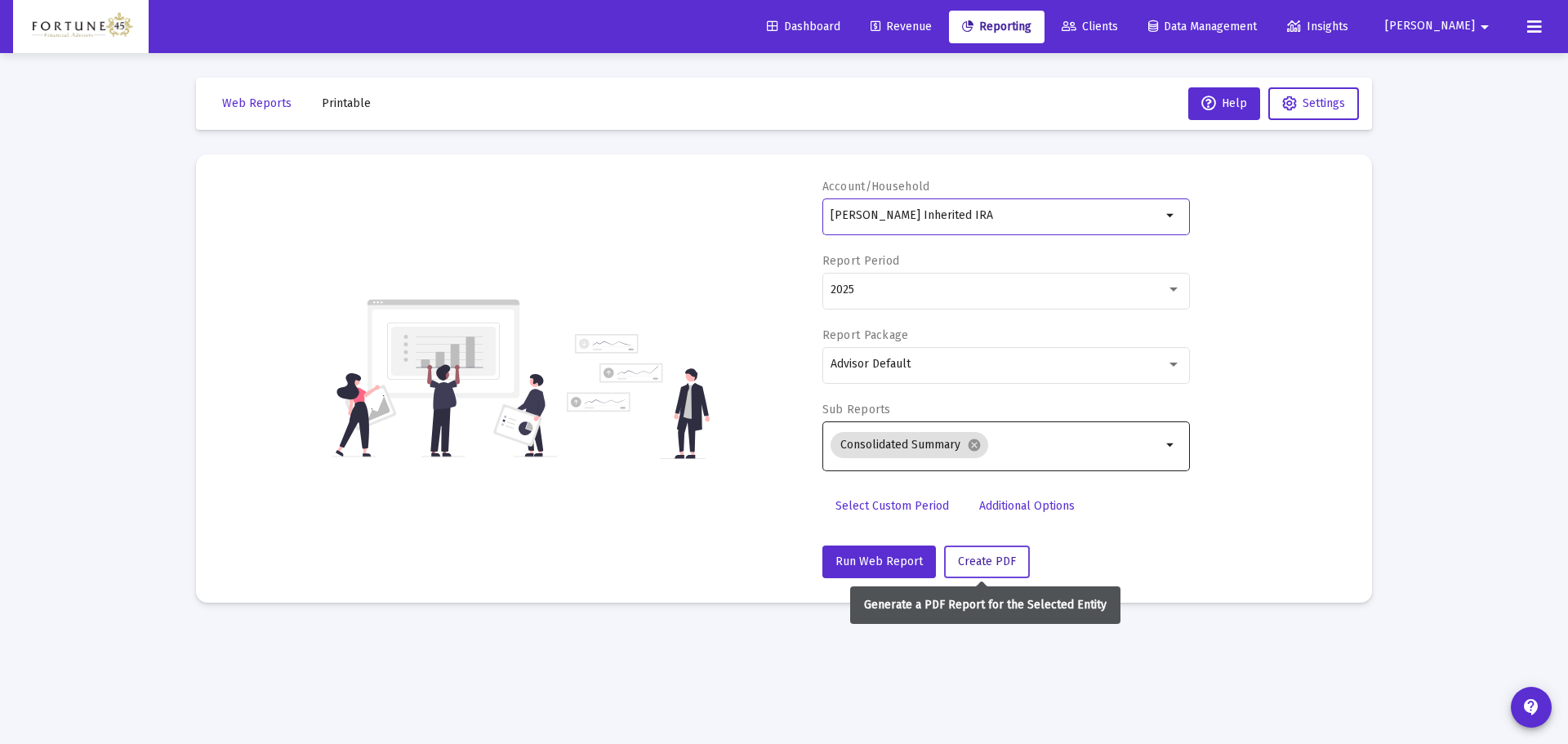 click on "Create PDF" 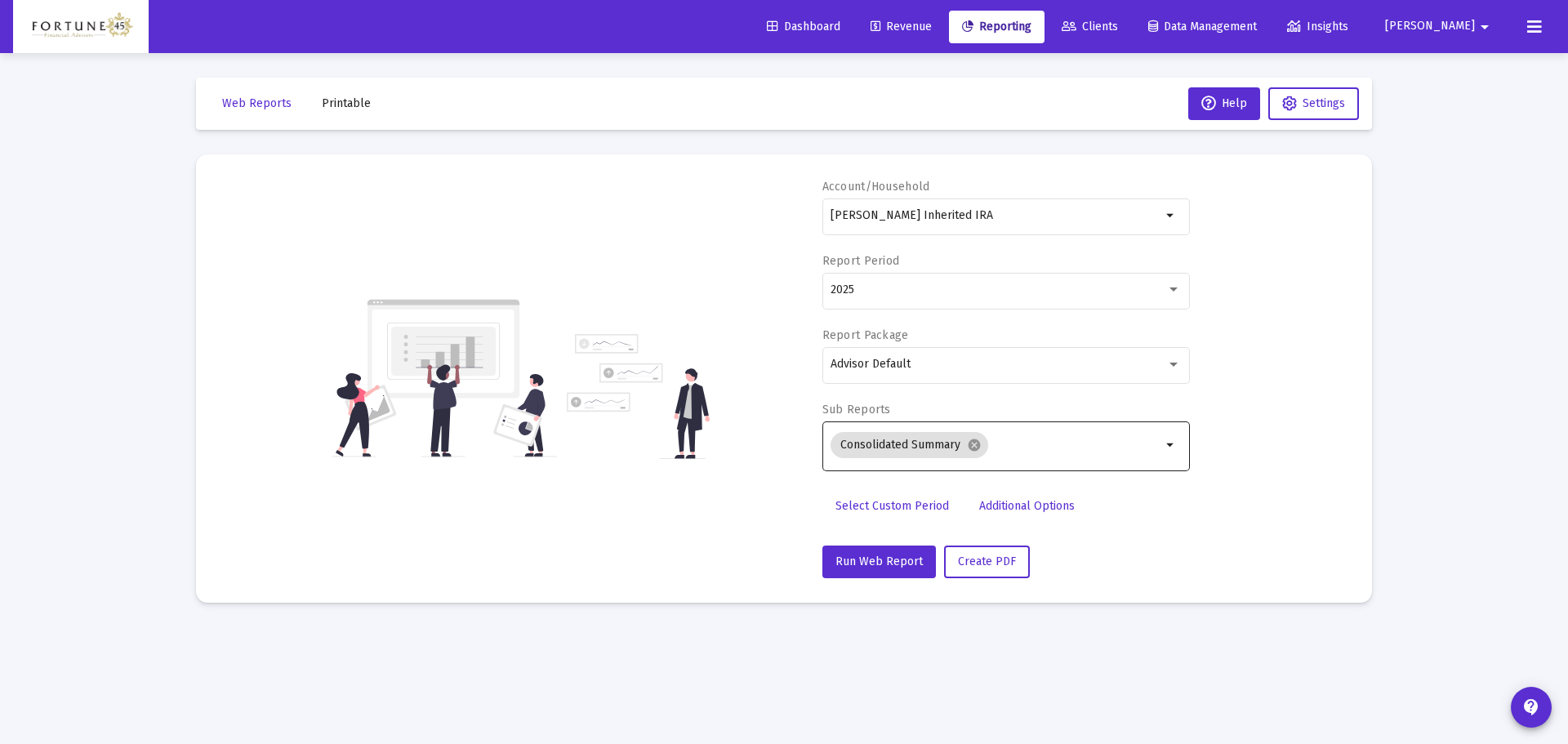 click on "Printable" 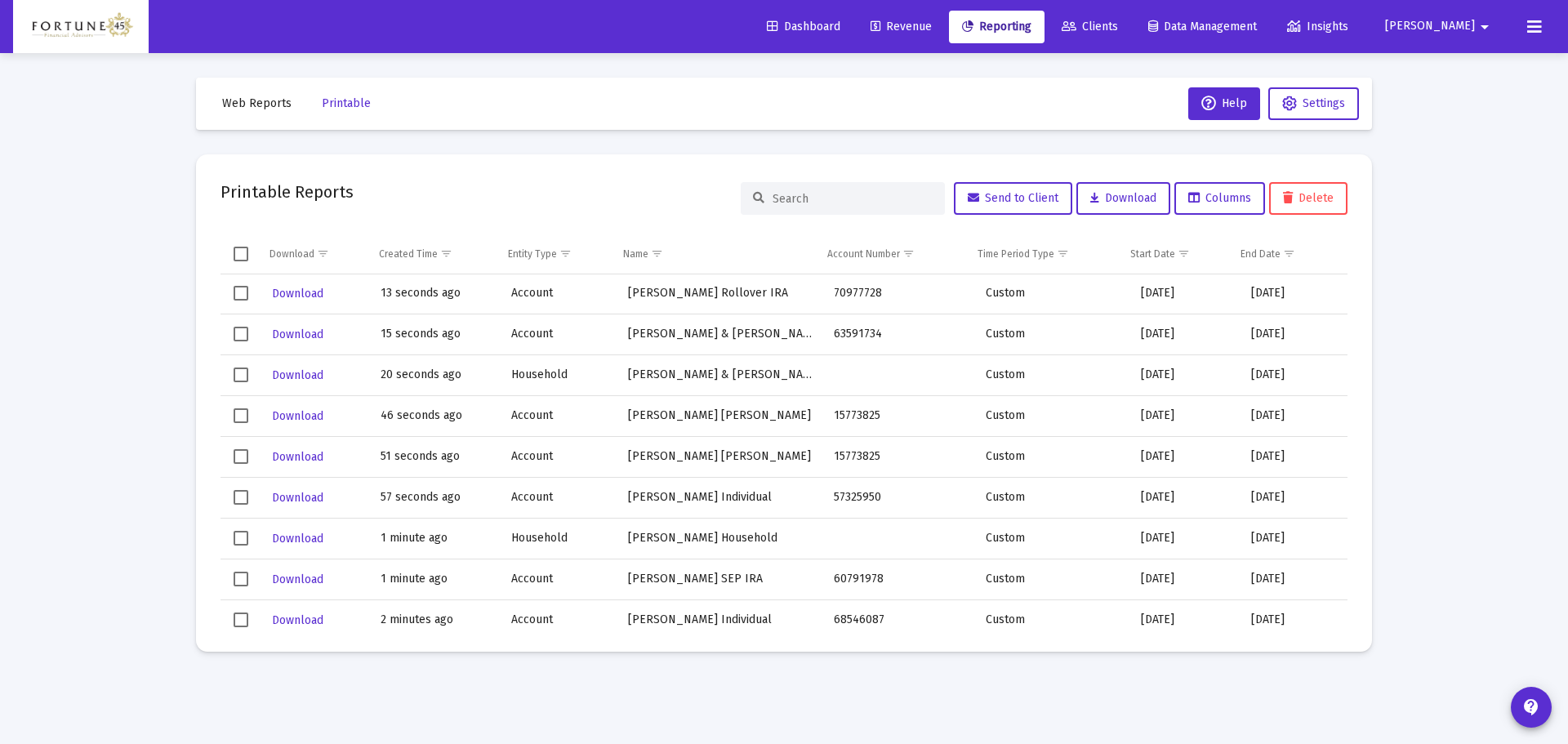 scroll, scrollTop: 82, scrollLeft: 0, axis: vertical 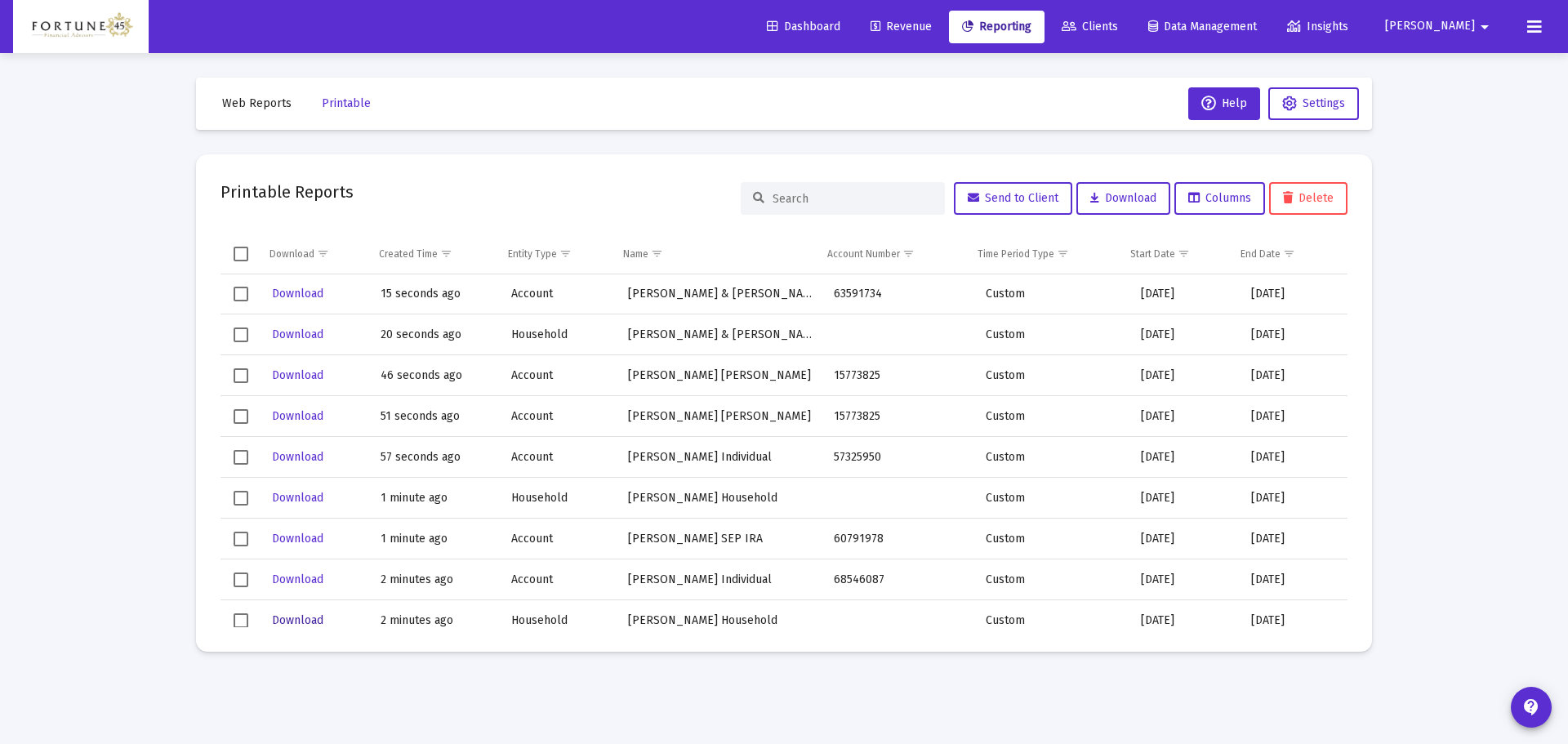 click on "Download" 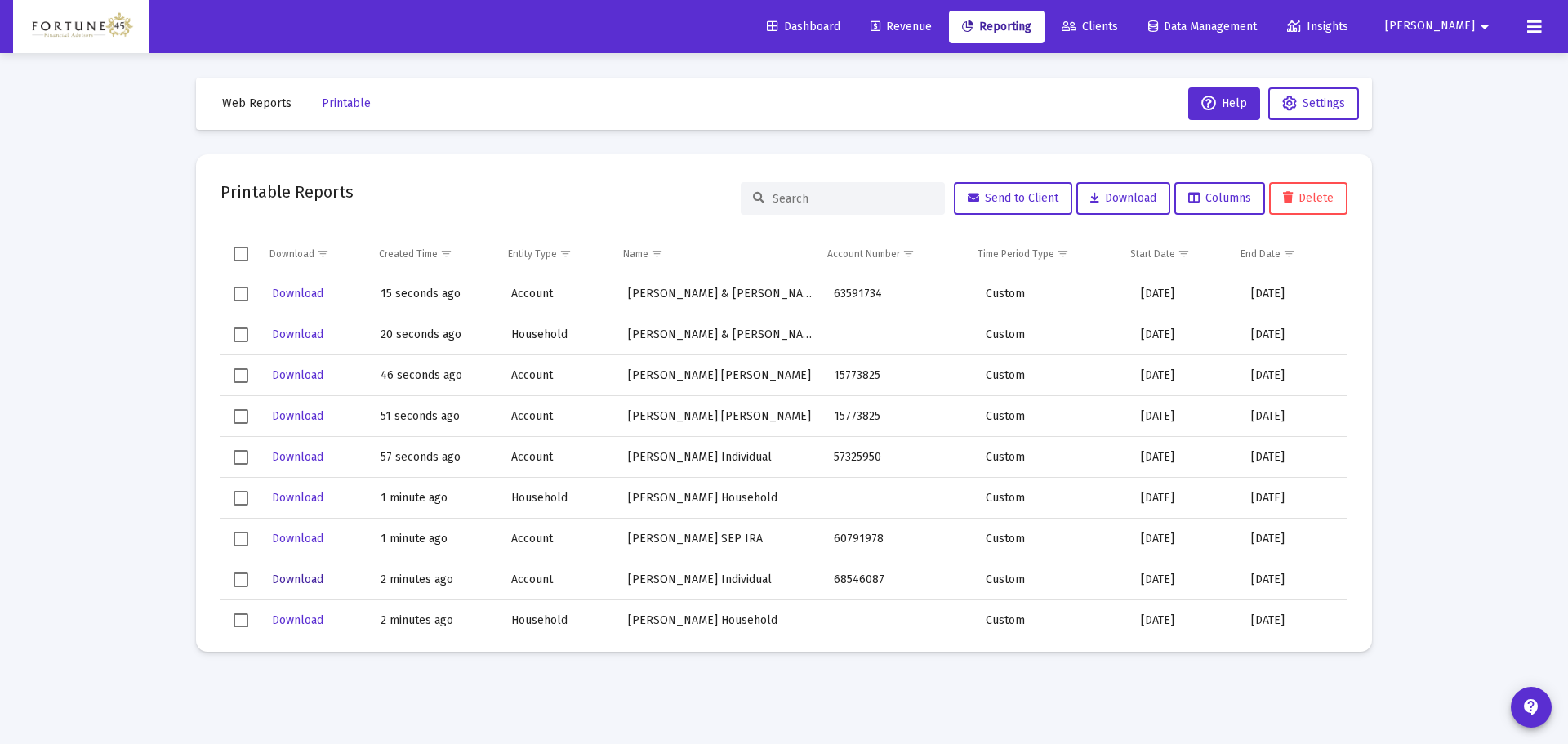 click on "Download" 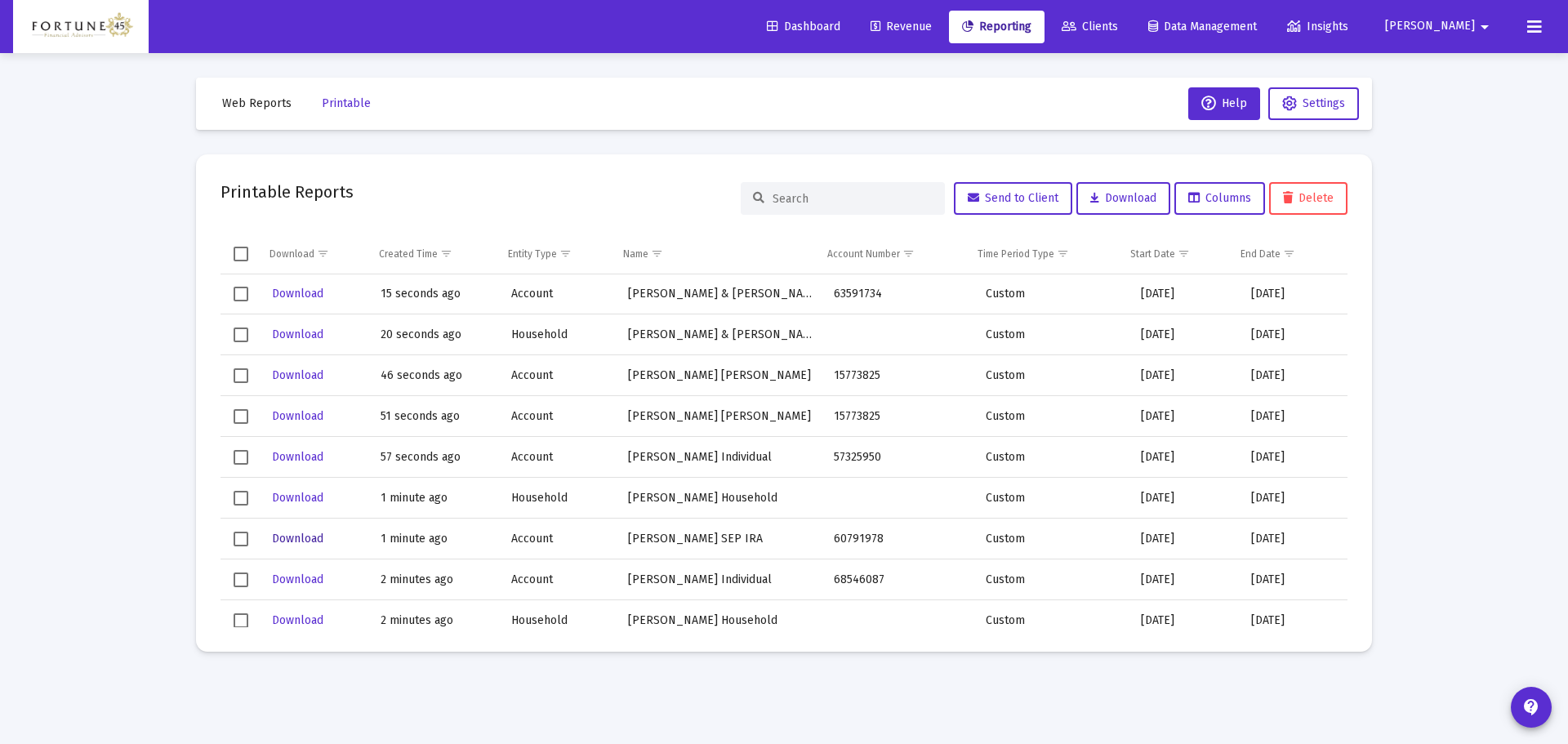 click on "Download" 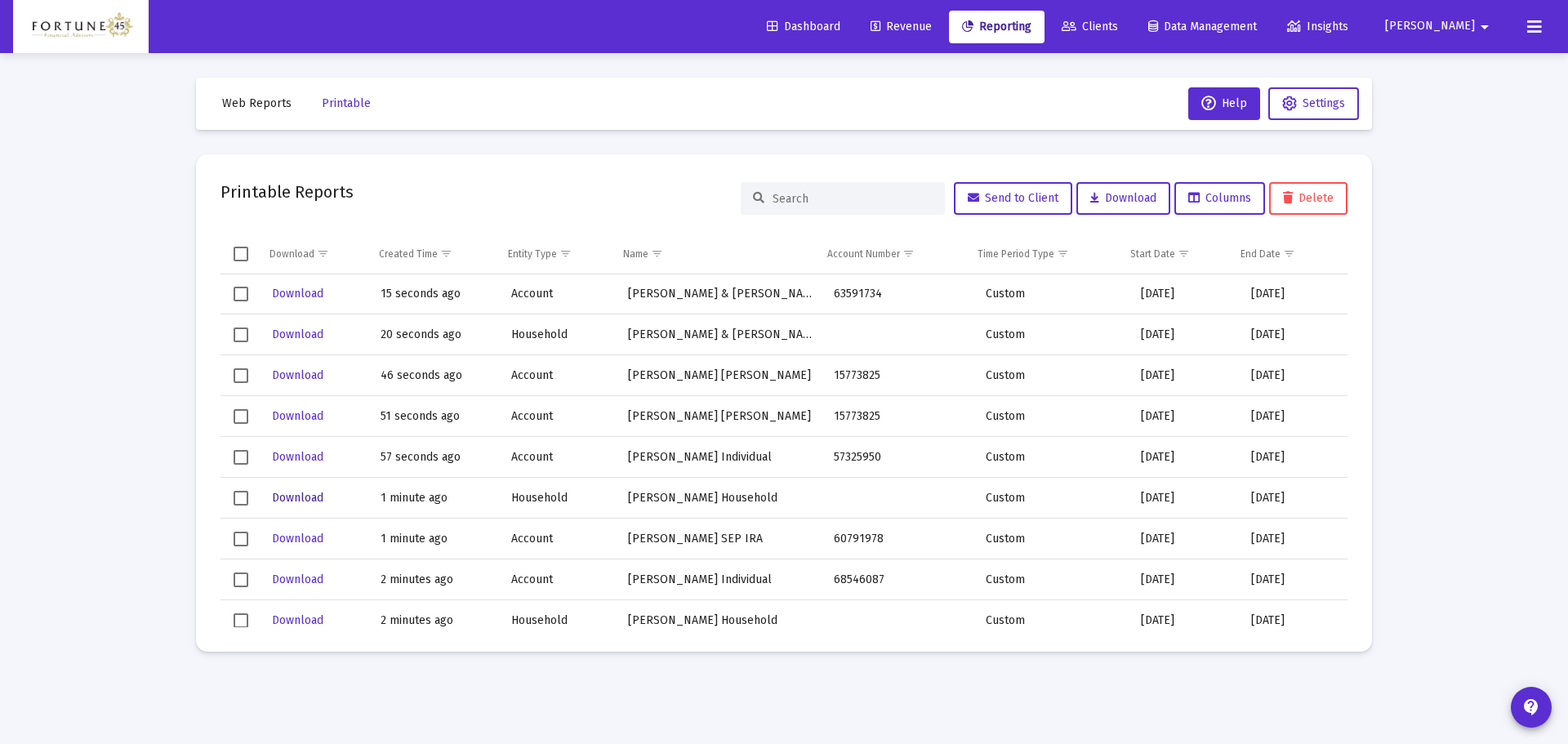 drag, startPoint x: 306, startPoint y: 500, endPoint x: 307, endPoint y: 483, distance: 17.029386 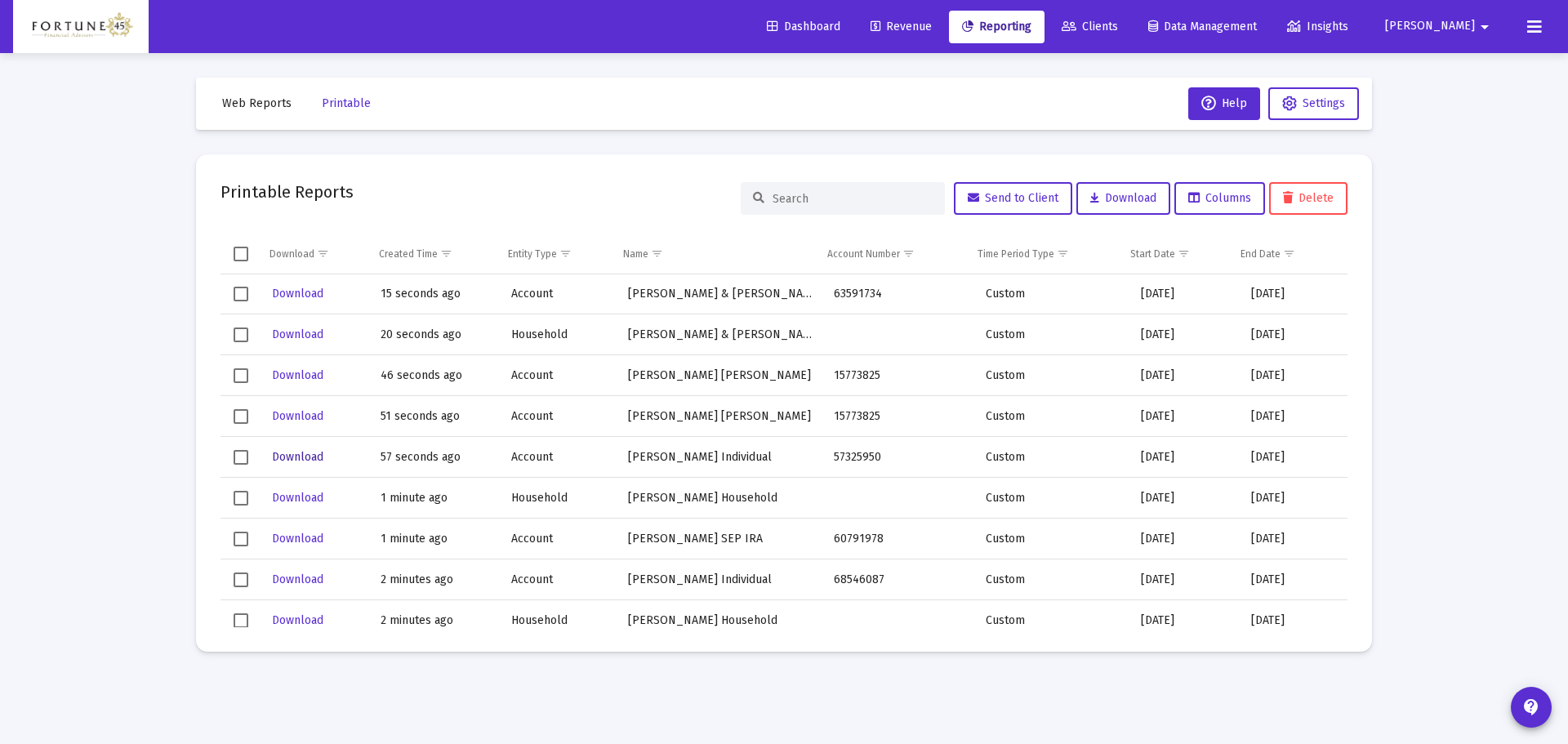 click on "Download" 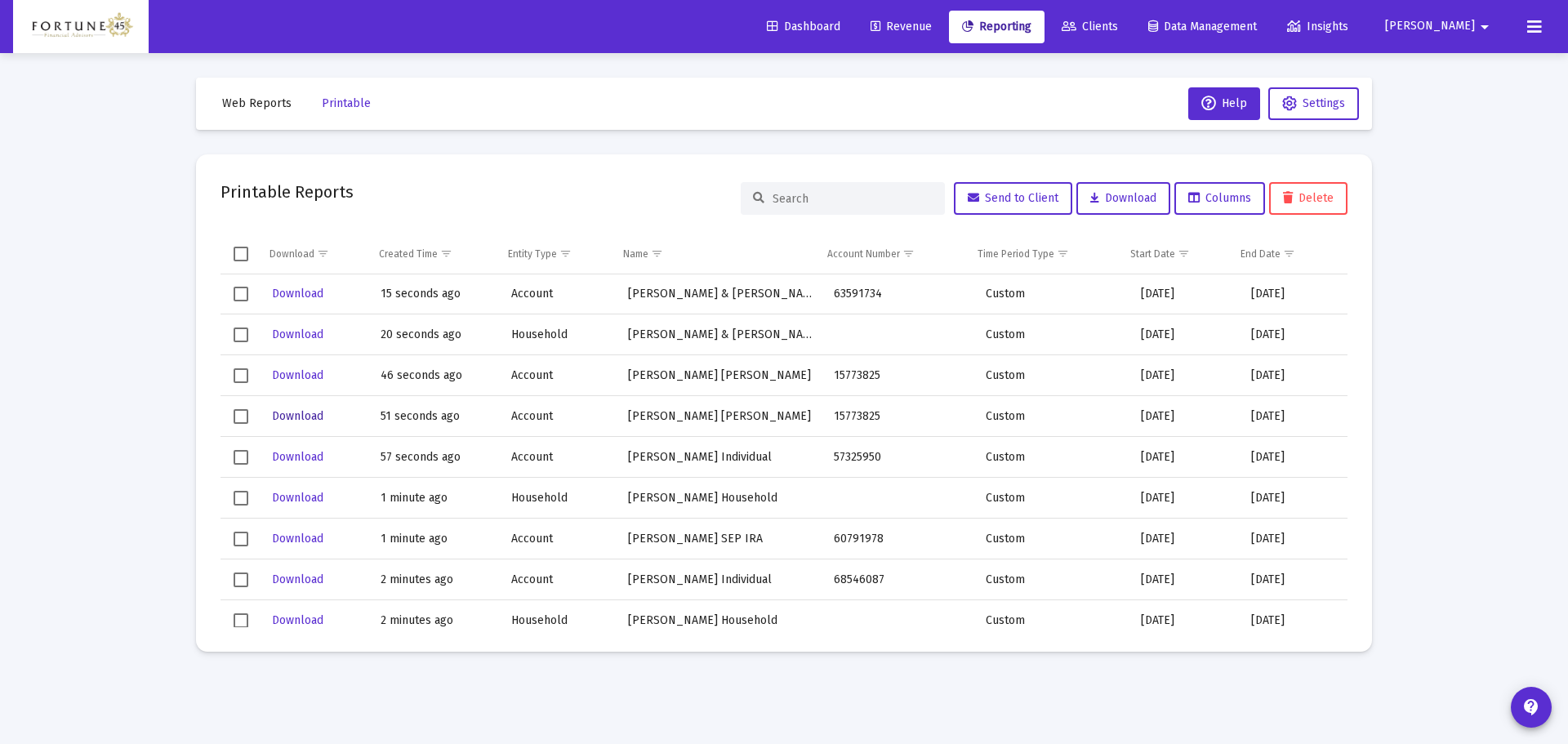 click on "Download" 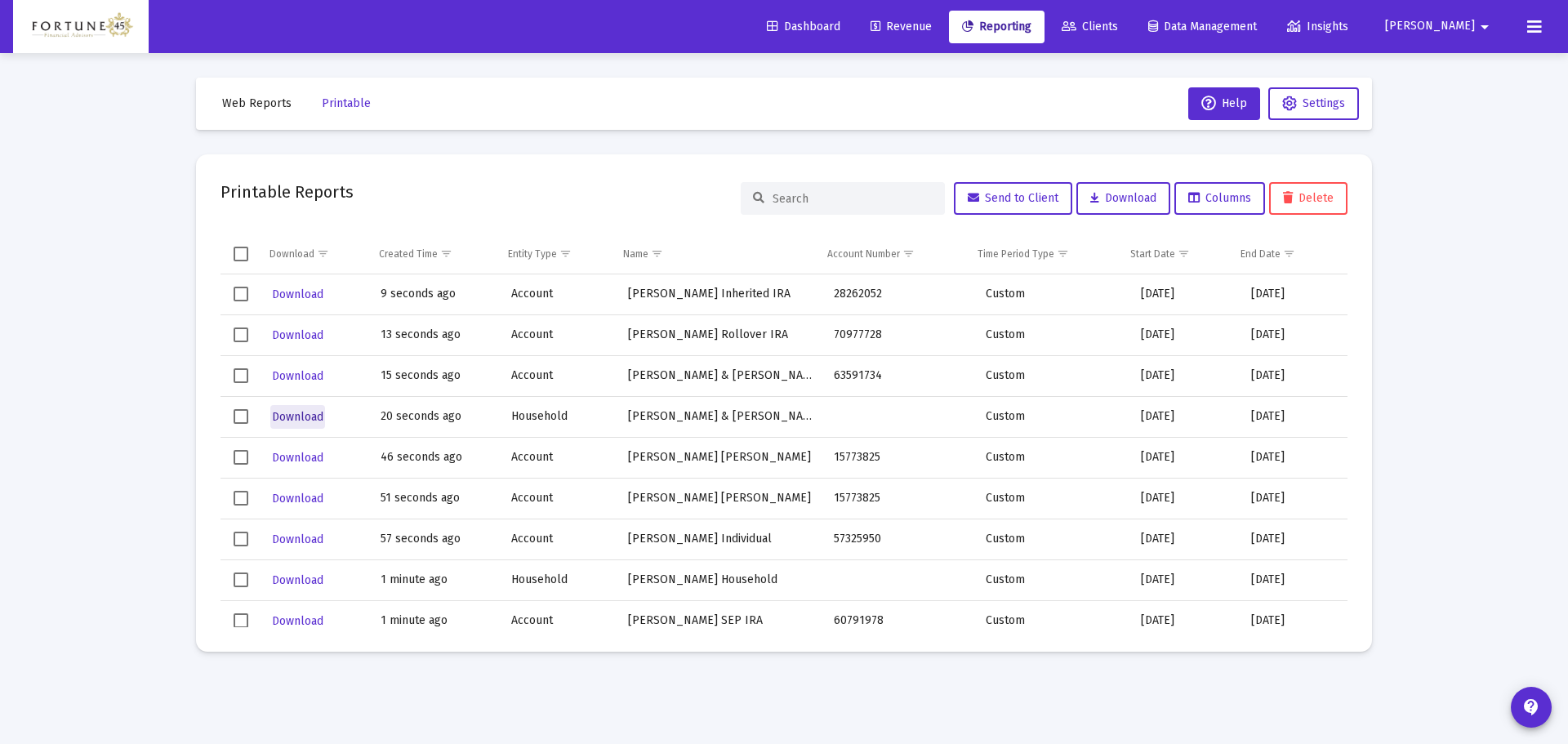 click on "Download" 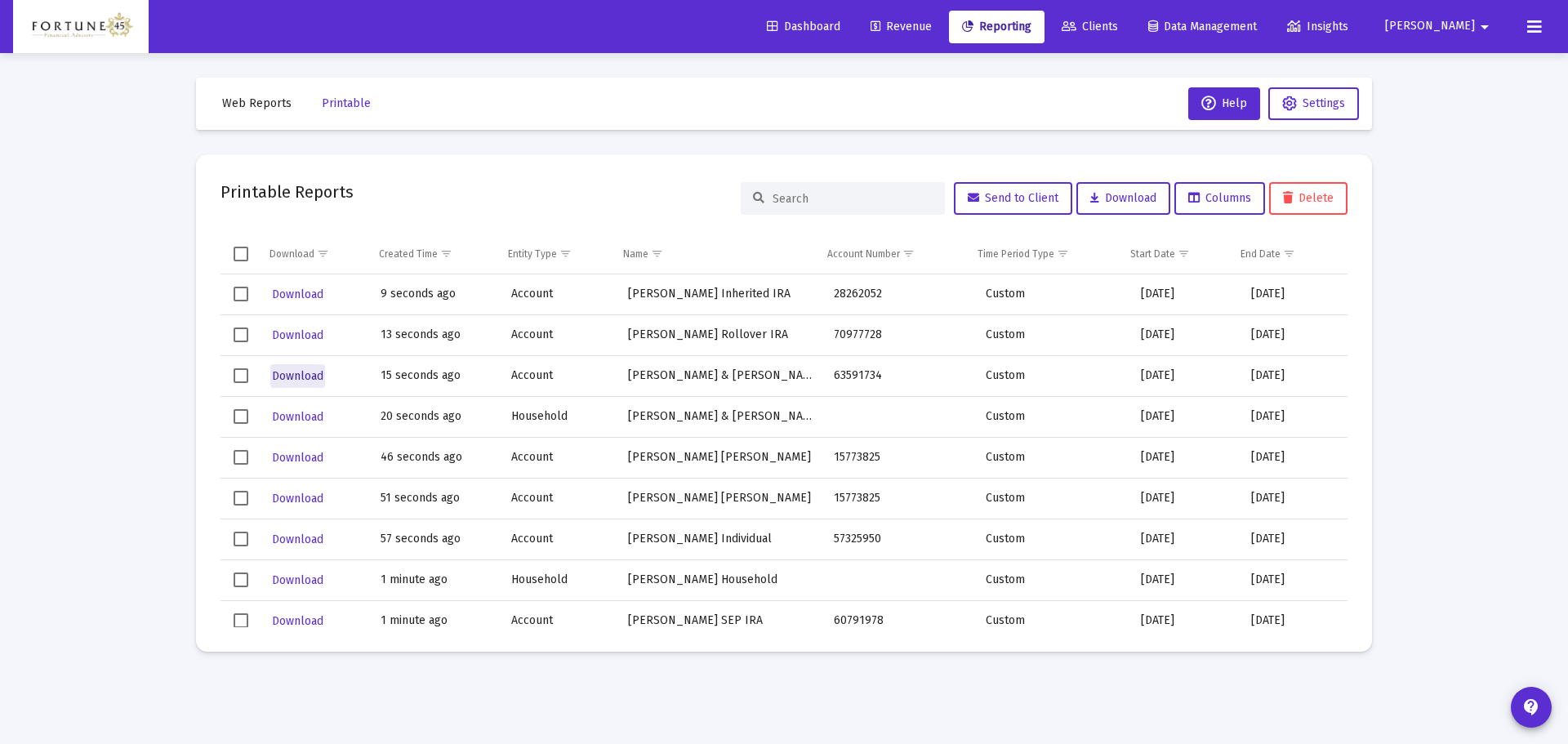 click on "Download" 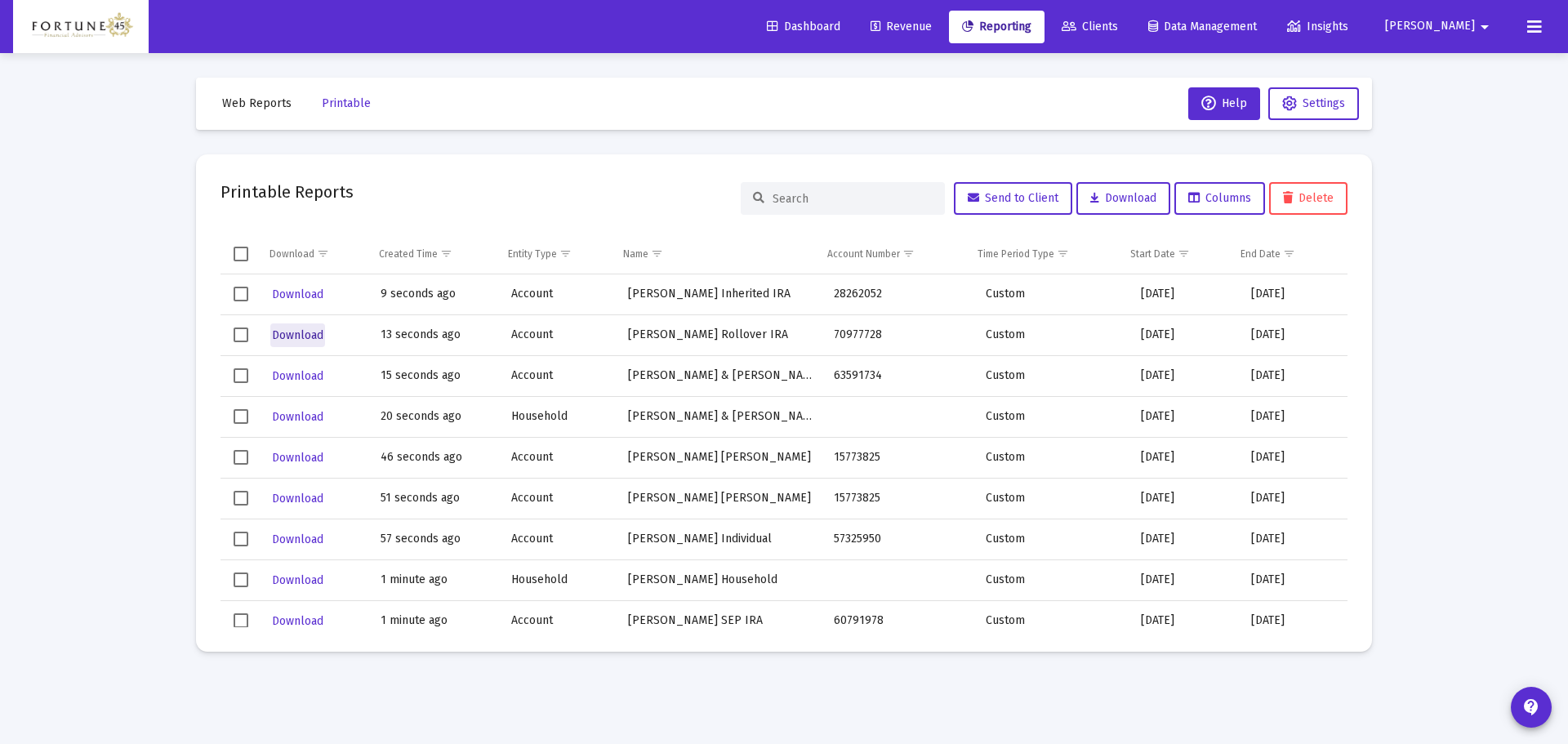 click on "Download" 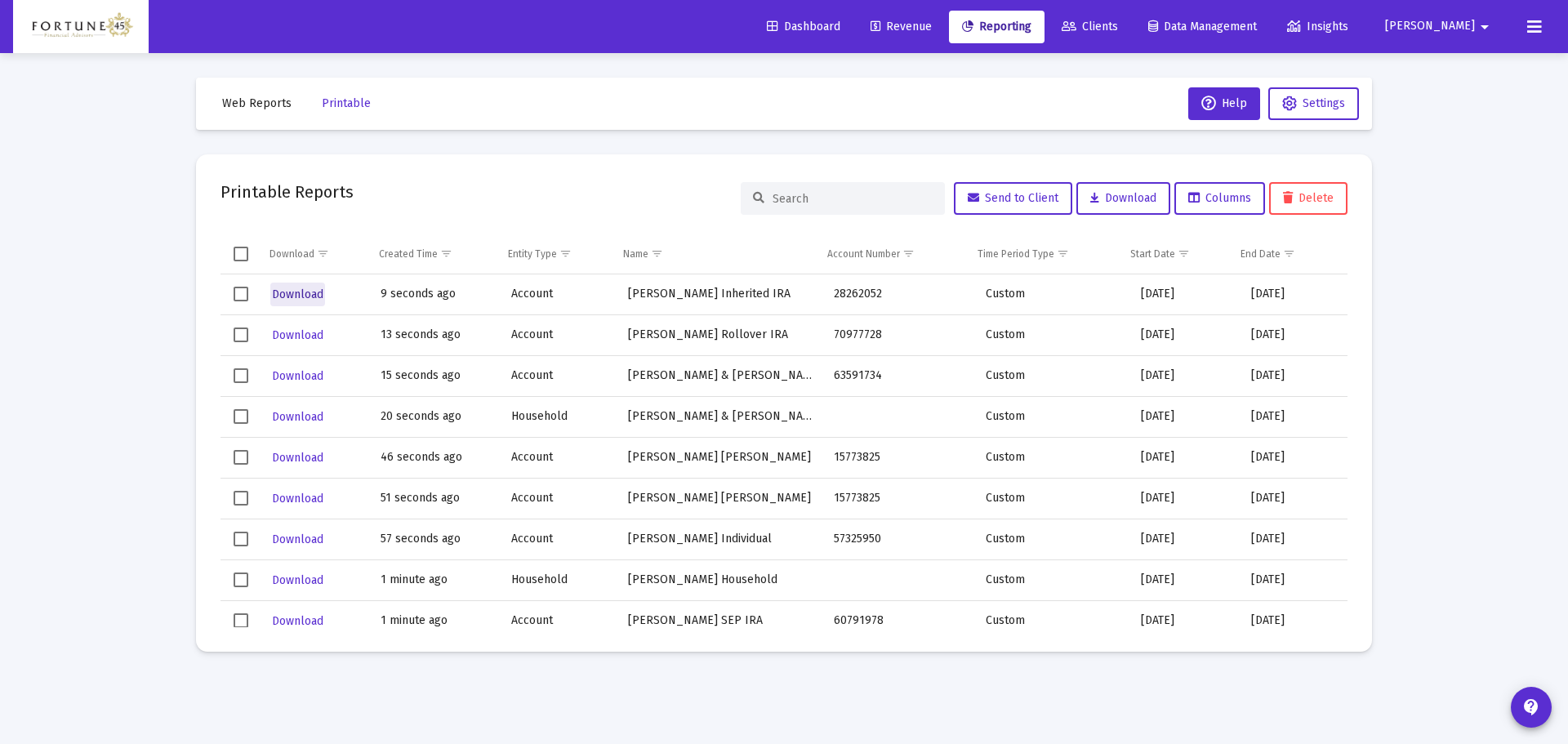 click on "Download" 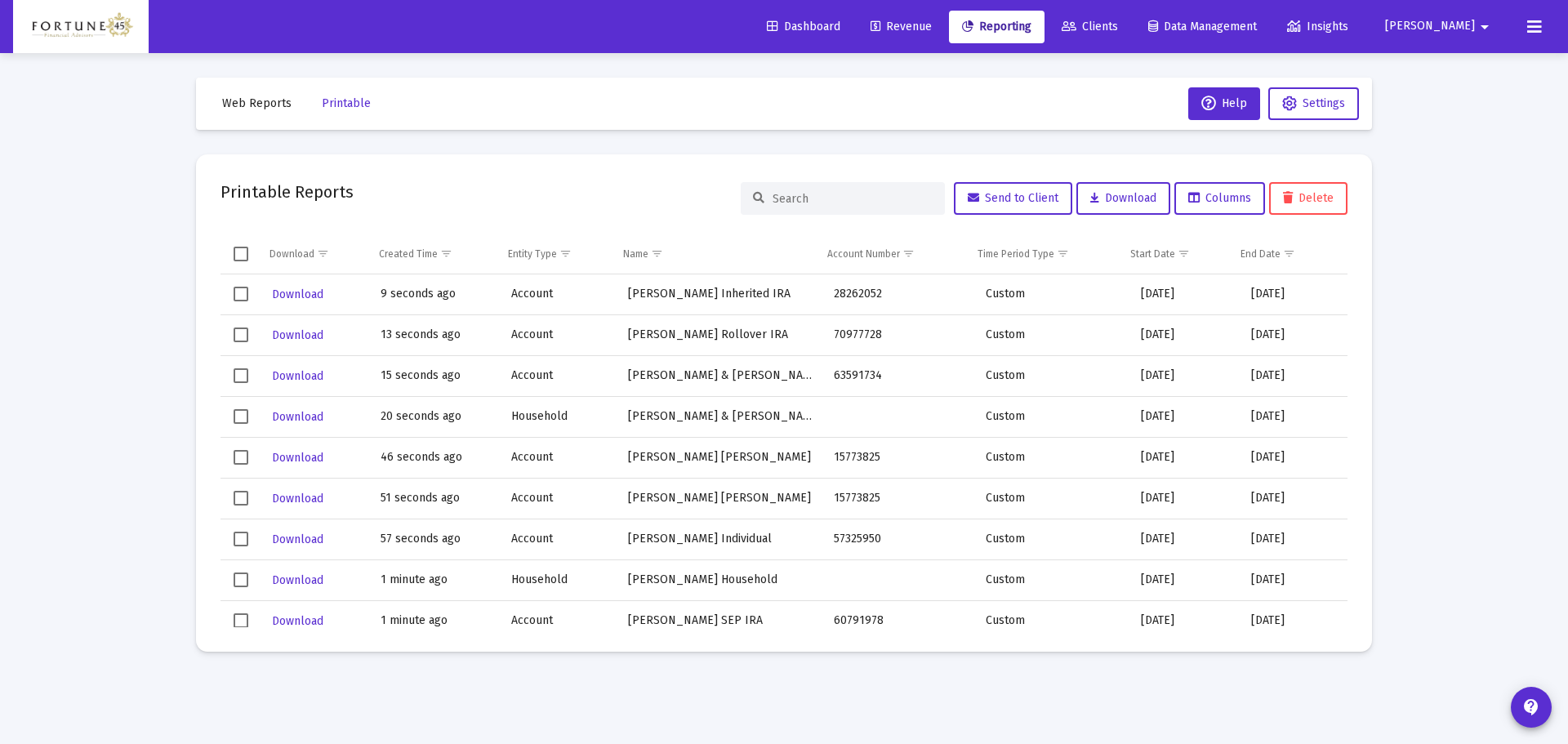drag, startPoint x: 1143, startPoint y: 32, endPoint x: 769, endPoint y: 219, distance: 418.1447 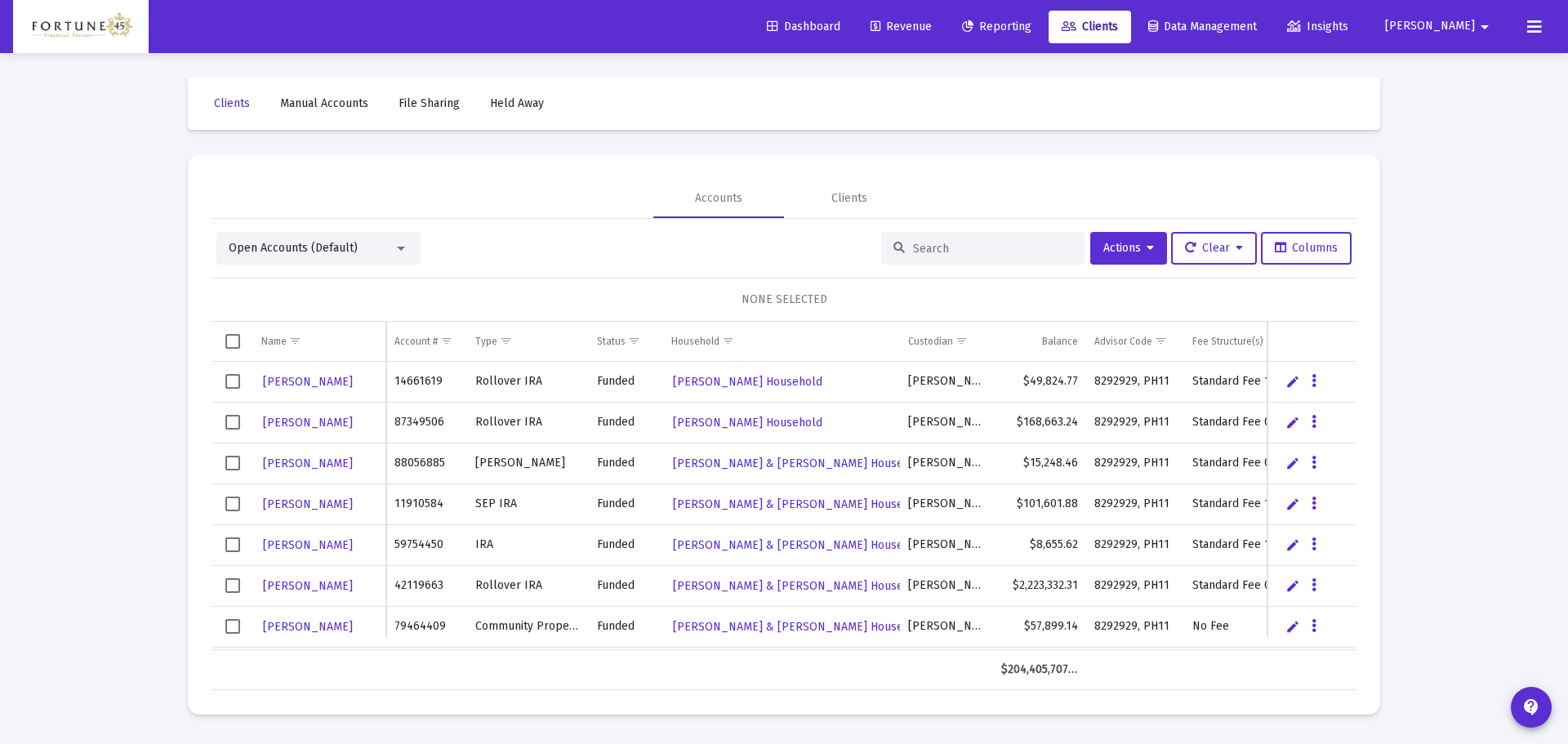 click at bounding box center (983, 248) 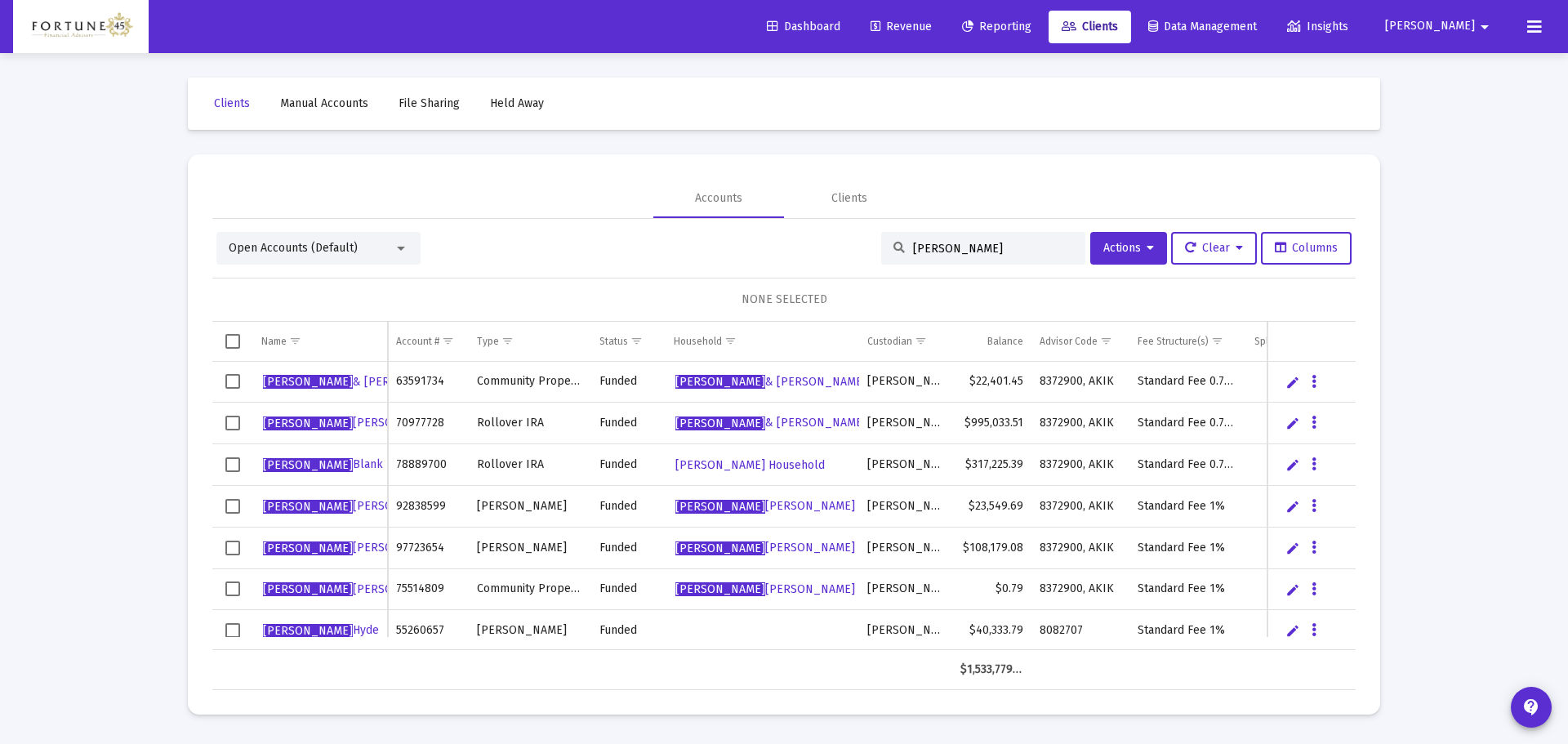 scroll, scrollTop: 56, scrollLeft: 0, axis: vertical 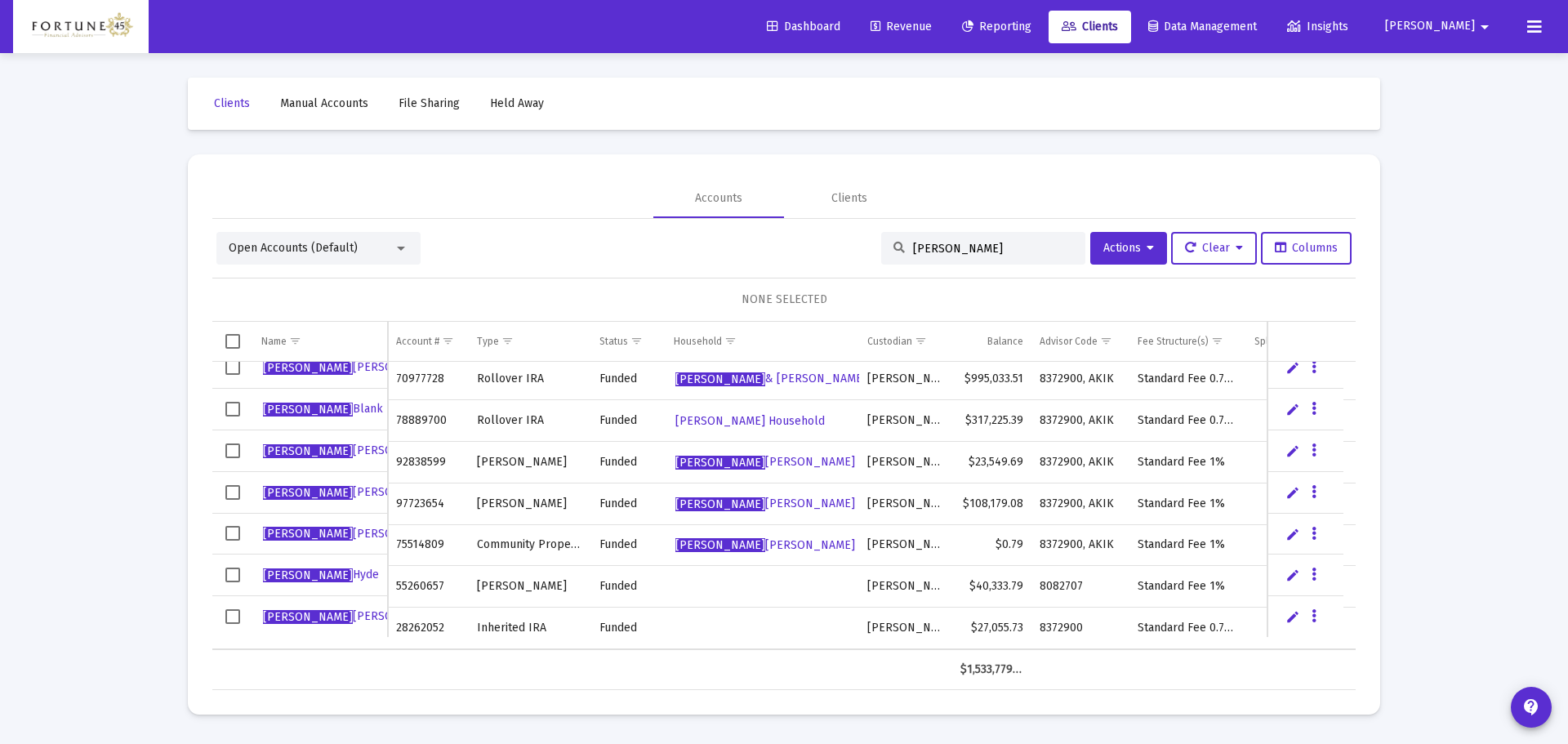 type on "[PERSON_NAME]" 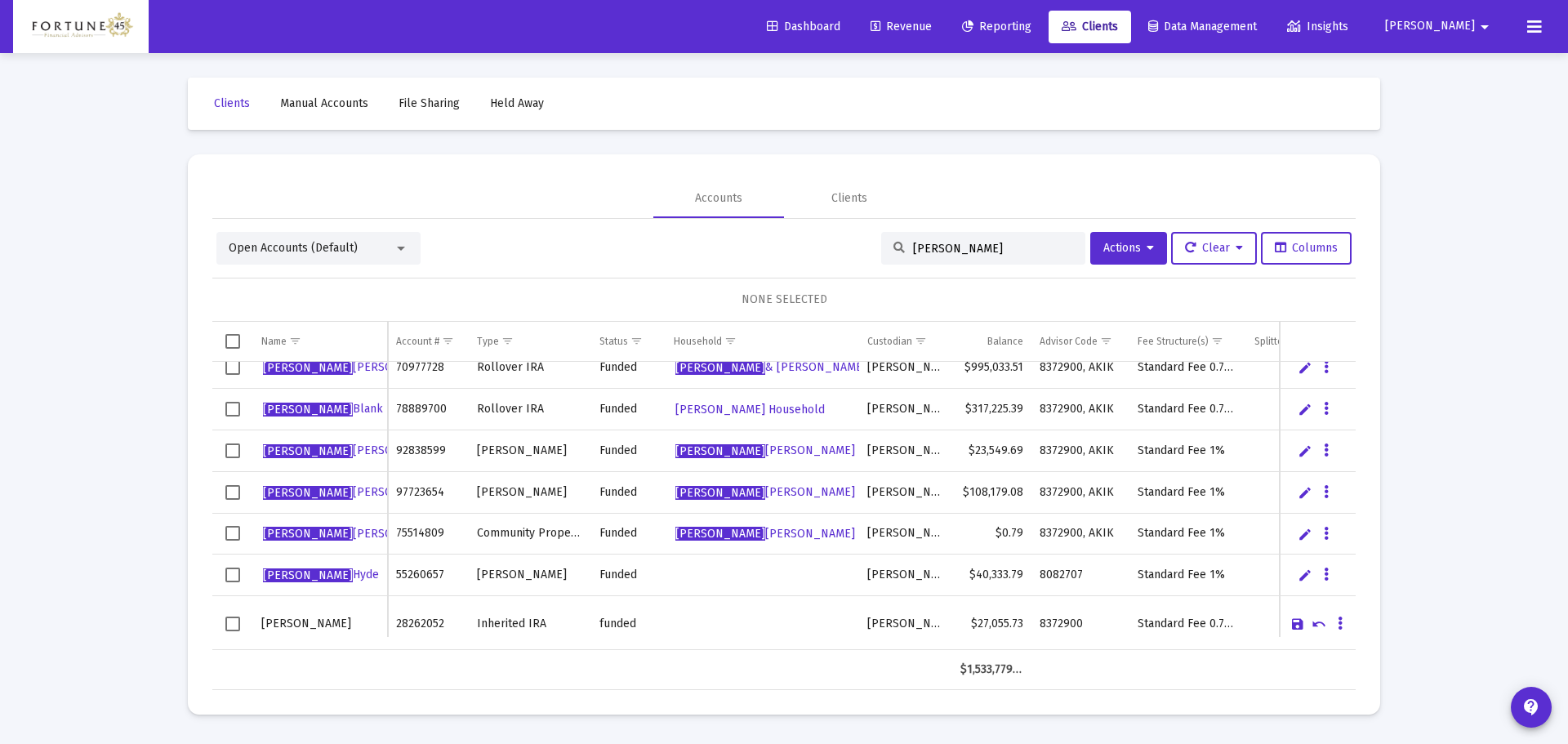 scroll, scrollTop: 70, scrollLeft: 0, axis: vertical 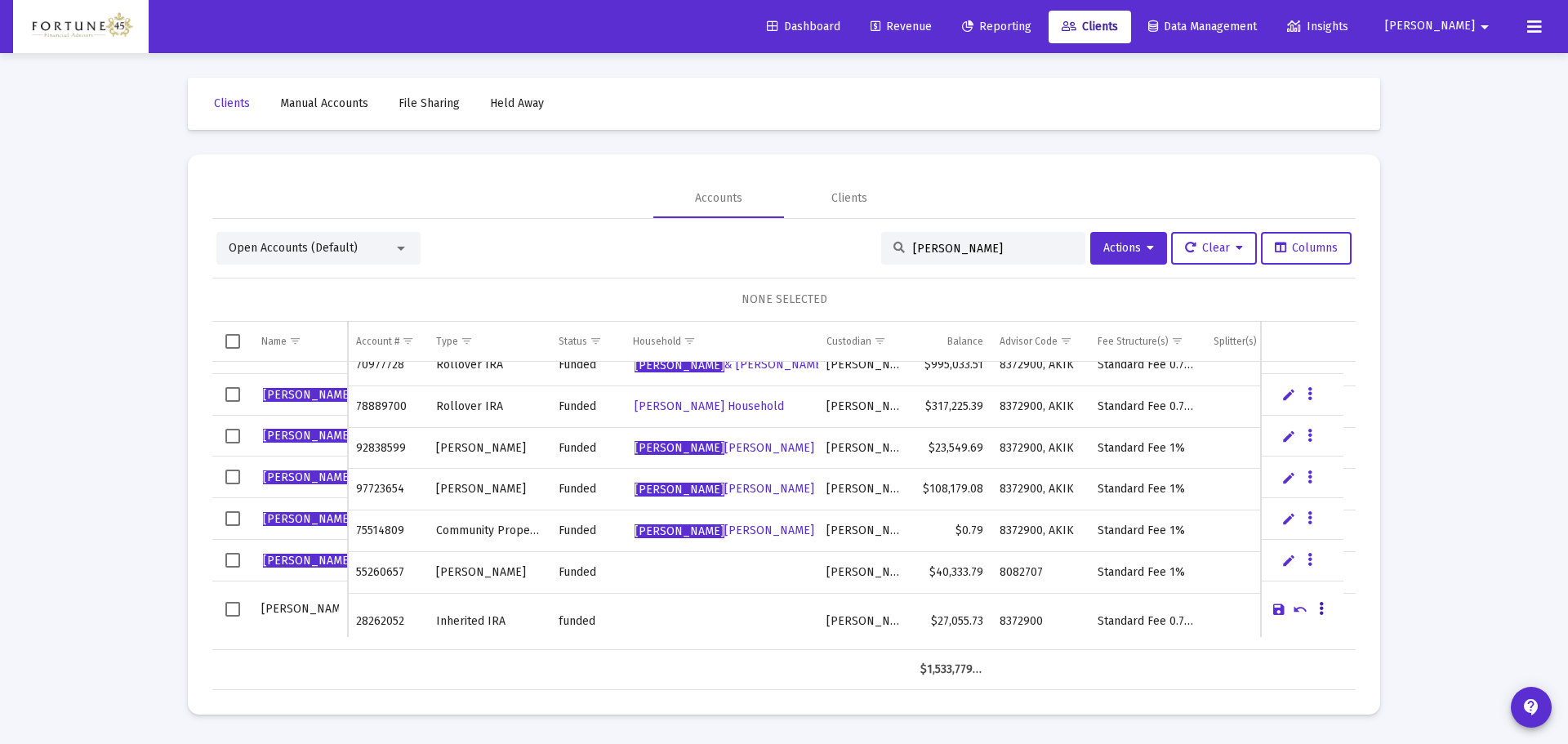 click at bounding box center (1321, 609) 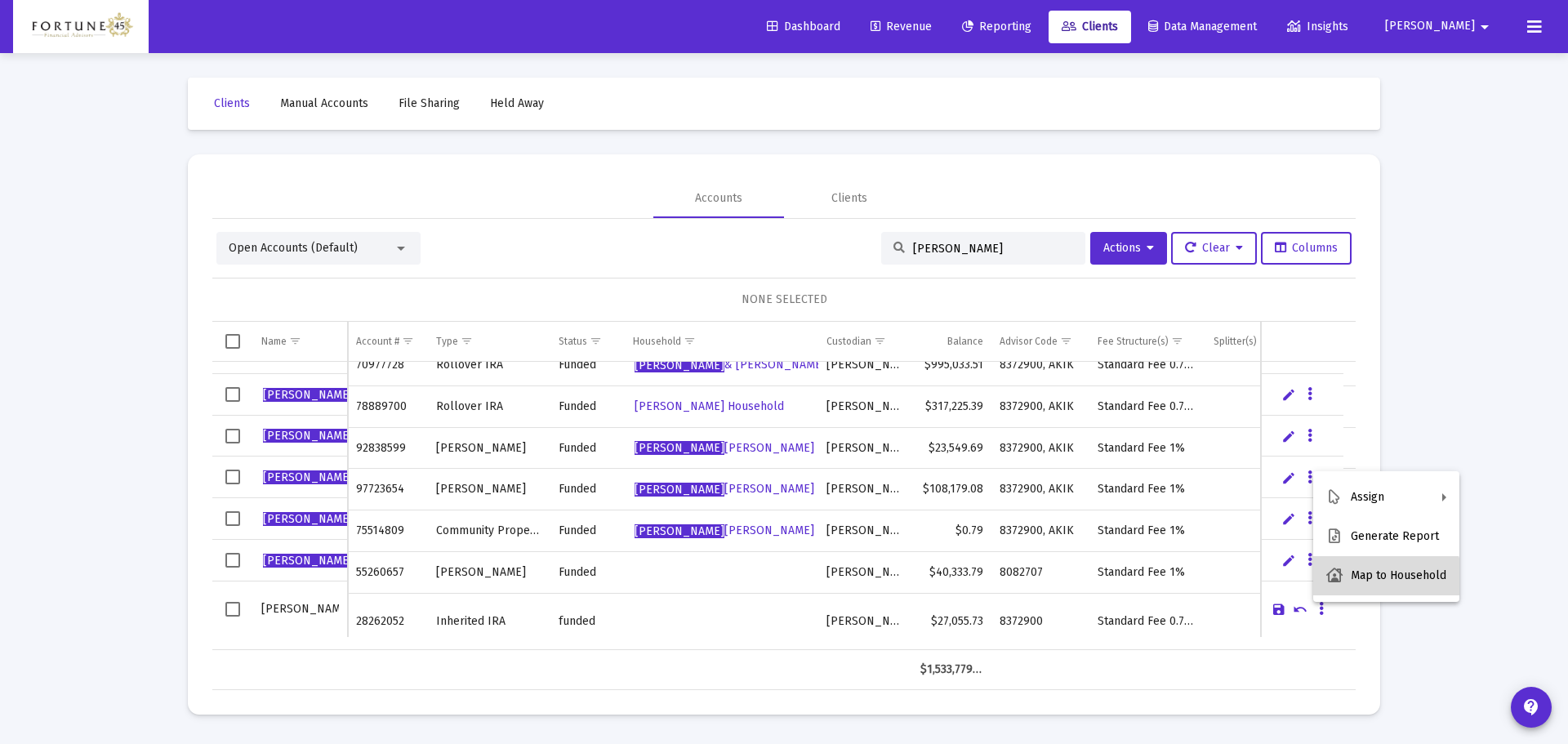 click on "Map to Household" at bounding box center (1386, 576) 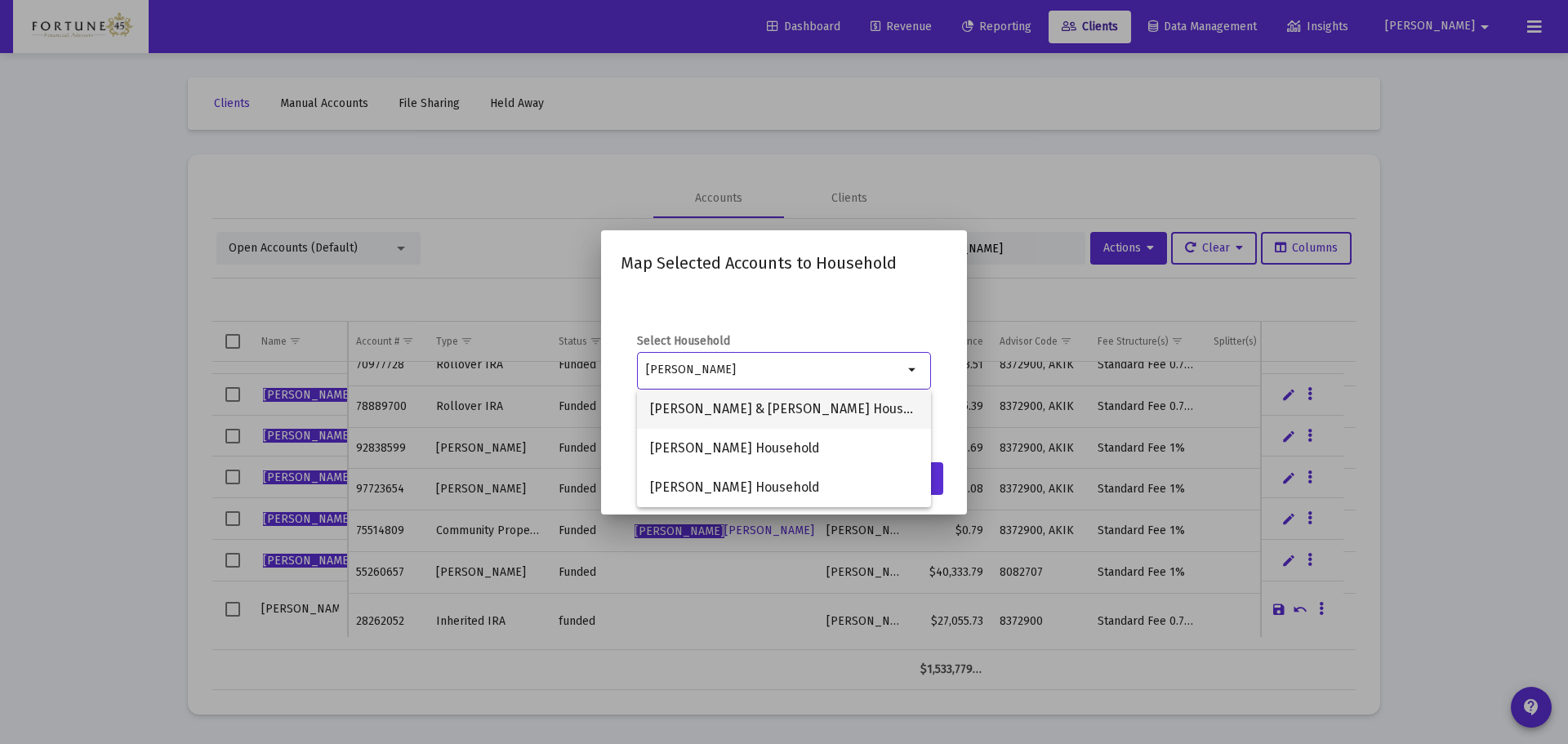 click on "[PERSON_NAME] & [PERSON_NAME] Household" at bounding box center [784, 409] 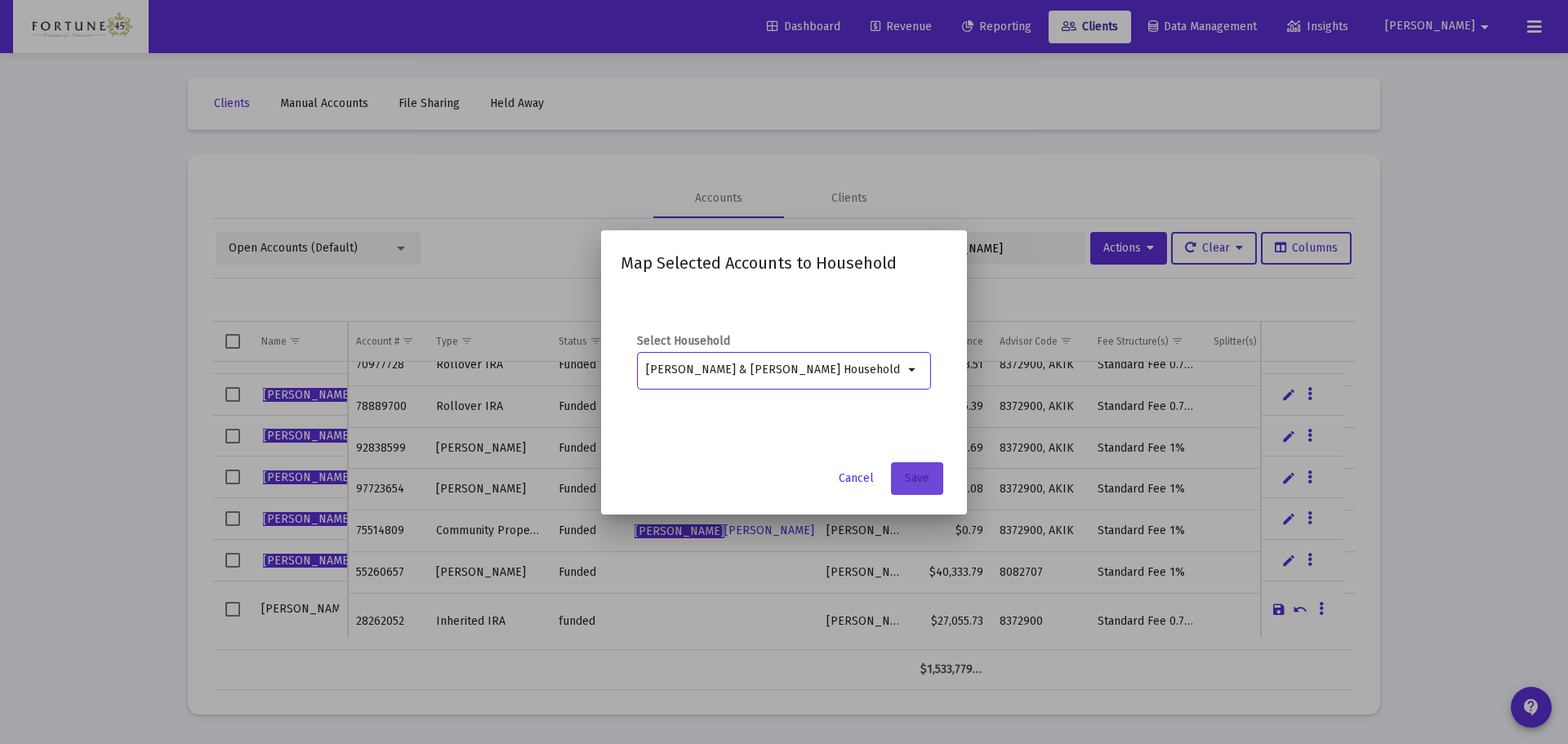 click on "Save" at bounding box center (917, 478) 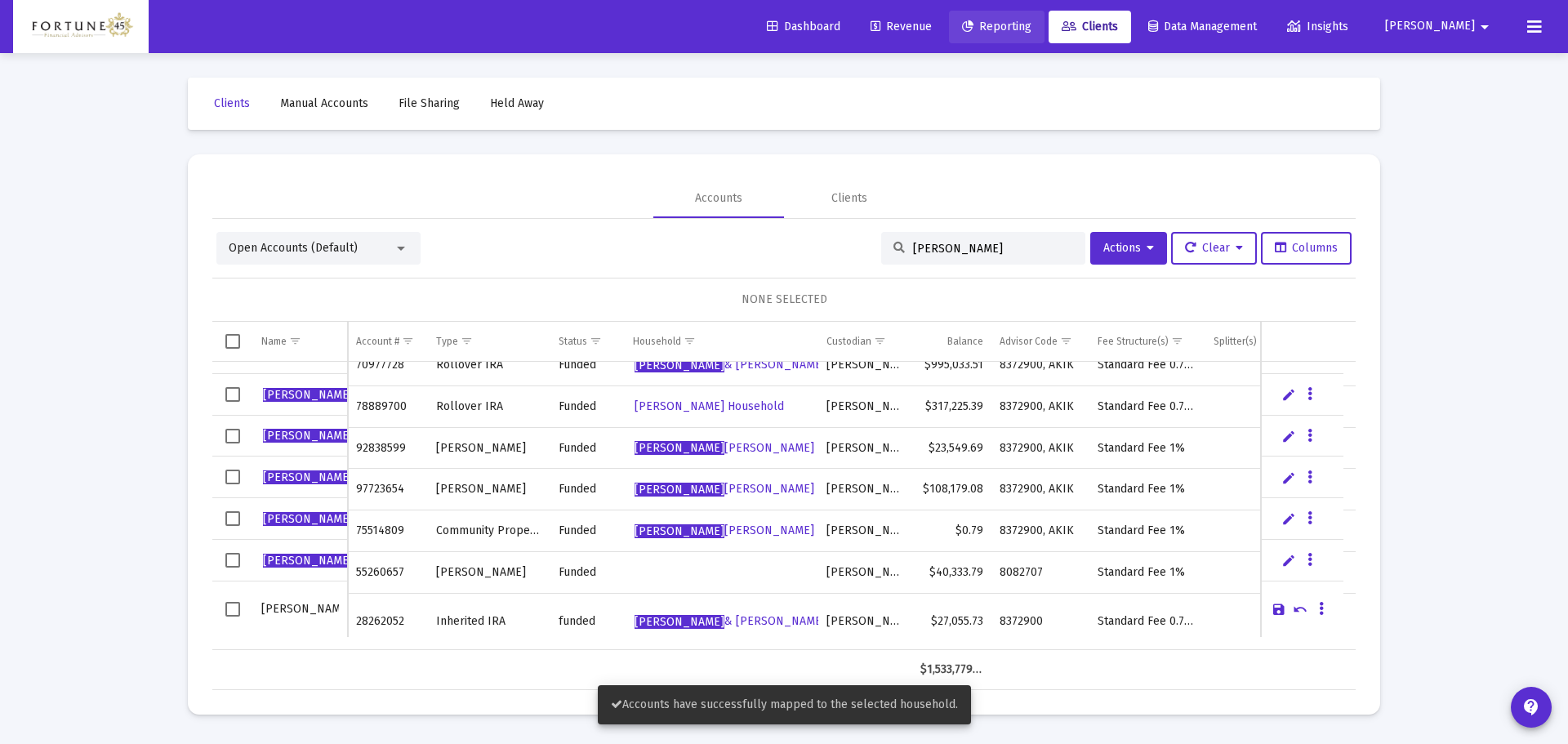 click on "Reporting" 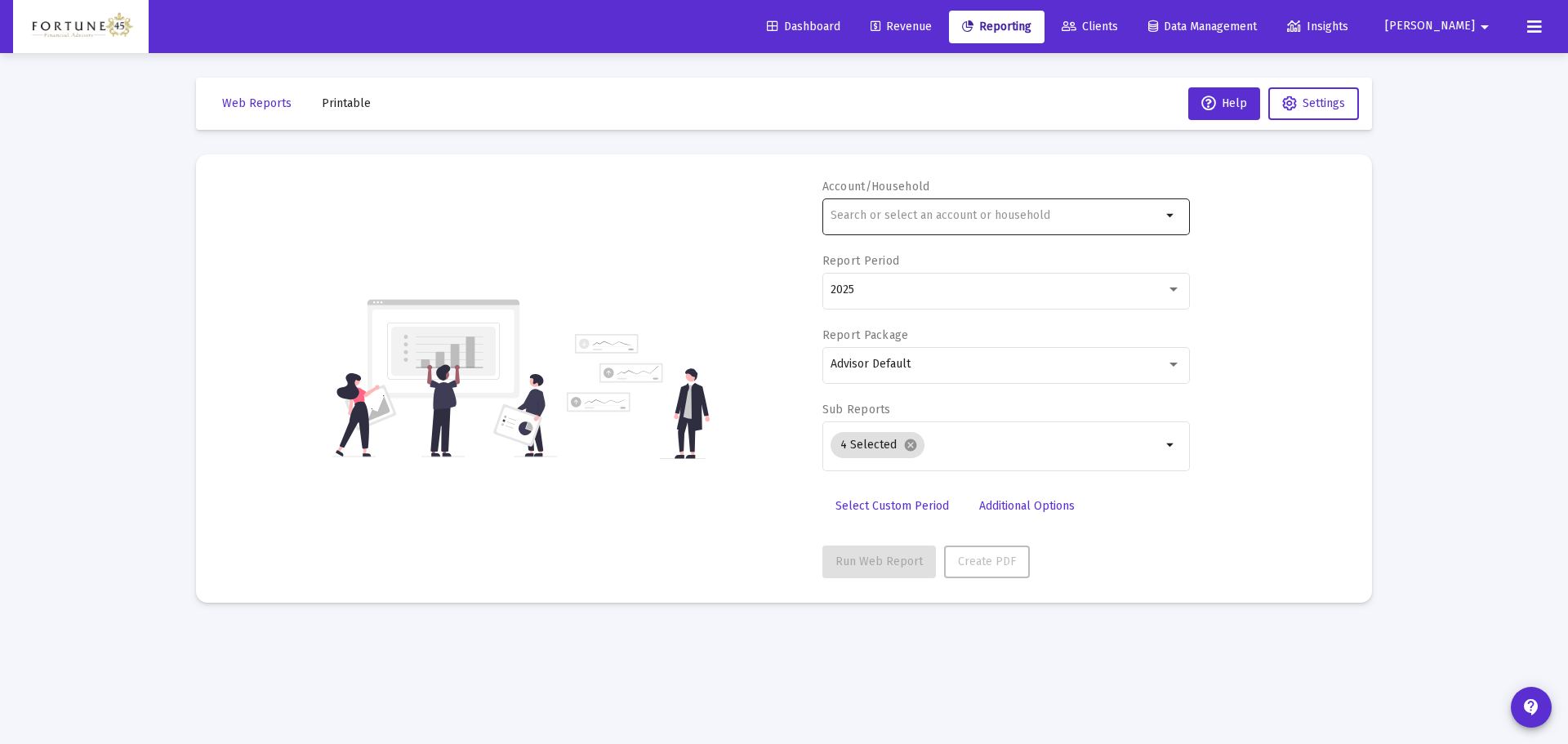 click 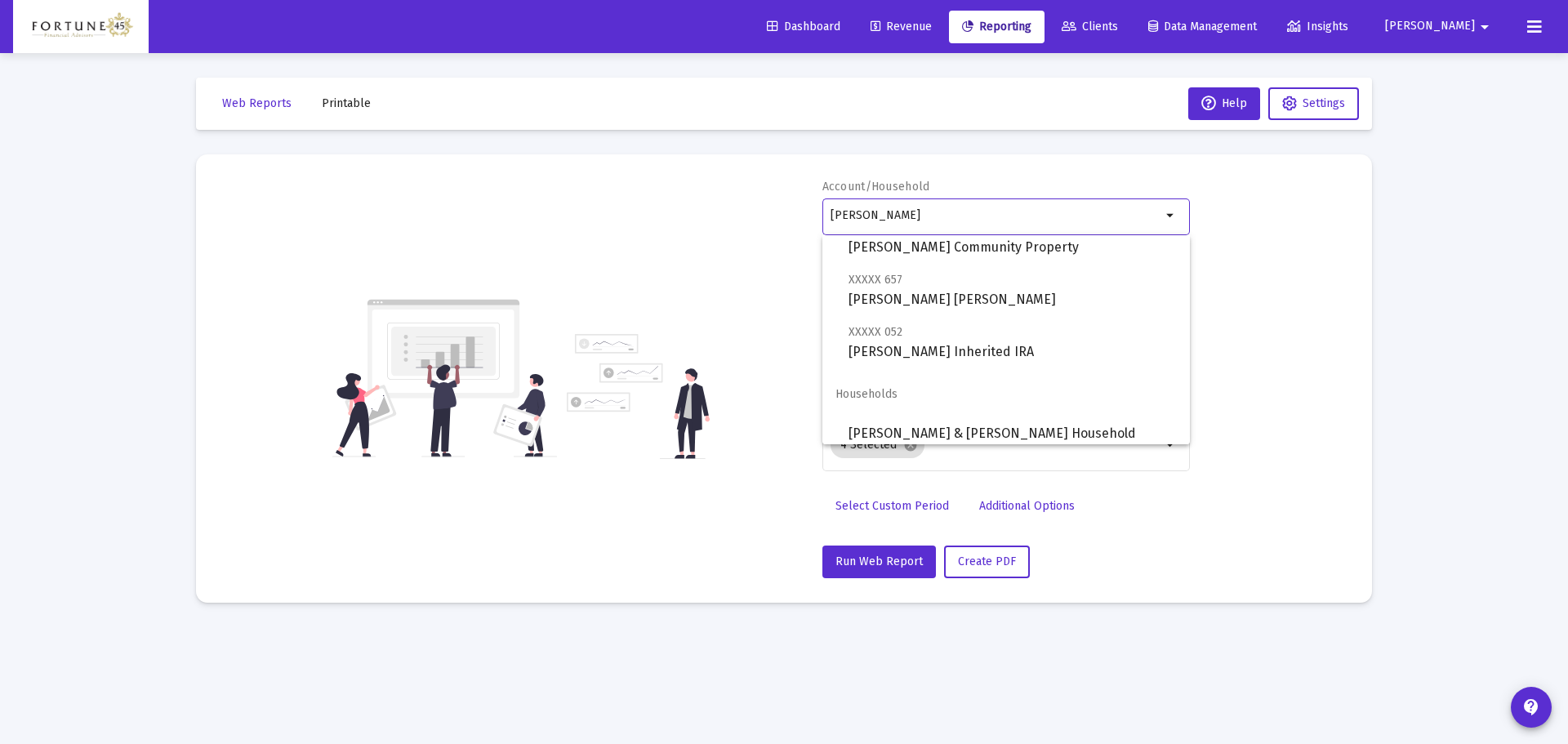 scroll, scrollTop: 405, scrollLeft: 0, axis: vertical 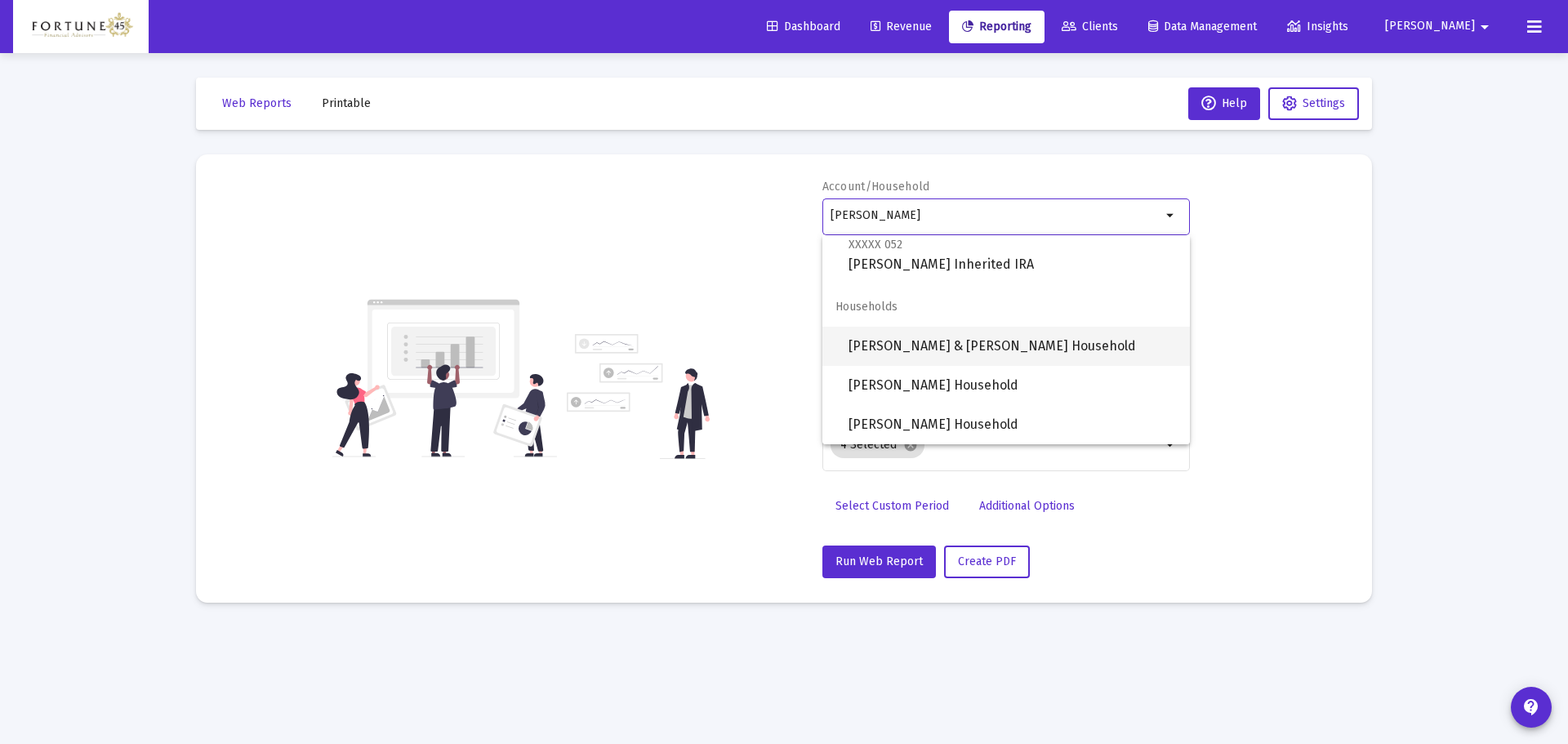 click on "[PERSON_NAME] & [PERSON_NAME] Household" at bounding box center [1013, 346] 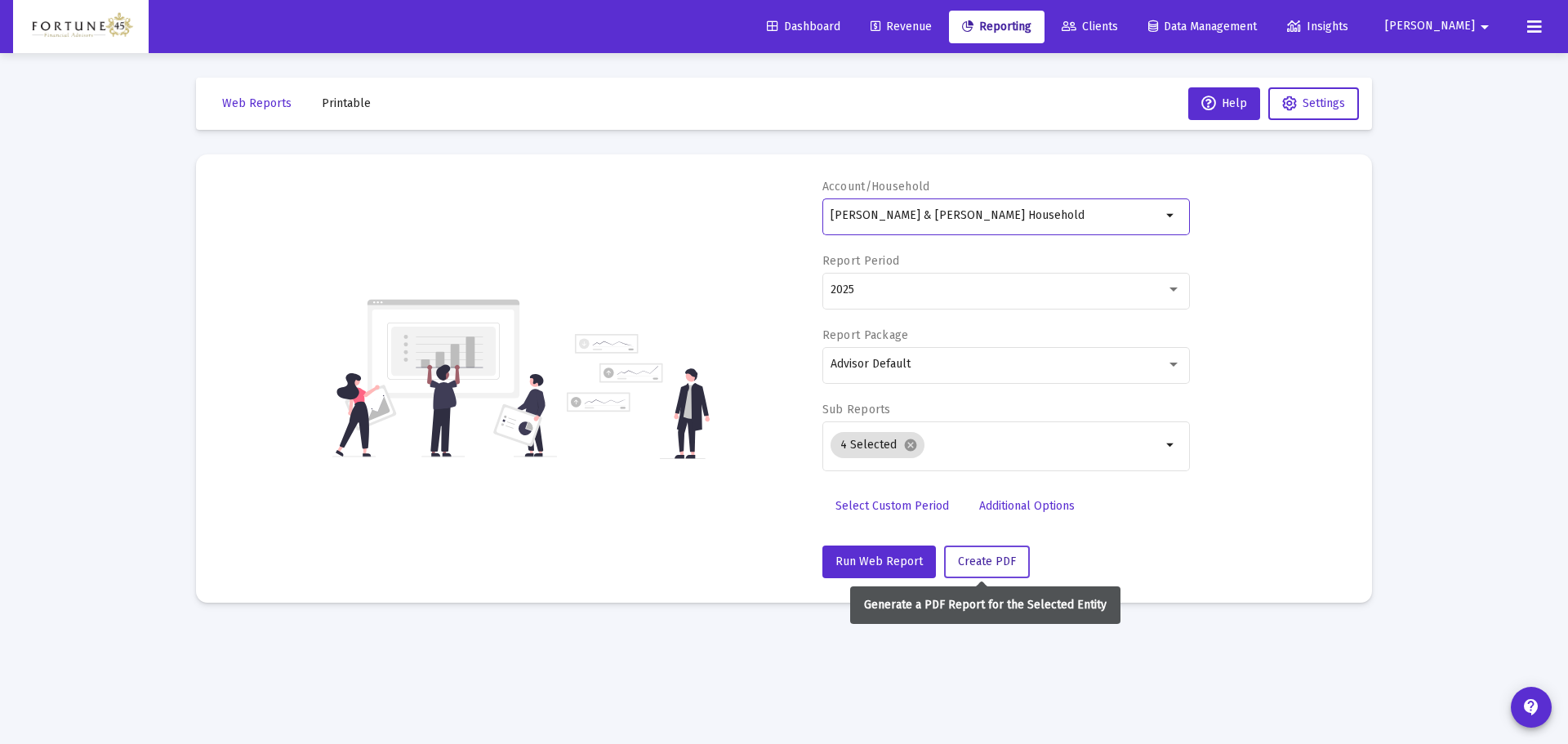 click on "Create PDF" 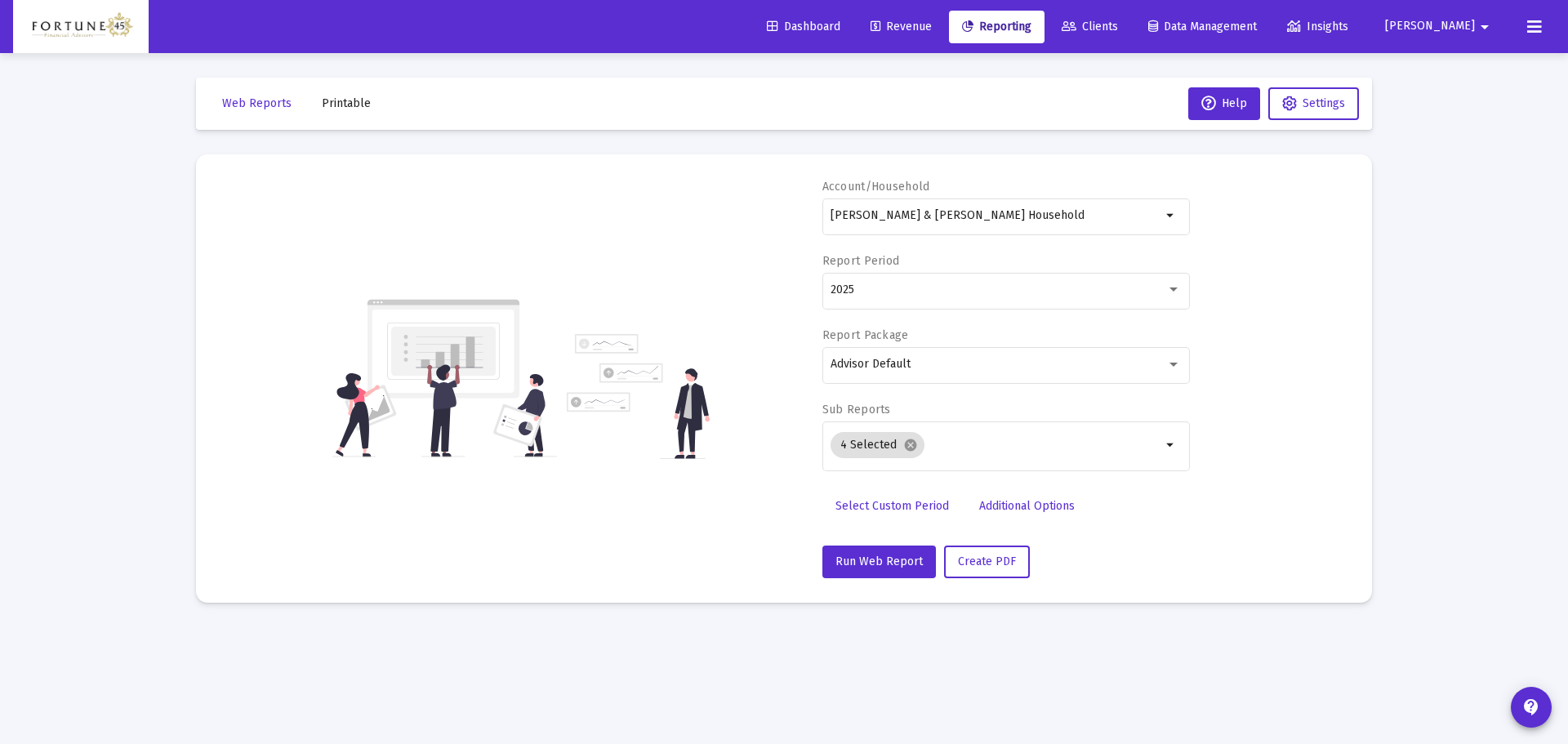 click on "Printable" 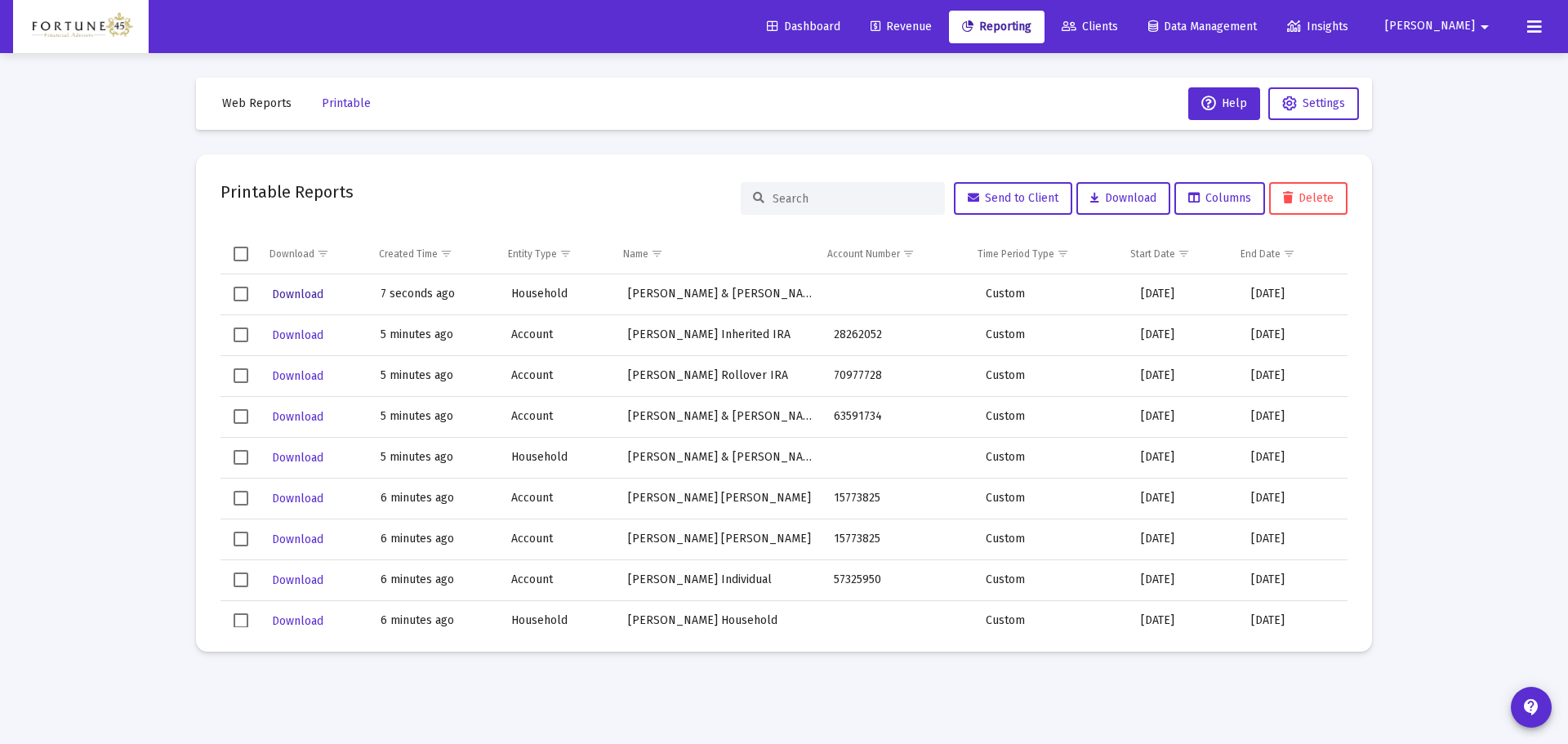 click on "Download" 